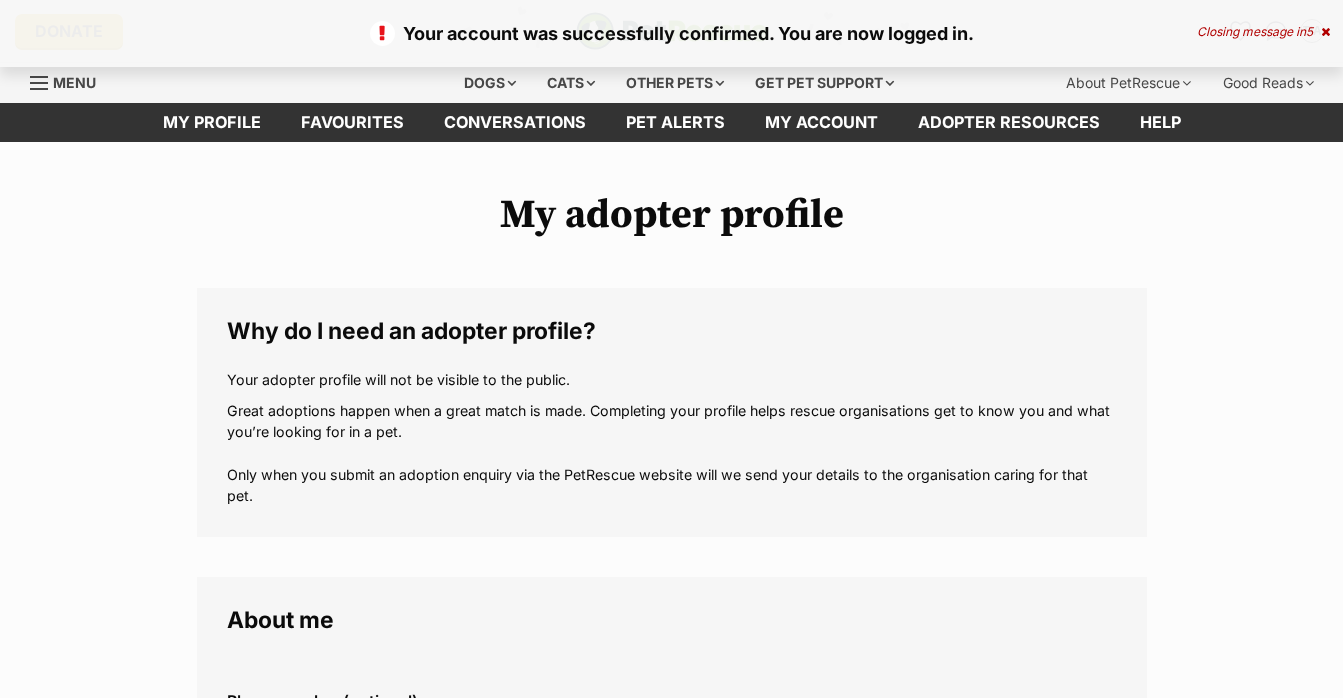 scroll, scrollTop: 0, scrollLeft: 0, axis: both 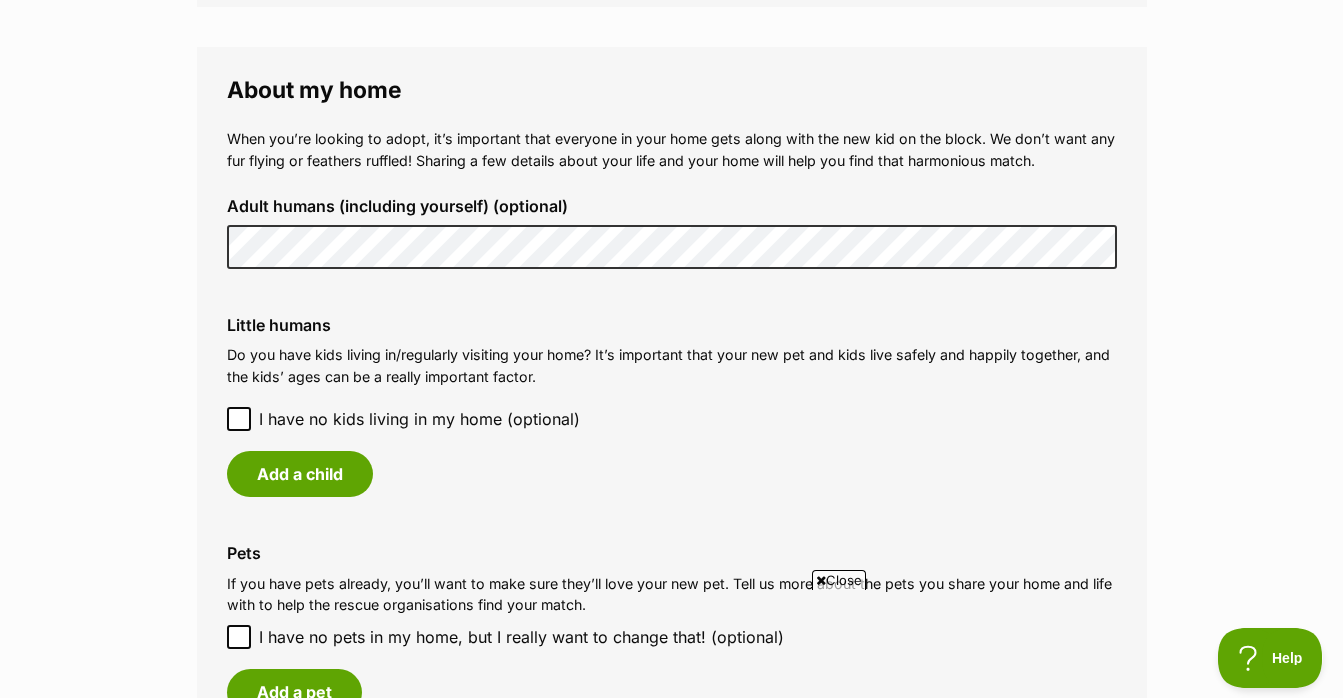 click on "Little humans
Do you have kids living in/regularly visiting your home? It’s important that your new pet and kids live safely and happily together, and the kids’ ages can be a really important factor.
I have no kids living in my home (optional)
Add a child" at bounding box center [672, 406] 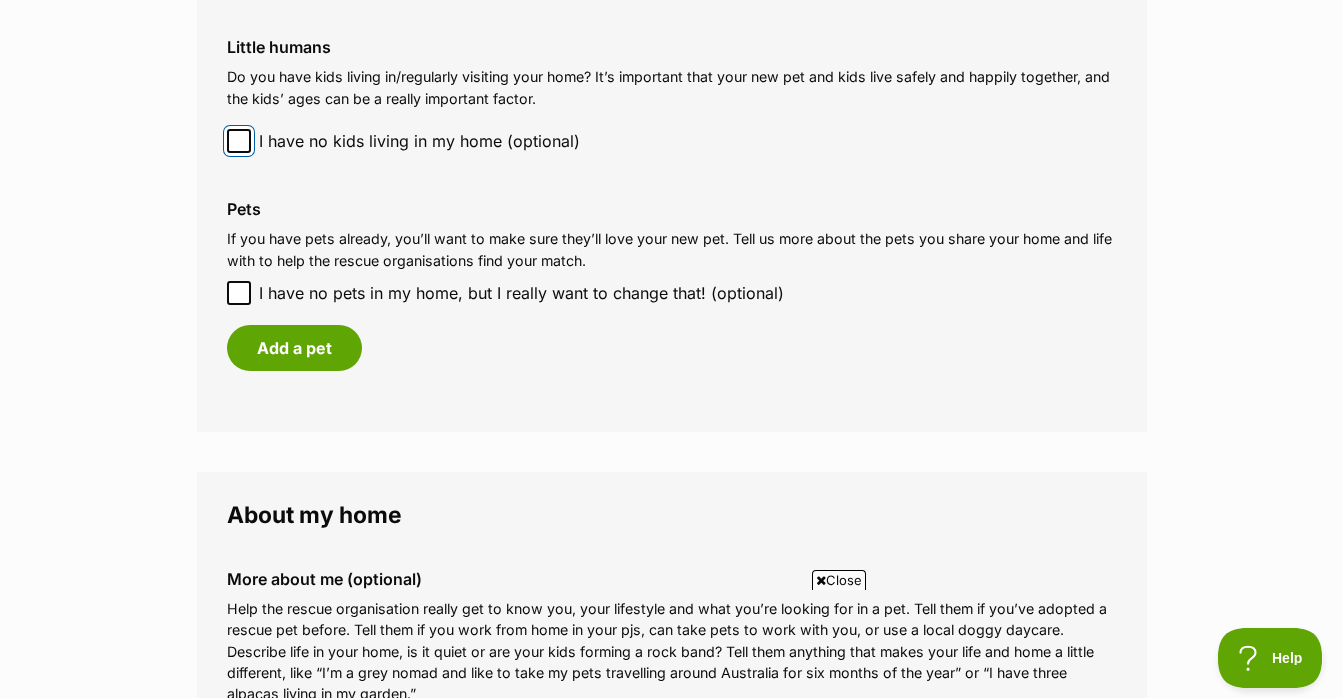 scroll, scrollTop: 1711, scrollLeft: 0, axis: vertical 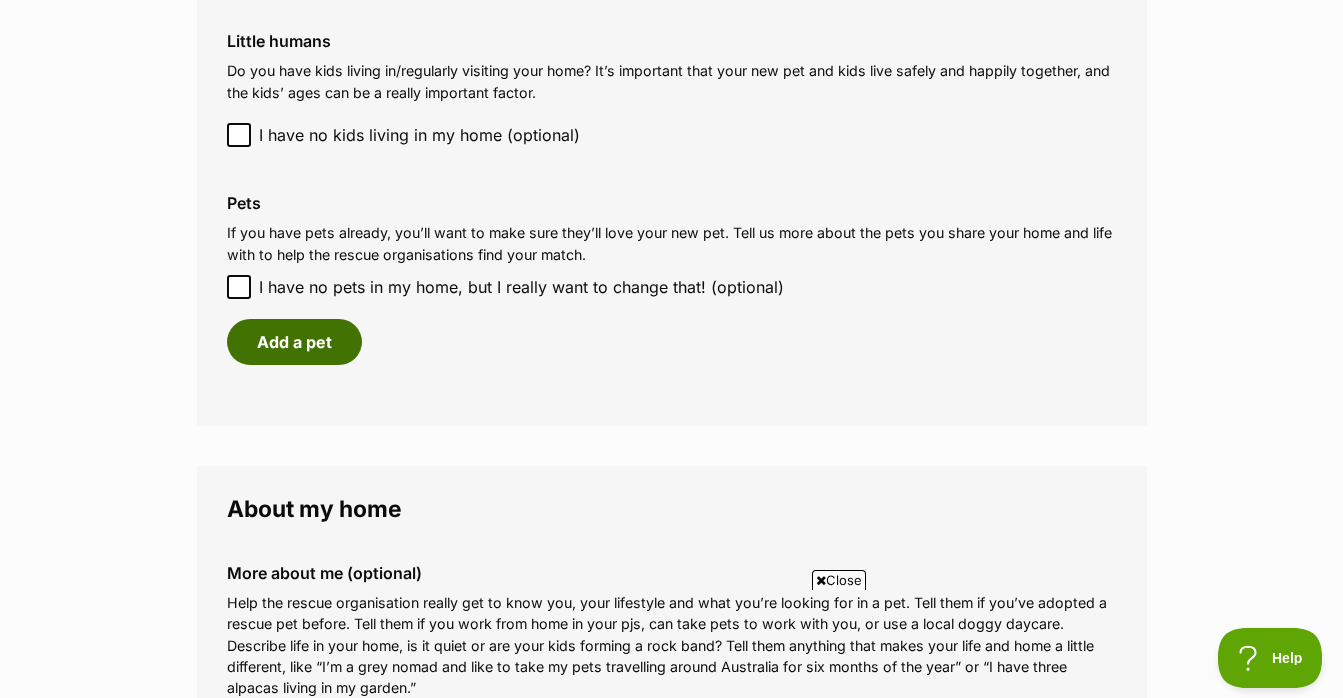 click on "Add a pet" at bounding box center (294, 342) 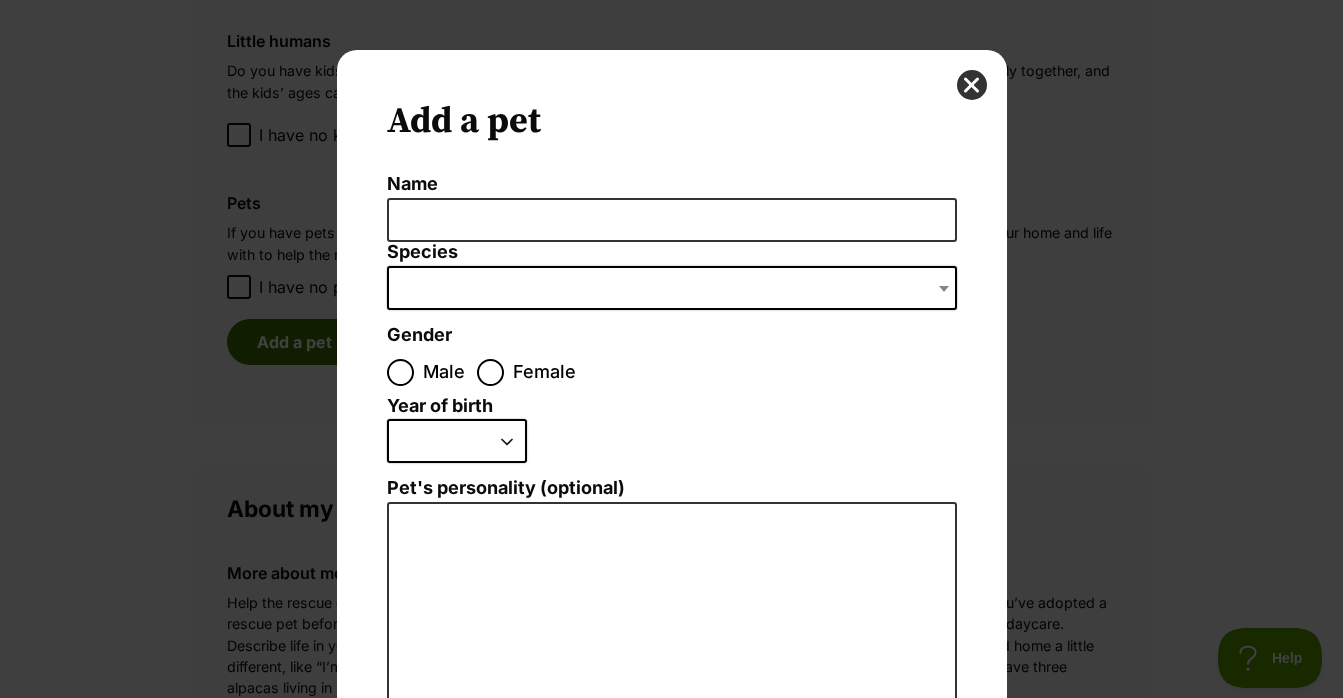 scroll, scrollTop: 0, scrollLeft: 0, axis: both 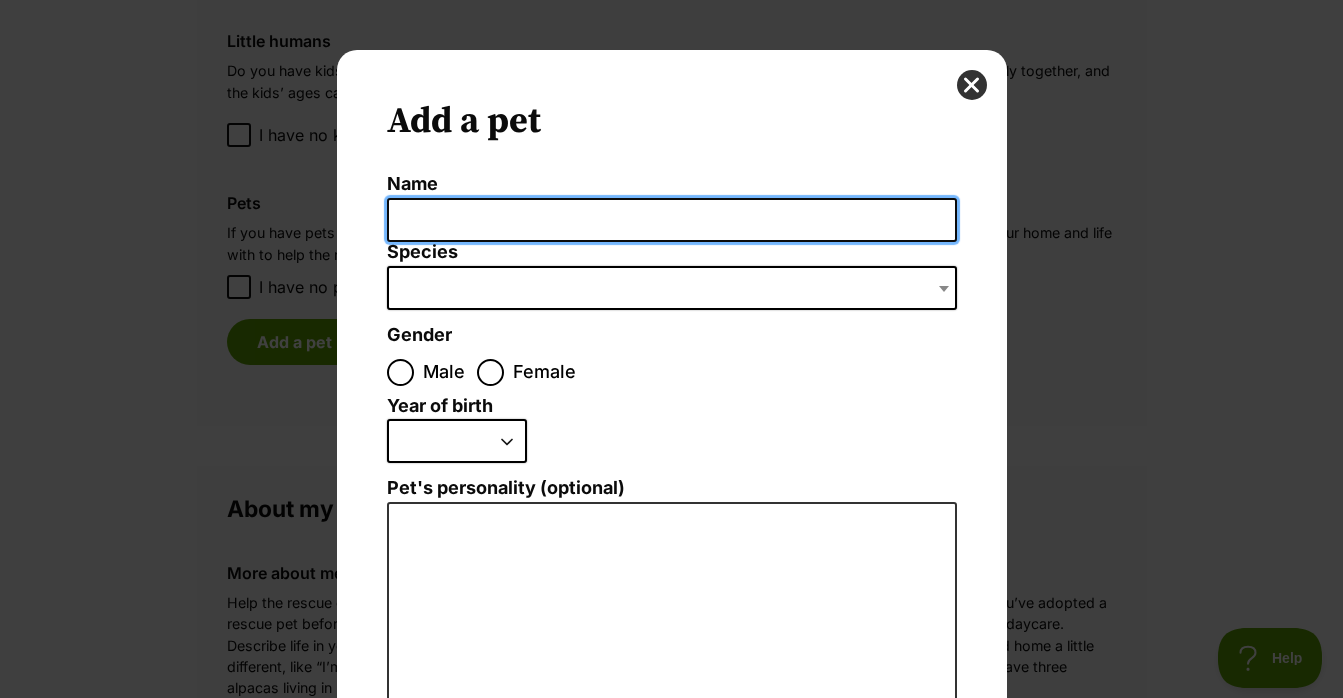 click on "Name" at bounding box center (672, 220) 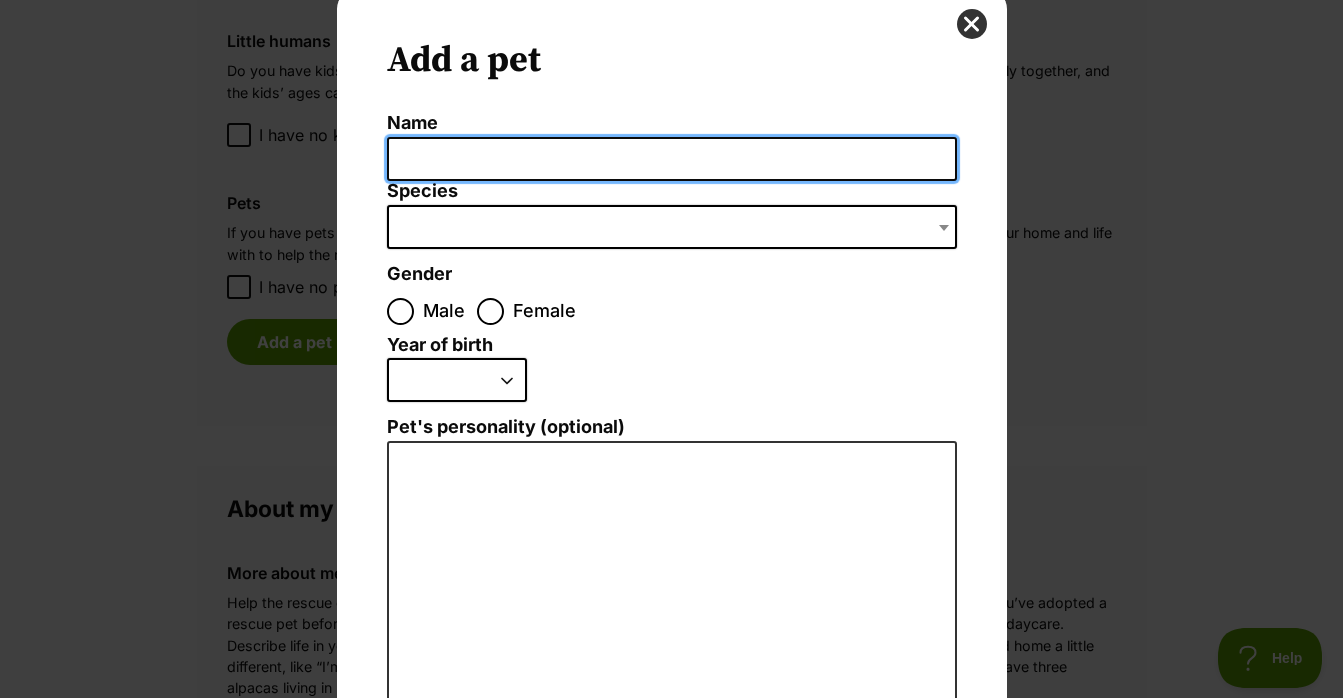 scroll, scrollTop: 0, scrollLeft: 0, axis: both 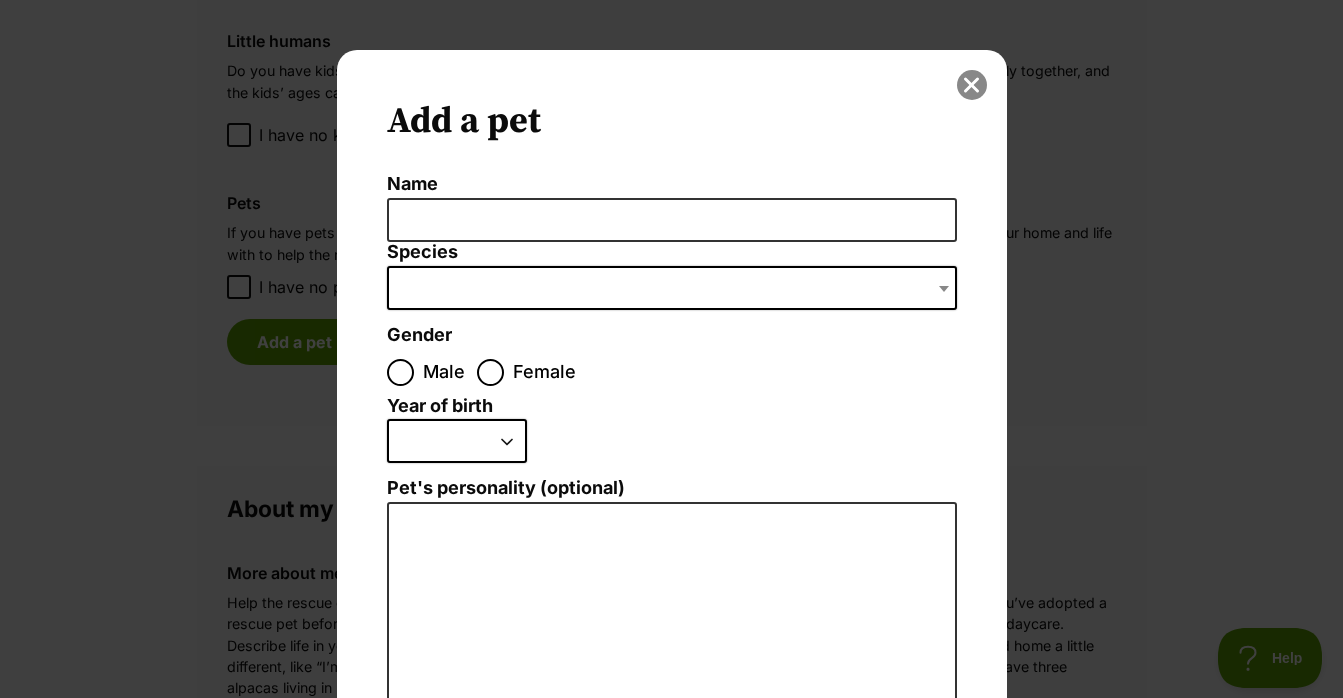 click at bounding box center (972, 85) 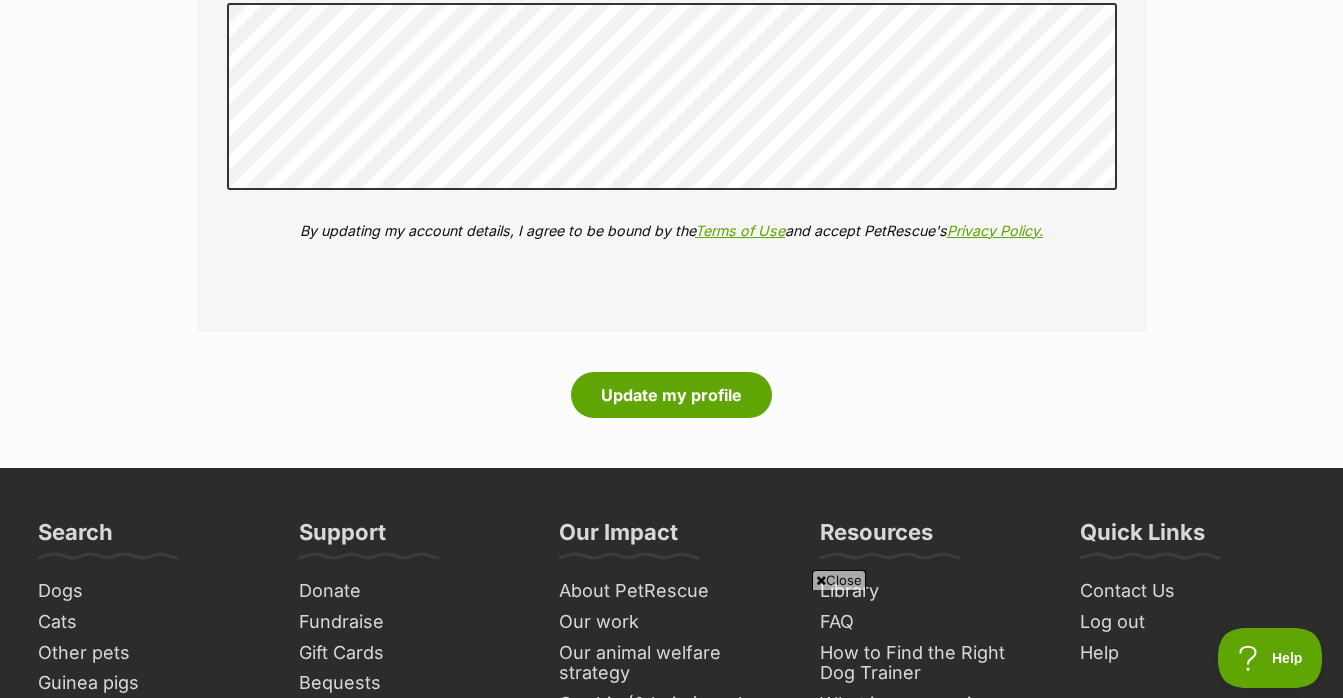 scroll, scrollTop: 2478, scrollLeft: 0, axis: vertical 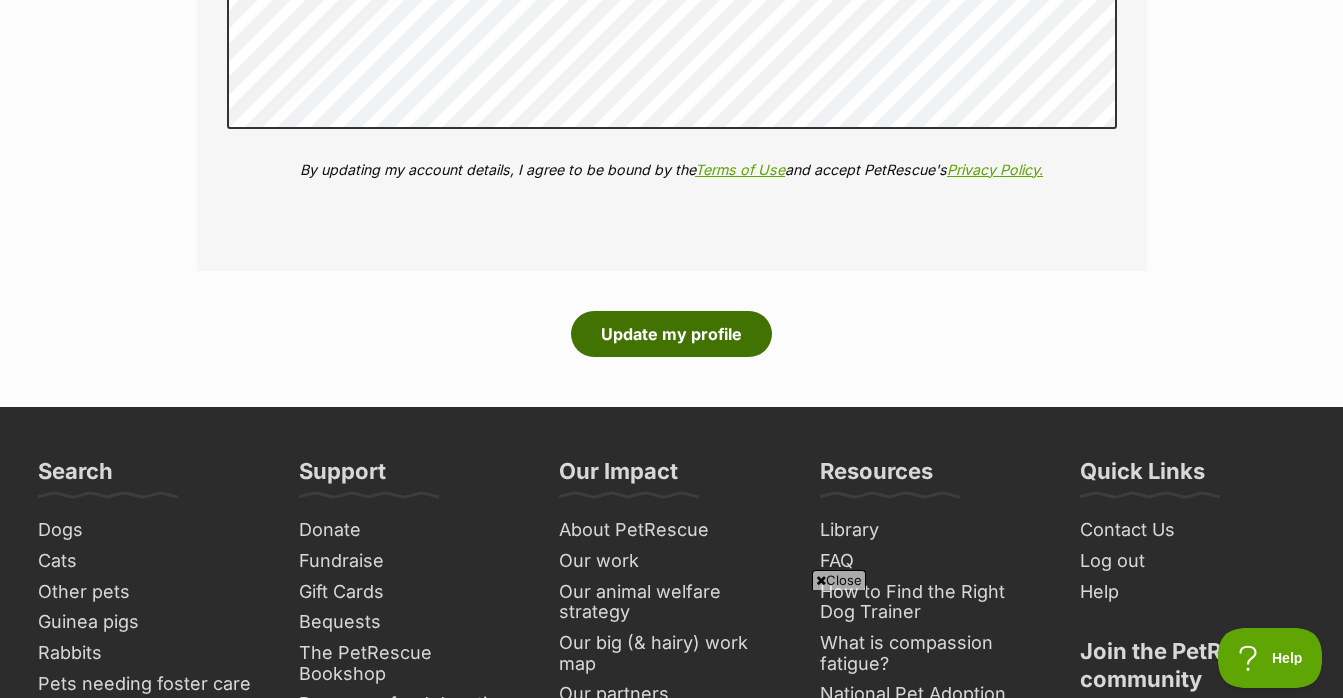 click on "Update my profile" at bounding box center [671, 334] 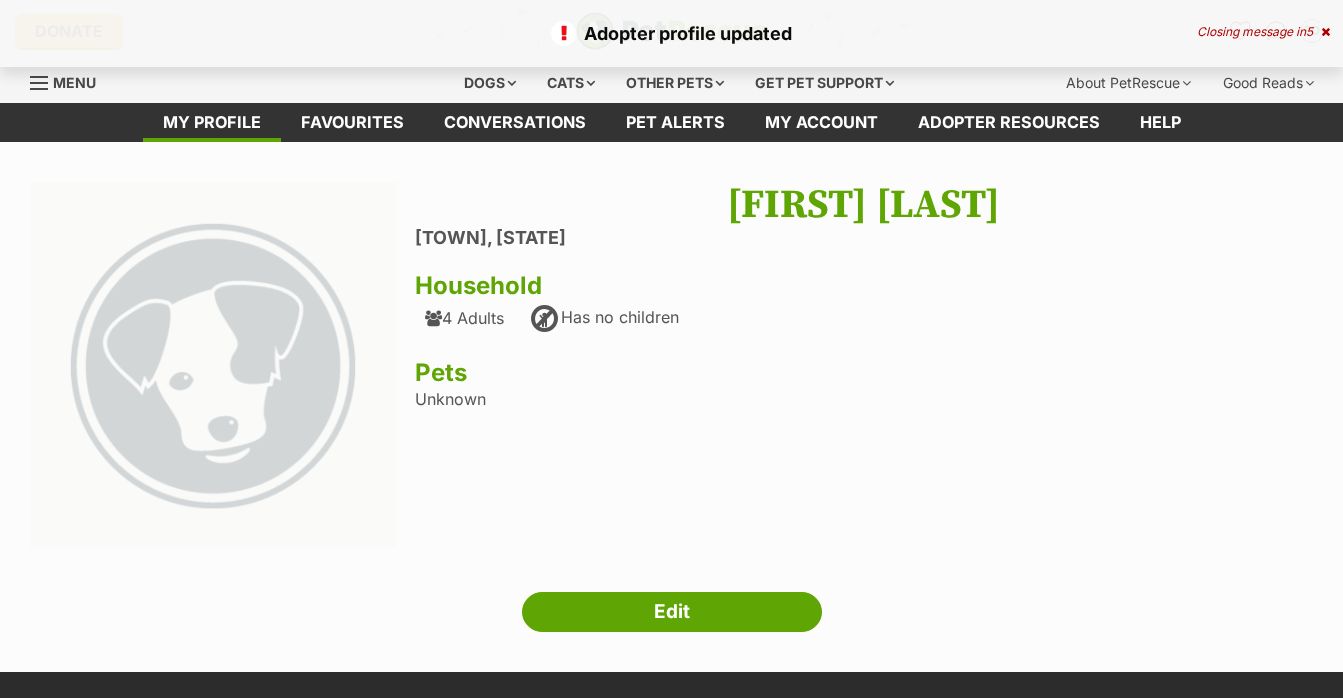 scroll, scrollTop: 0, scrollLeft: 0, axis: both 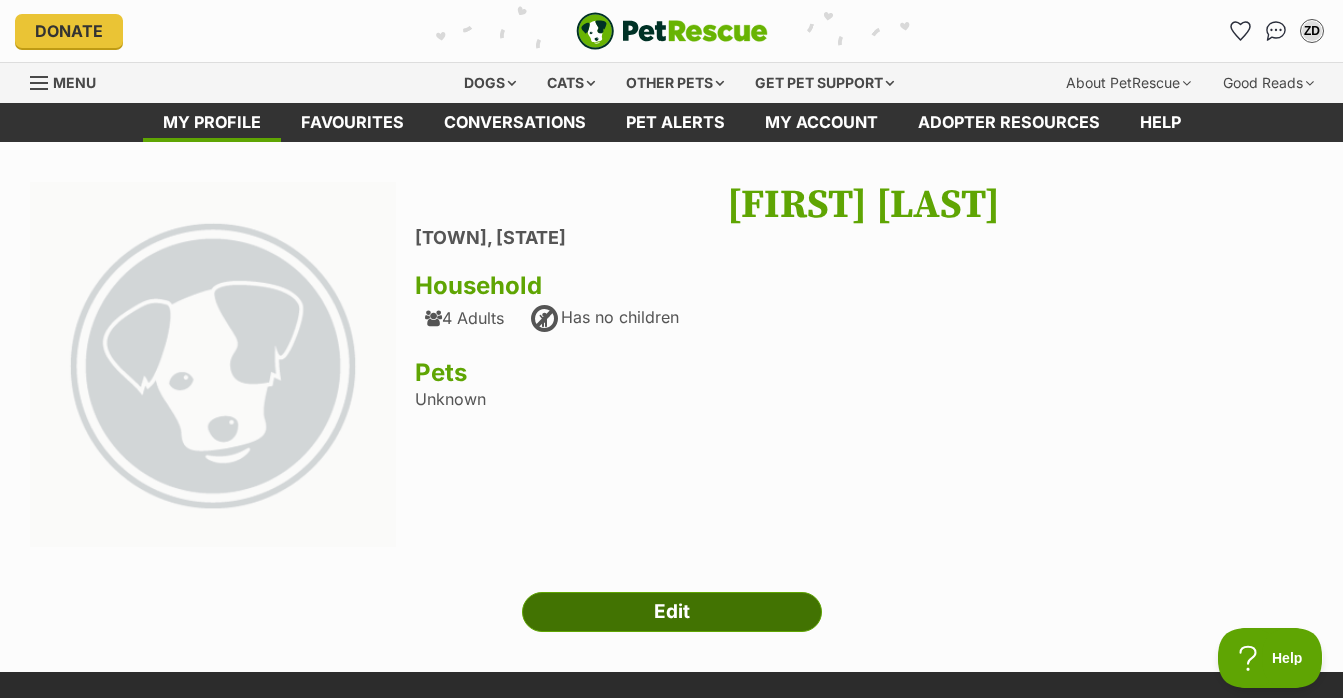 click on "Edit" at bounding box center (672, 612) 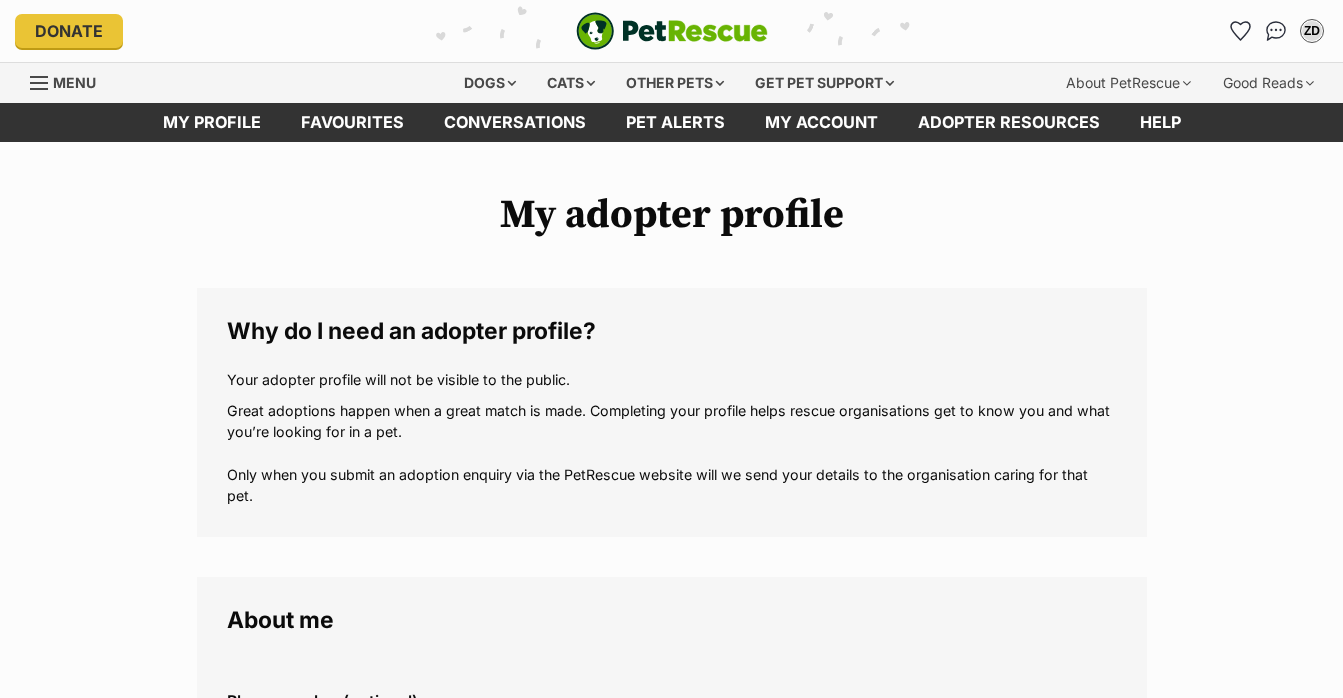 scroll, scrollTop: 0, scrollLeft: 0, axis: both 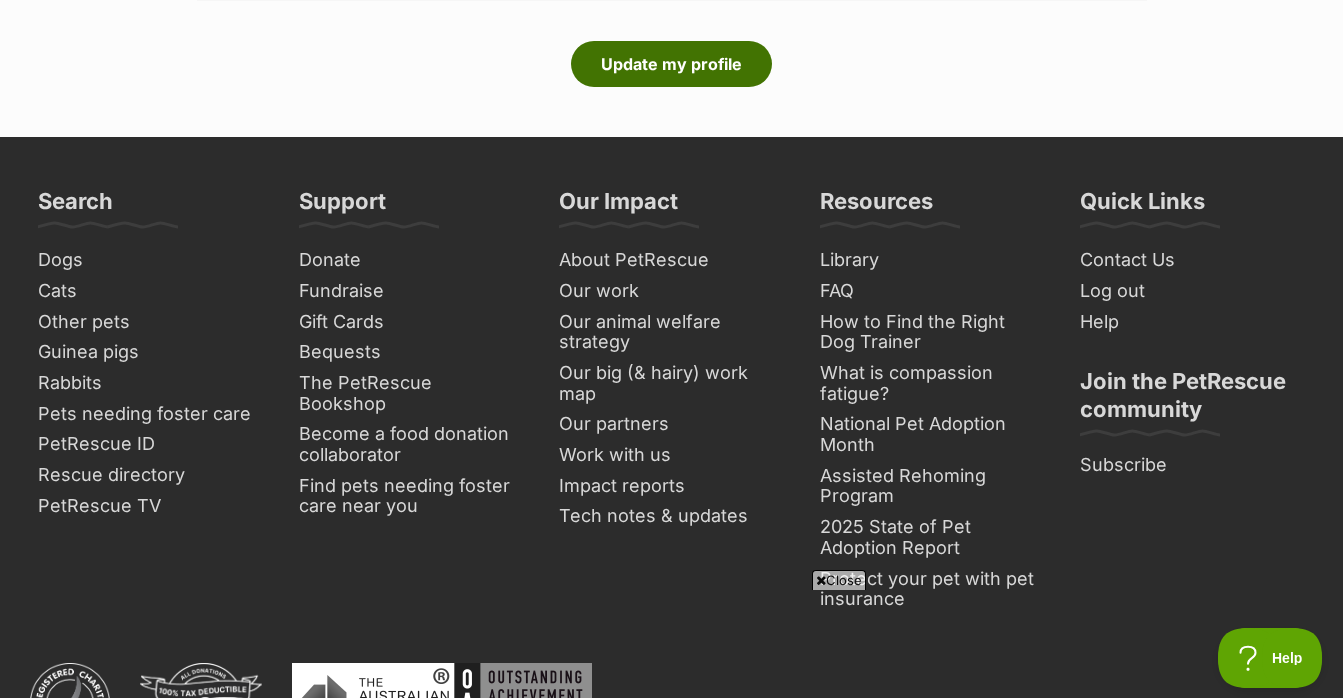 click on "Update my profile" at bounding box center (671, 64) 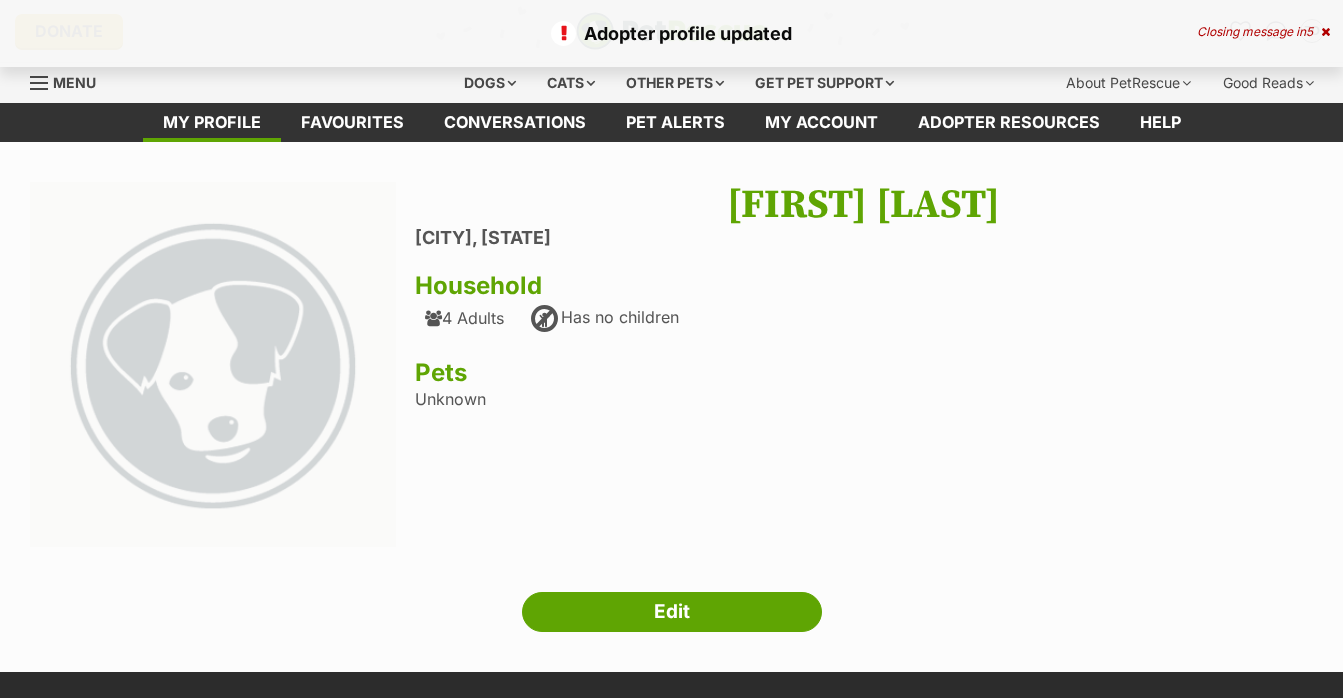 scroll, scrollTop: 0, scrollLeft: 0, axis: both 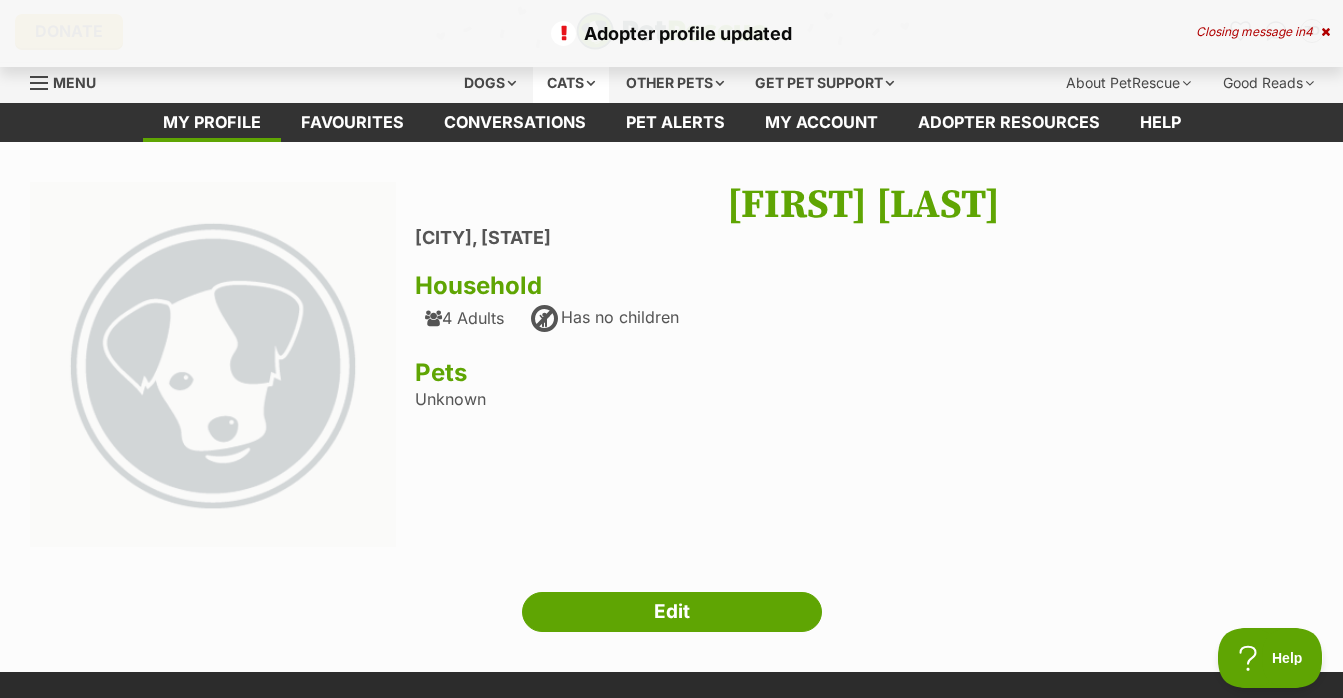 click on "Cats" at bounding box center (571, 83) 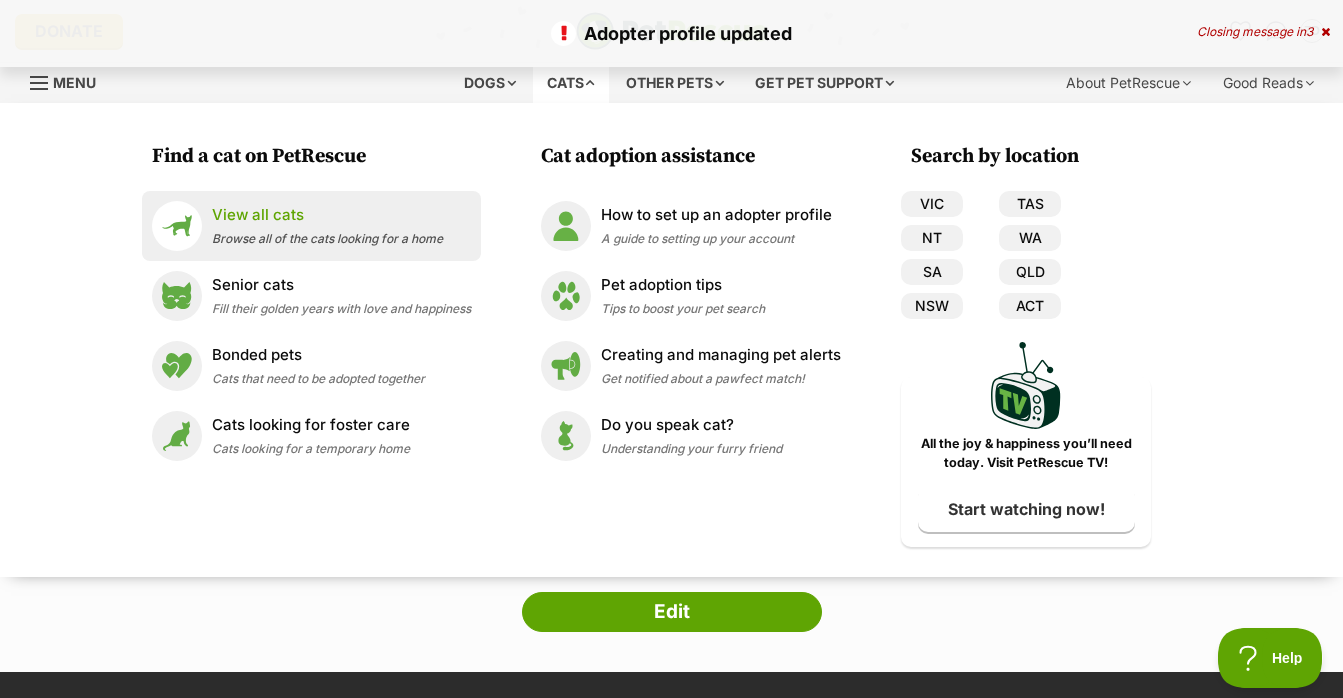 click on "Browse all of the cats looking for a home" at bounding box center [327, 238] 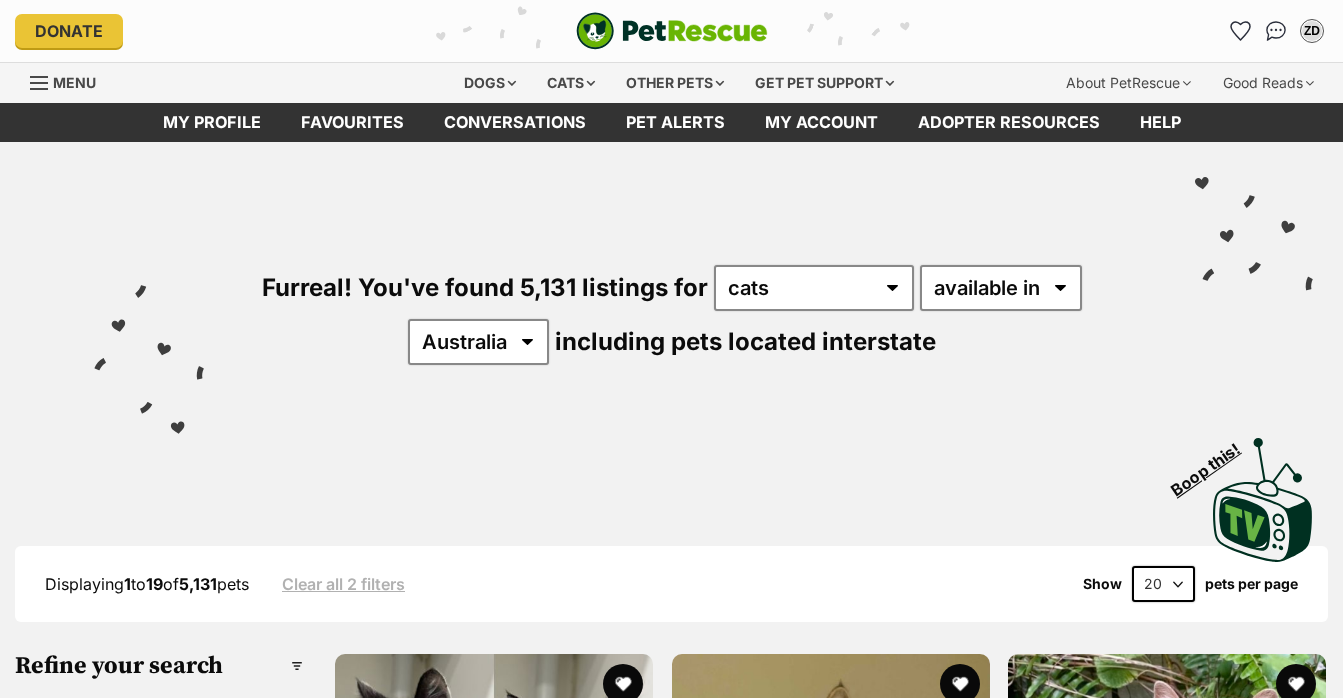 scroll, scrollTop: 0, scrollLeft: 0, axis: both 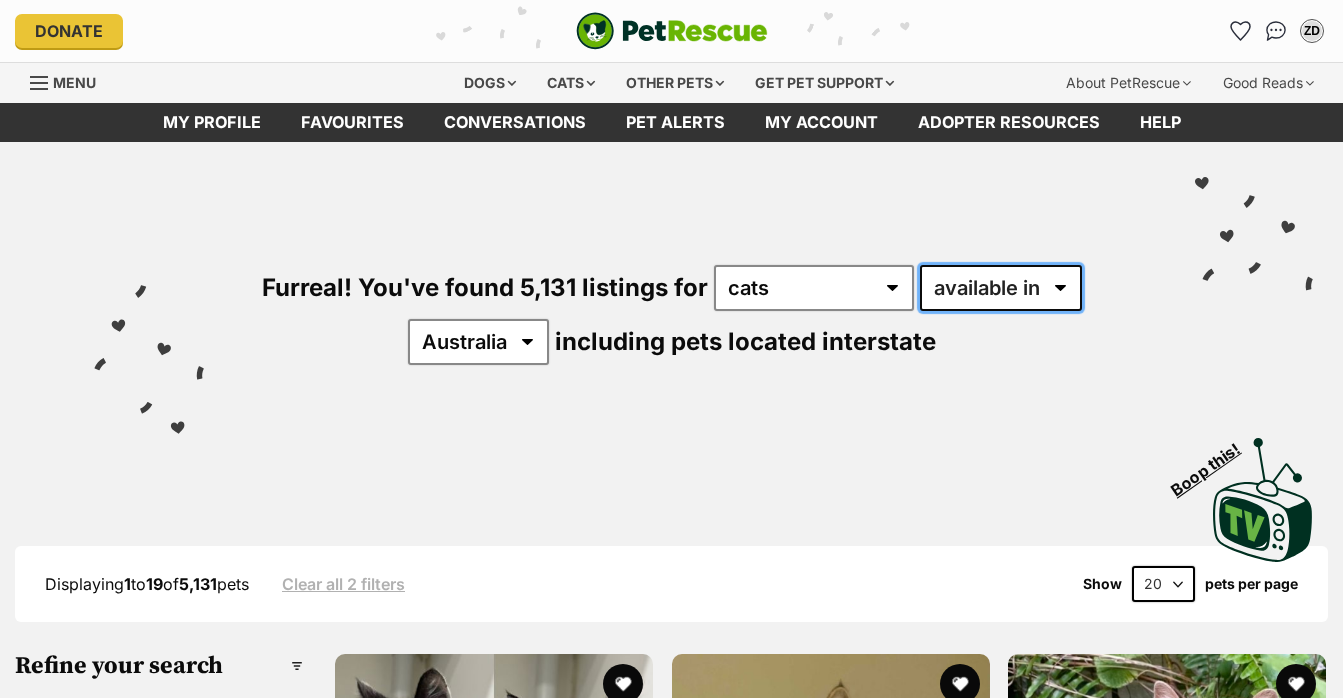 click on "available in
located in" at bounding box center [1001, 288] 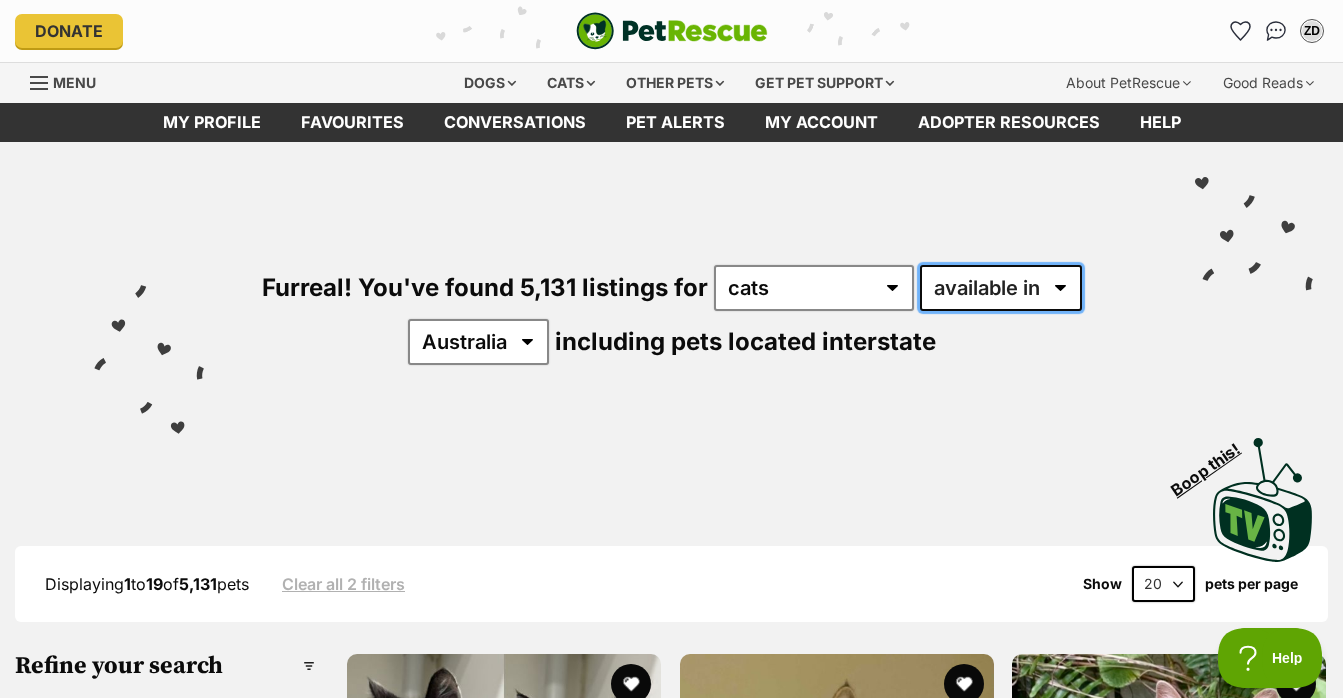 scroll, scrollTop: 0, scrollLeft: 0, axis: both 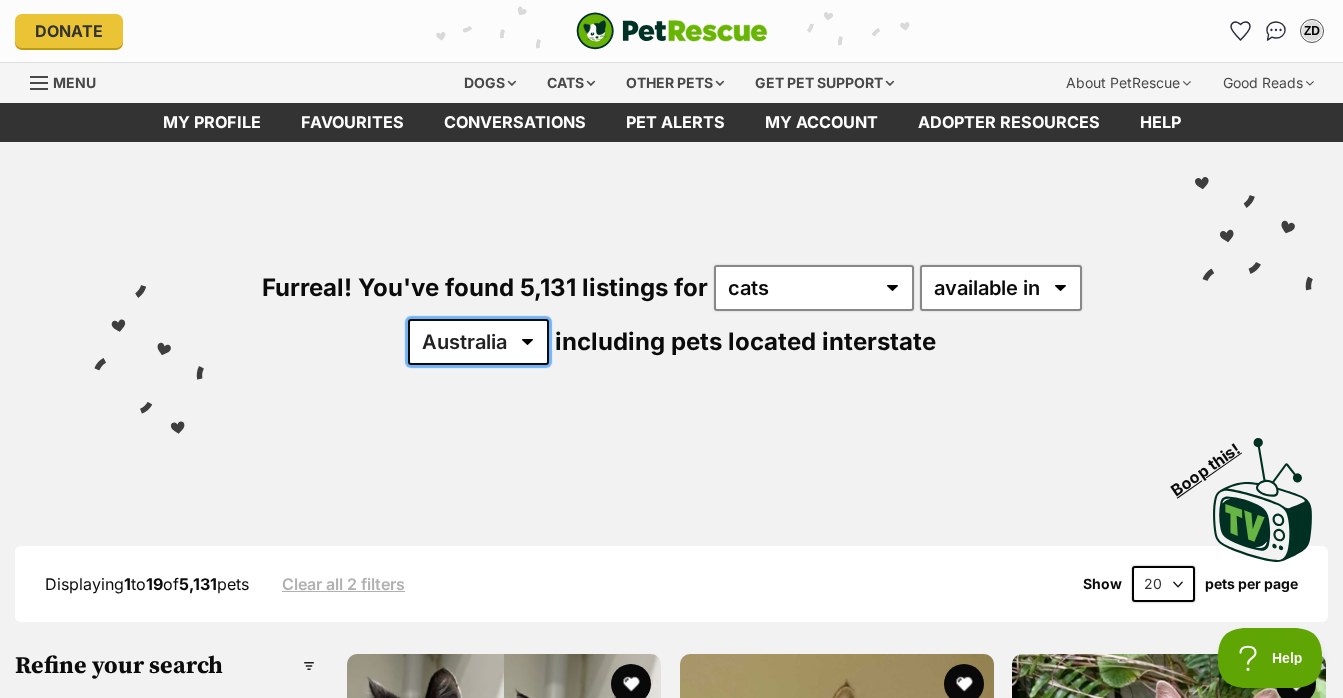click on "Australia
ACT
NSW
NT
QLD
SA
TAS
VIC
WA" at bounding box center (478, 342) 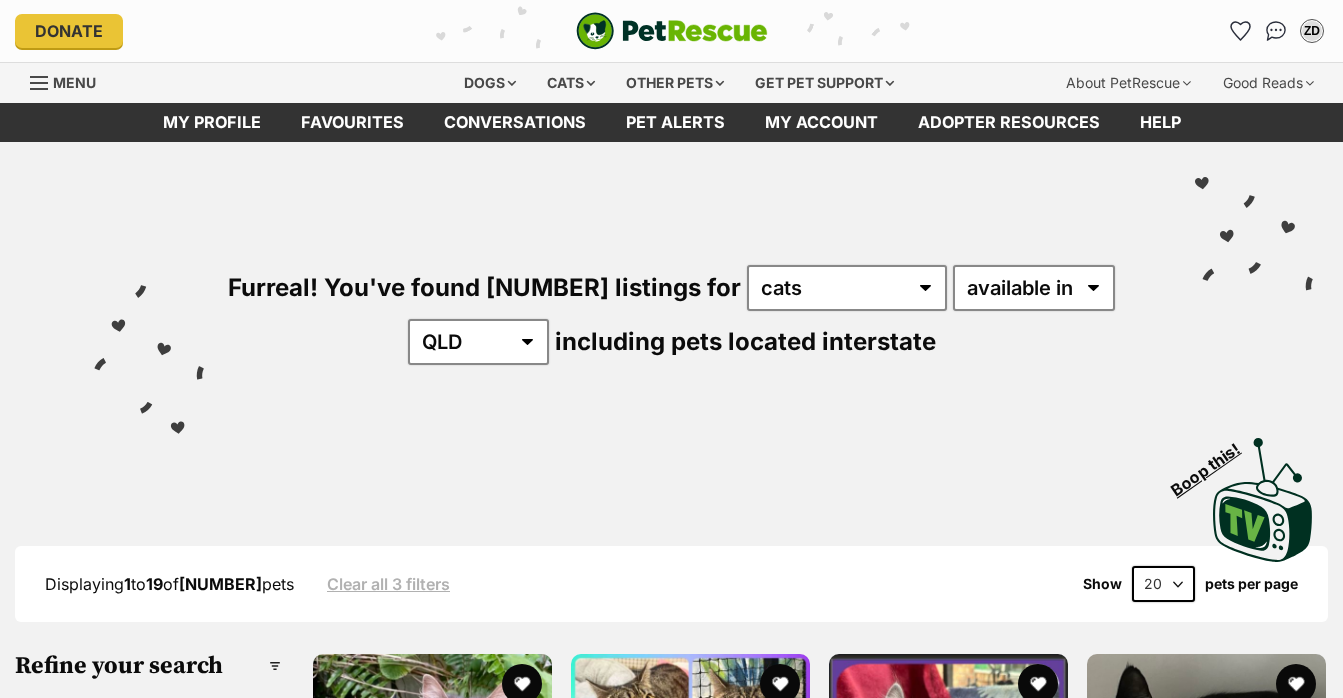 scroll, scrollTop: 0, scrollLeft: 0, axis: both 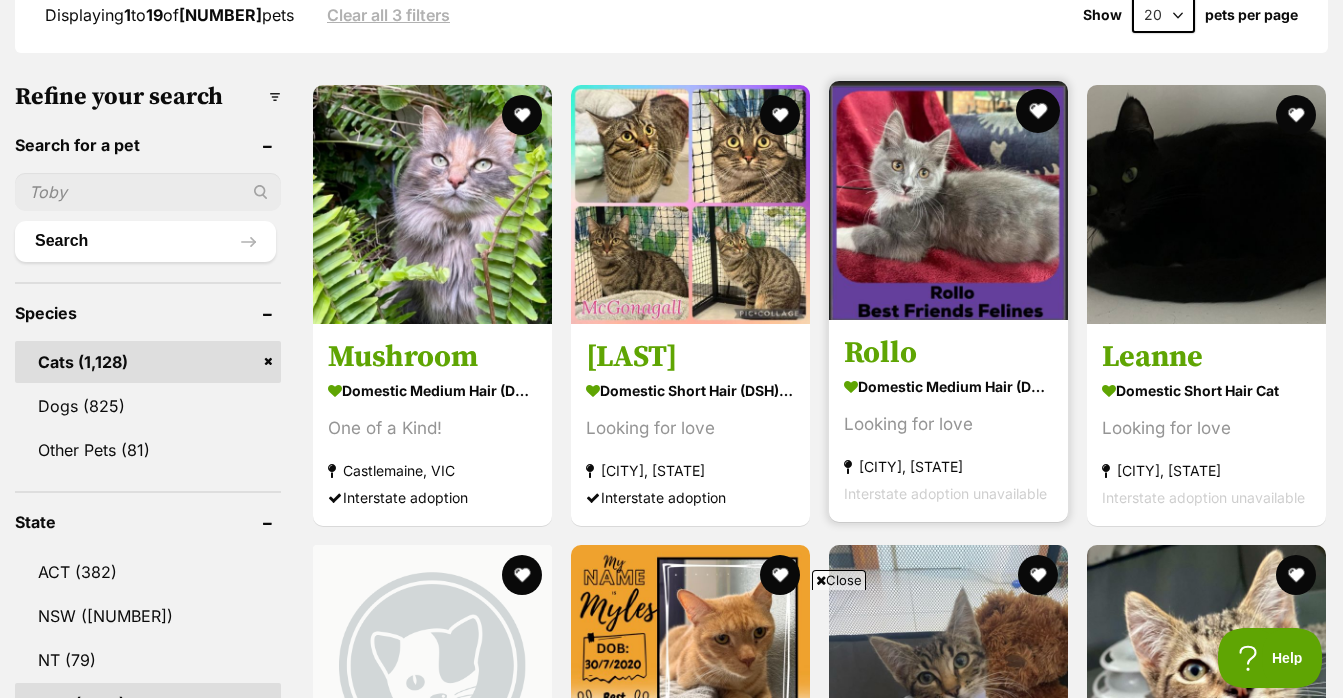 click at bounding box center [1038, 111] 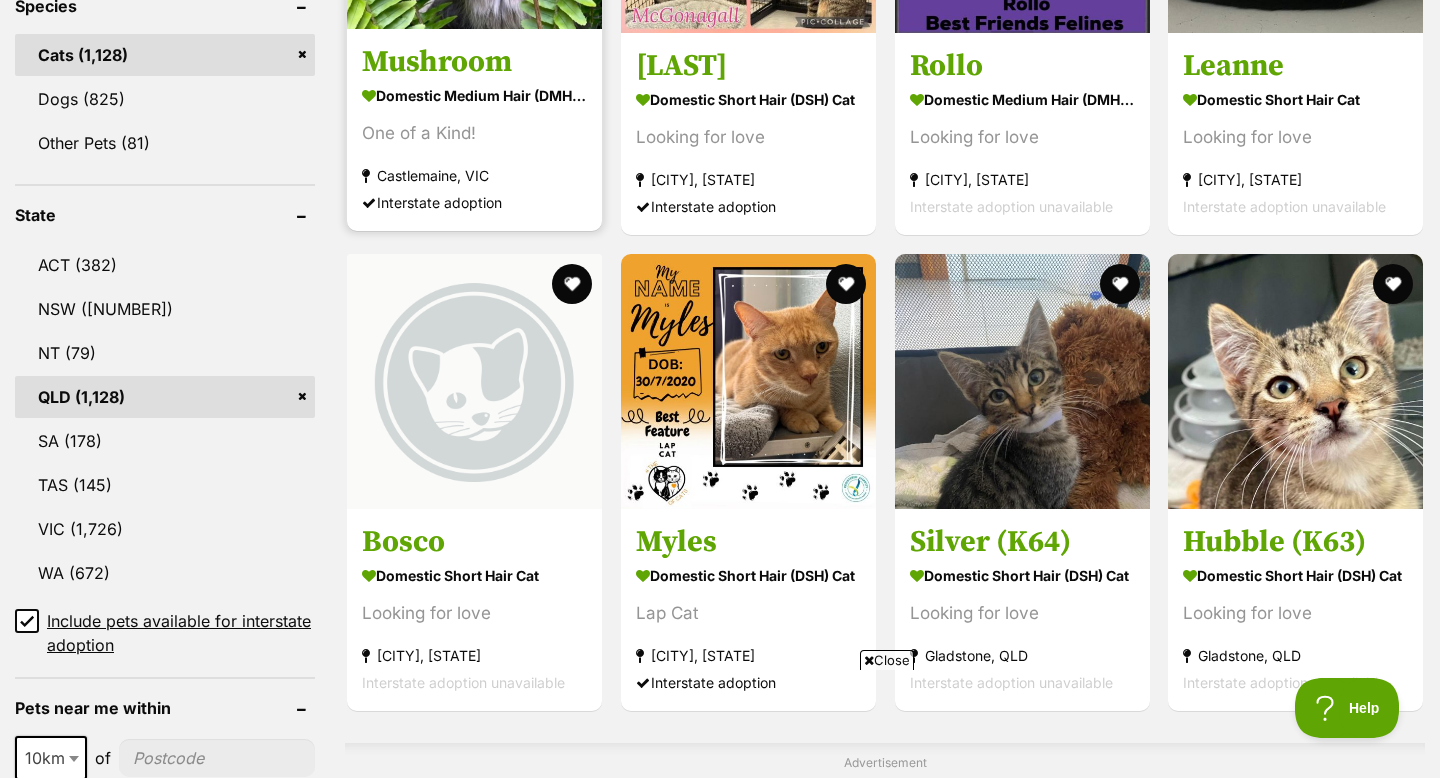 scroll, scrollTop: 915, scrollLeft: 0, axis: vertical 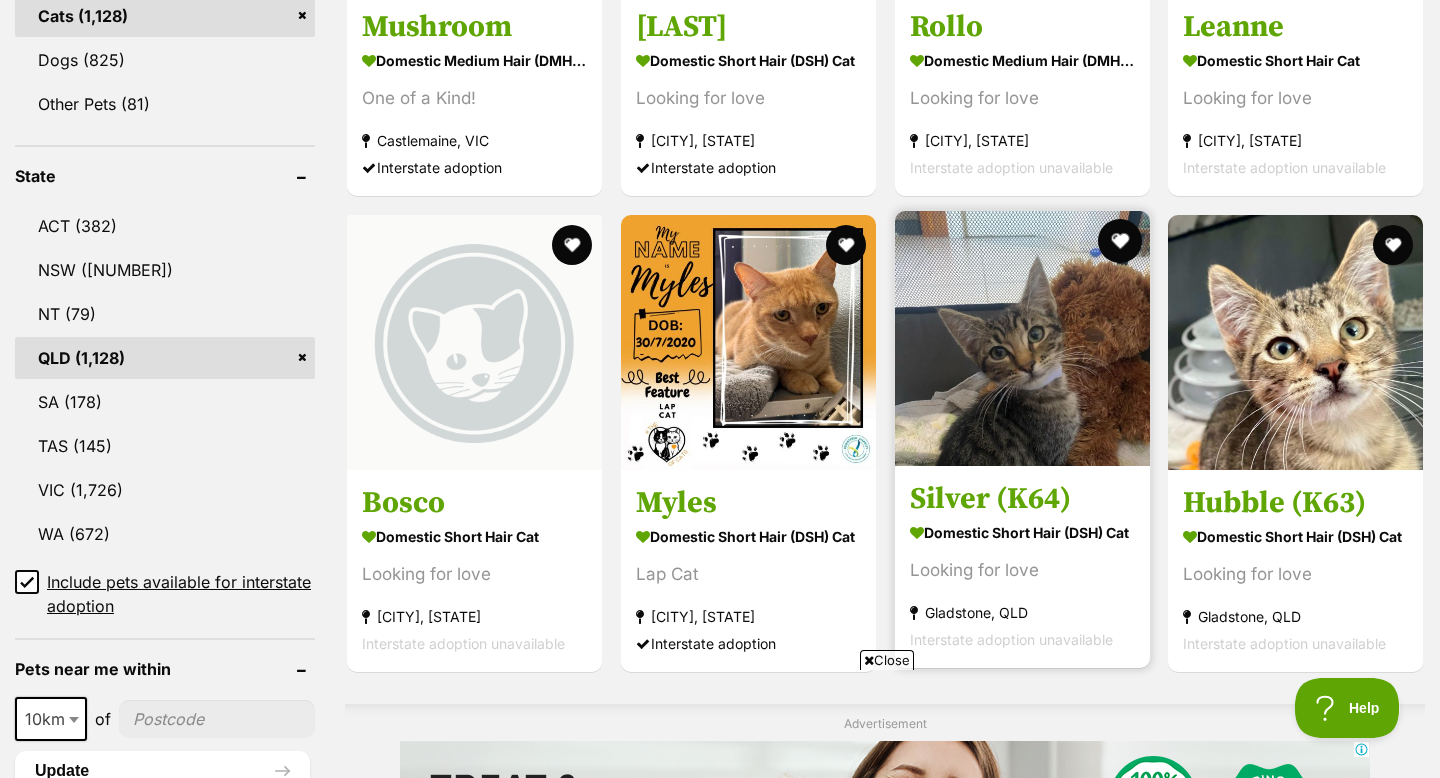 click at bounding box center (1119, 241) 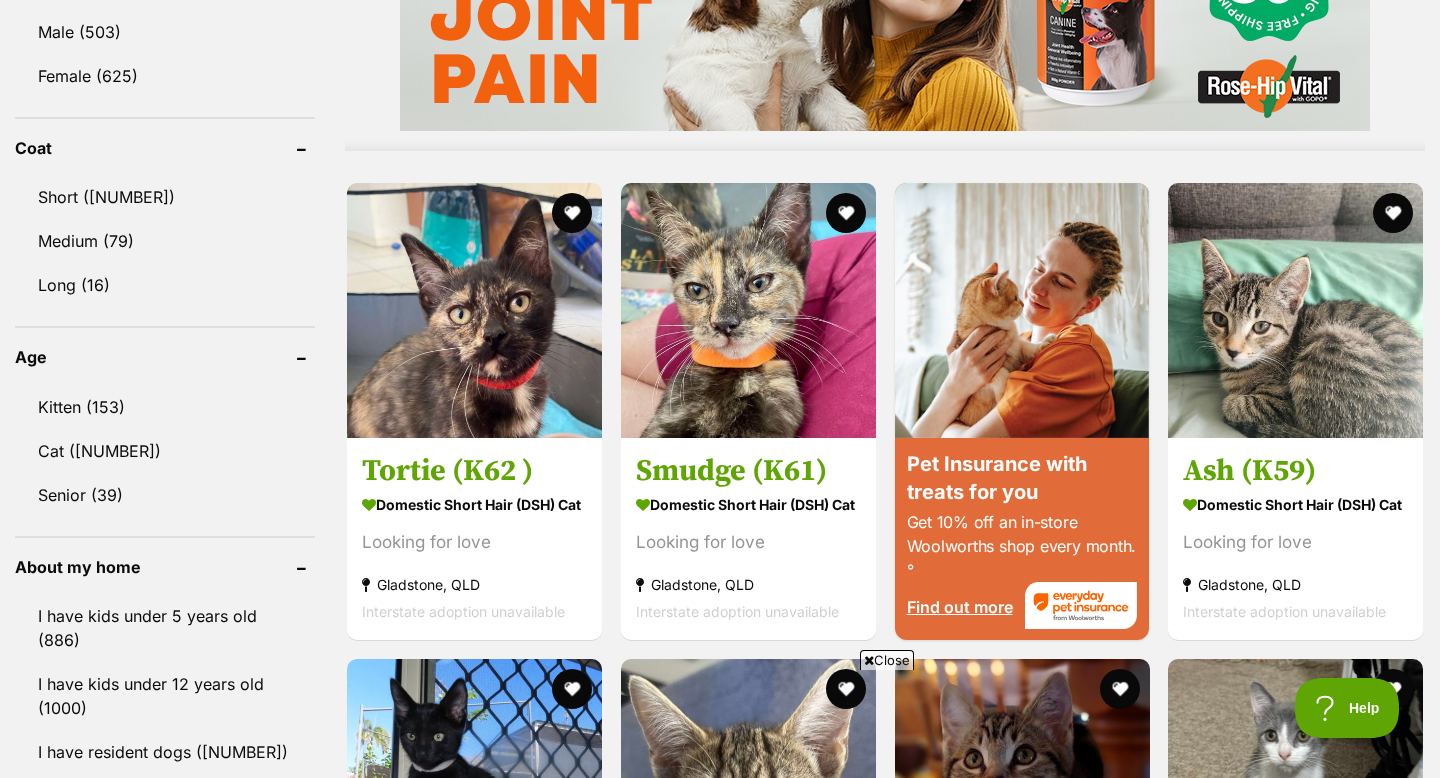 scroll, scrollTop: 1780, scrollLeft: 0, axis: vertical 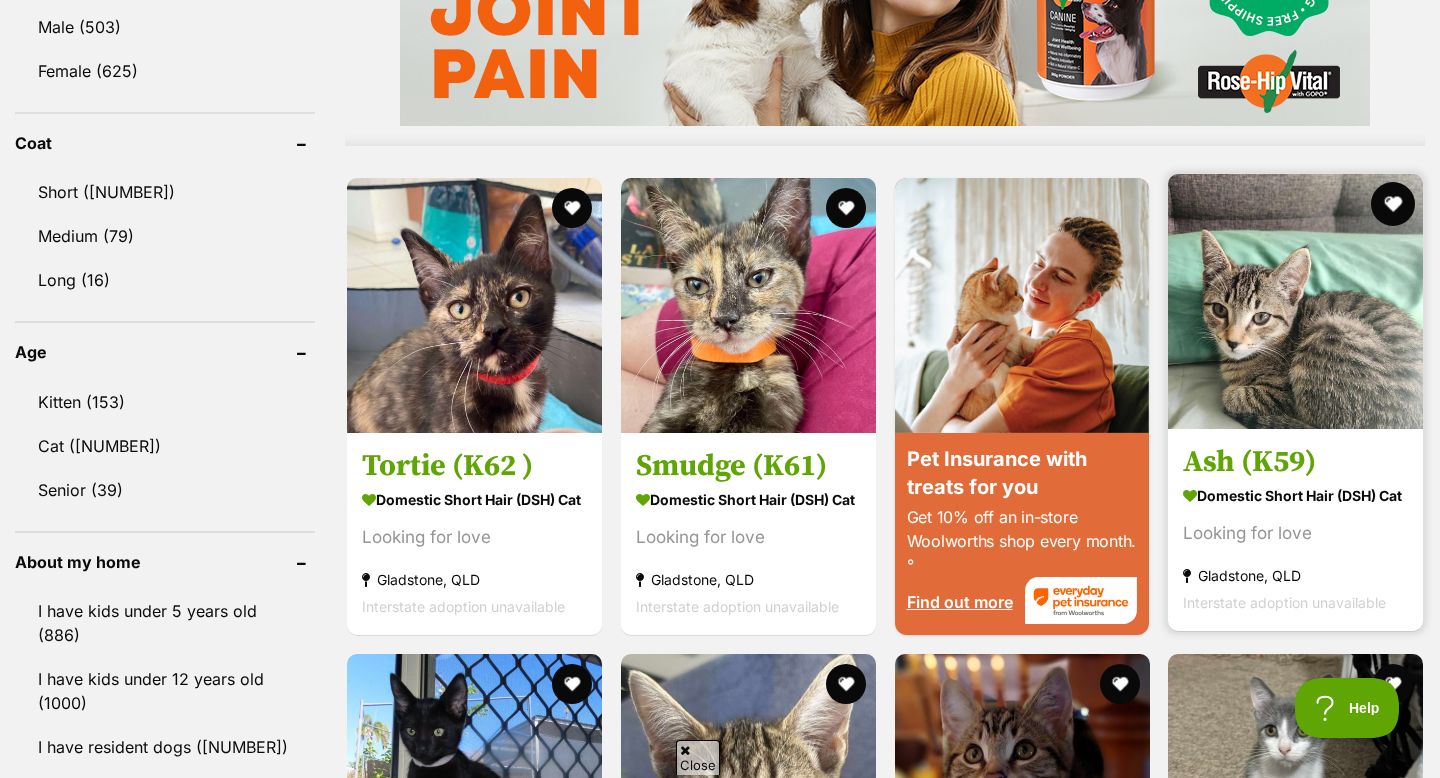 click at bounding box center (1393, 204) 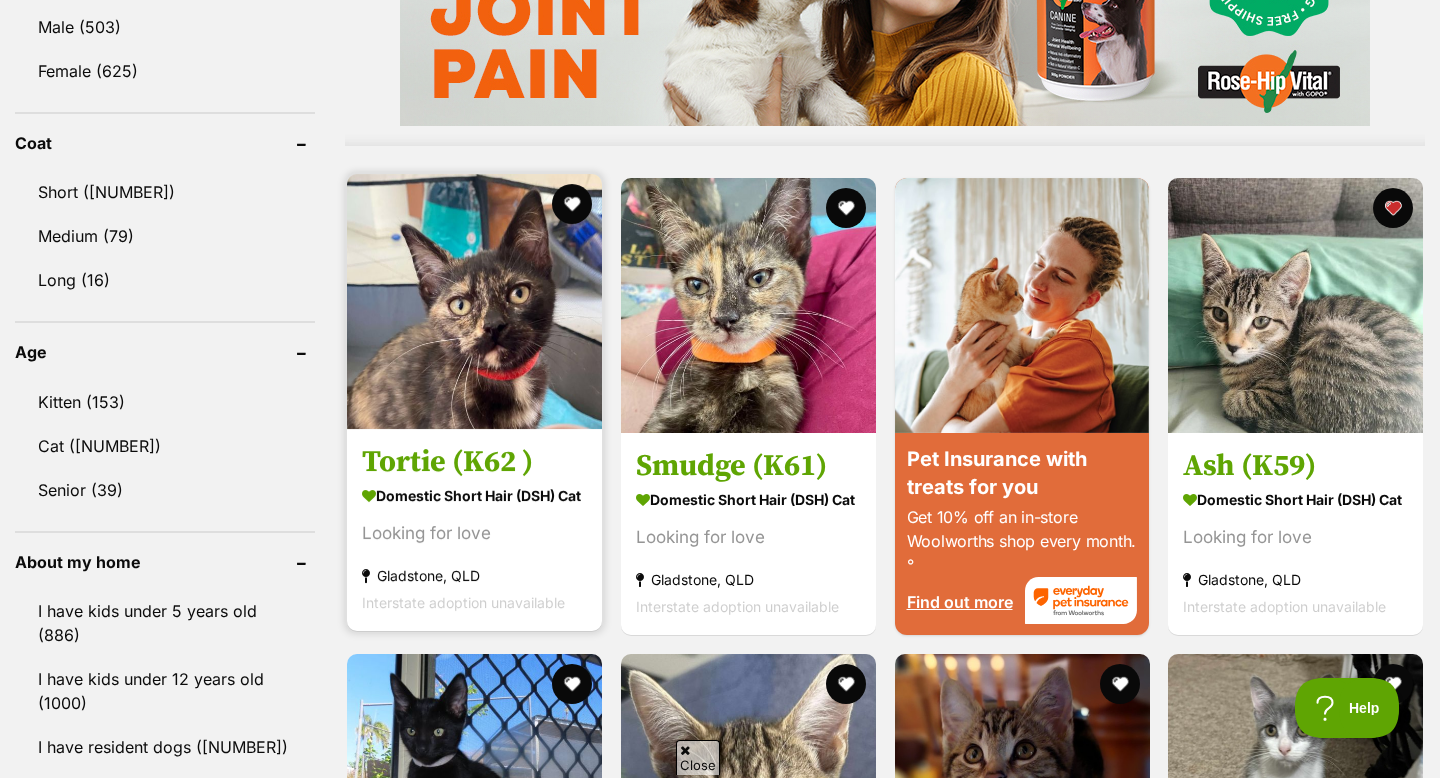 scroll, scrollTop: 0, scrollLeft: 0, axis: both 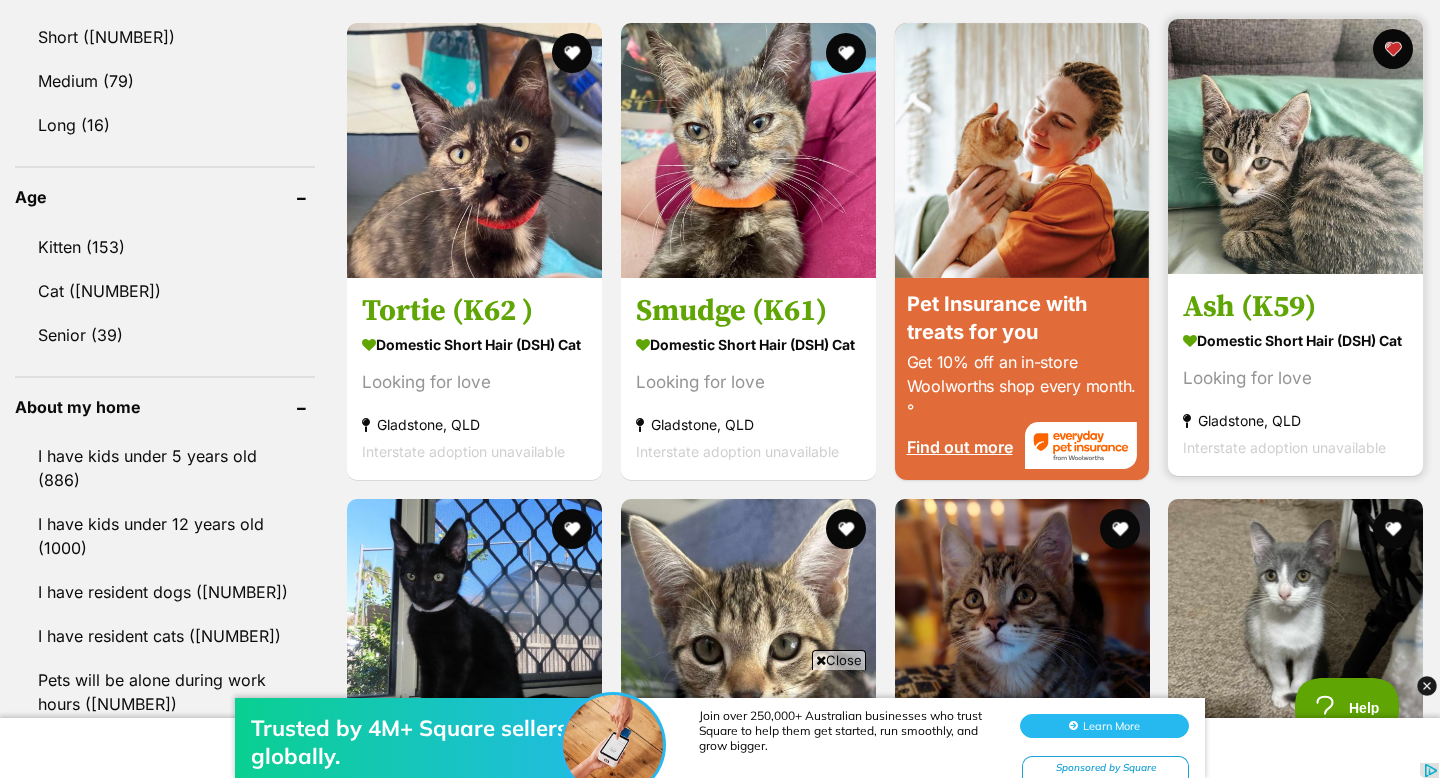 click on "Ash (K59)" at bounding box center (1295, 307) 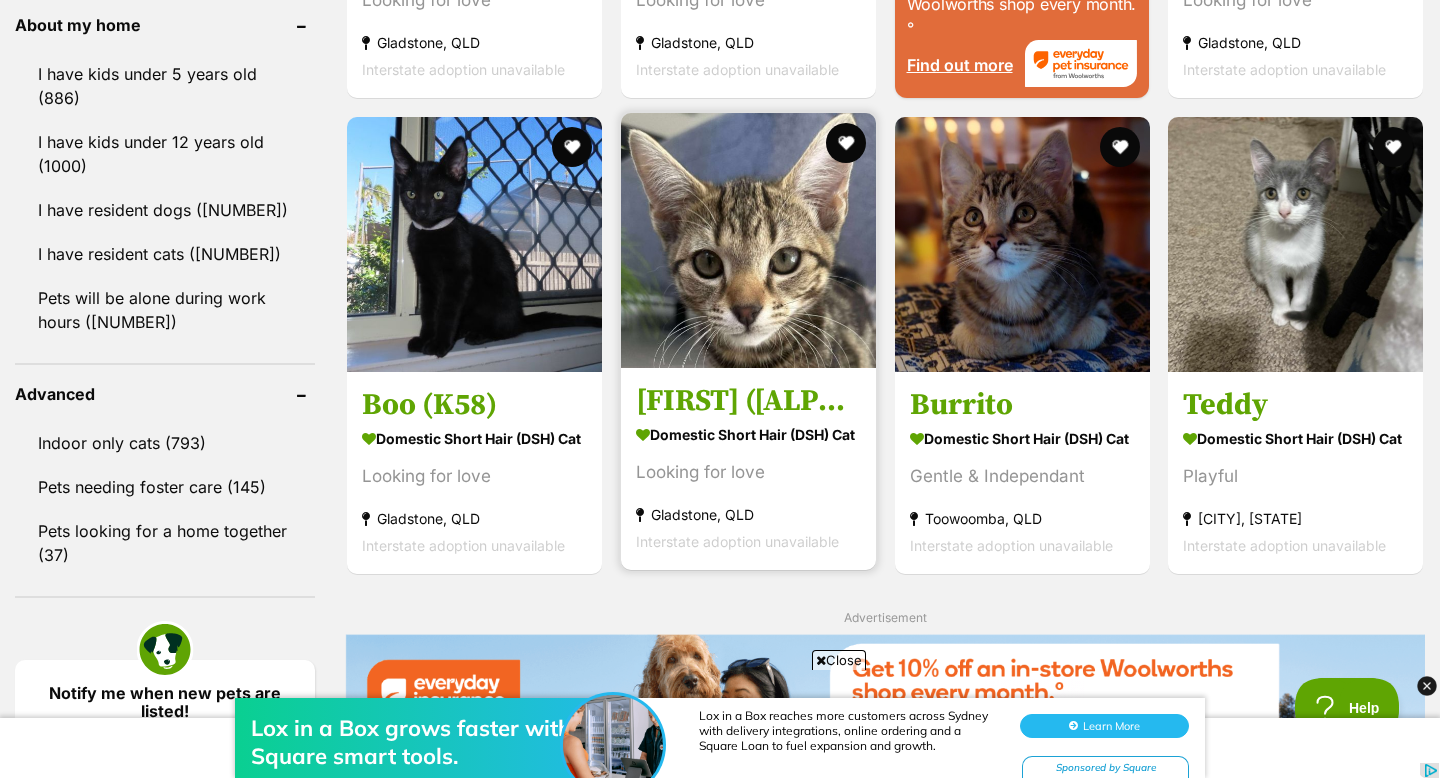 scroll, scrollTop: 0, scrollLeft: 0, axis: both 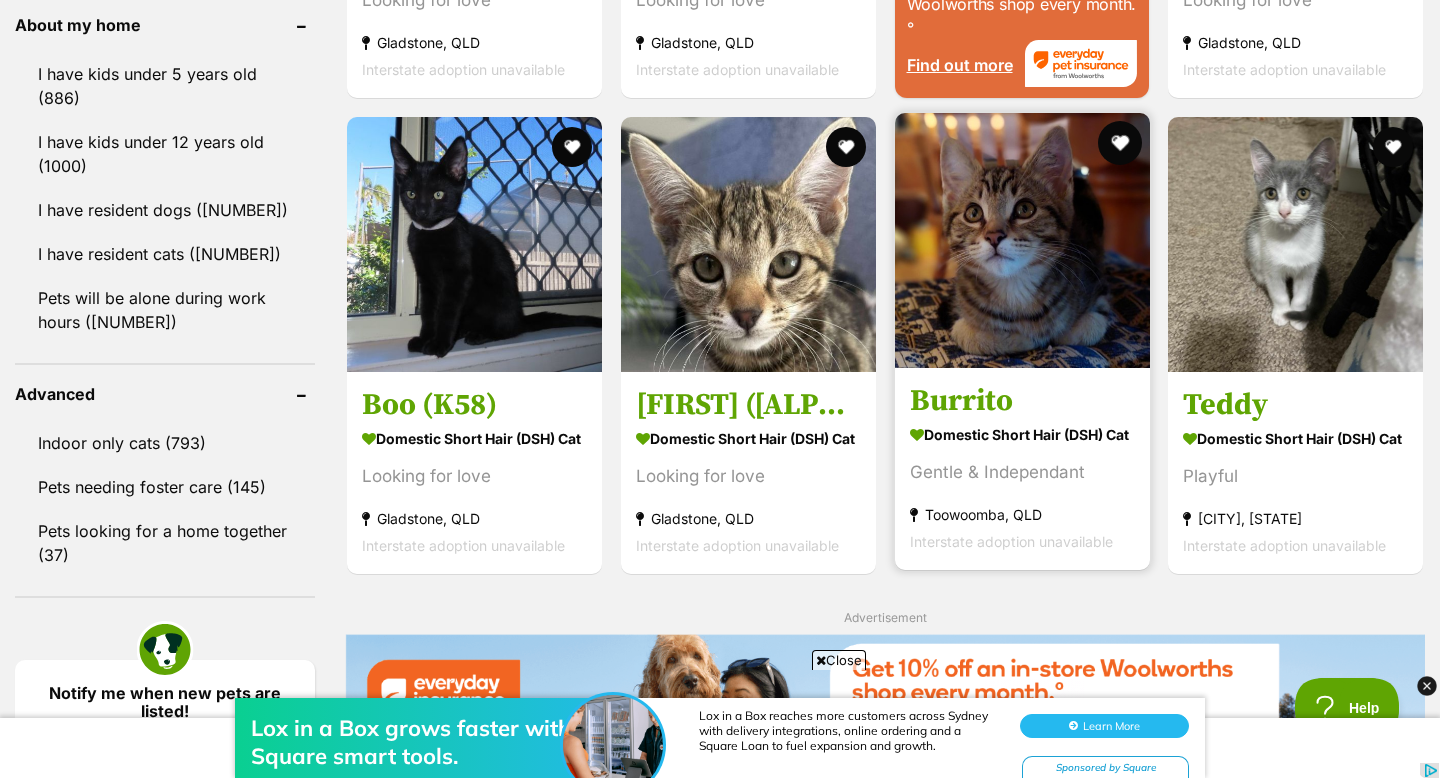click at bounding box center (1119, 143) 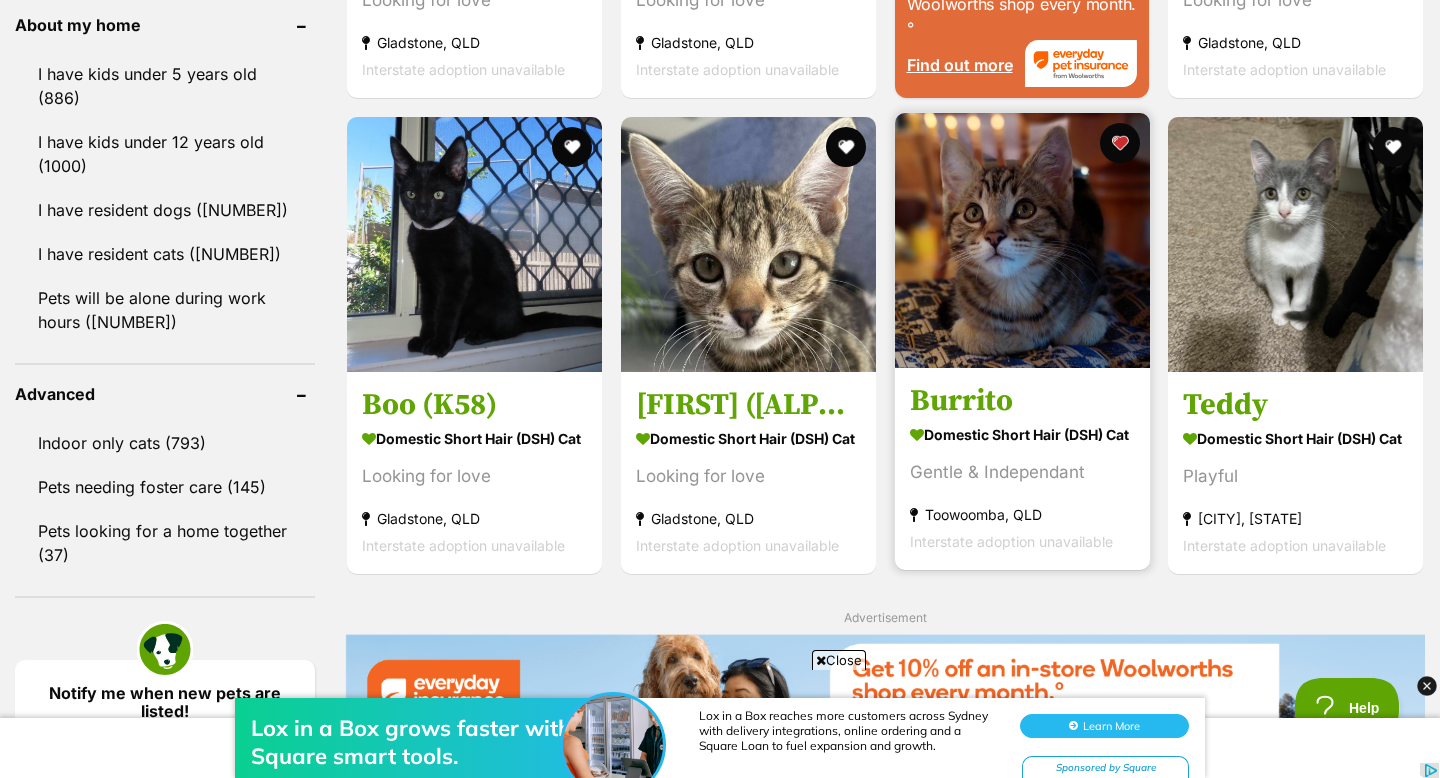 click on "Burrito" at bounding box center [1022, 401] 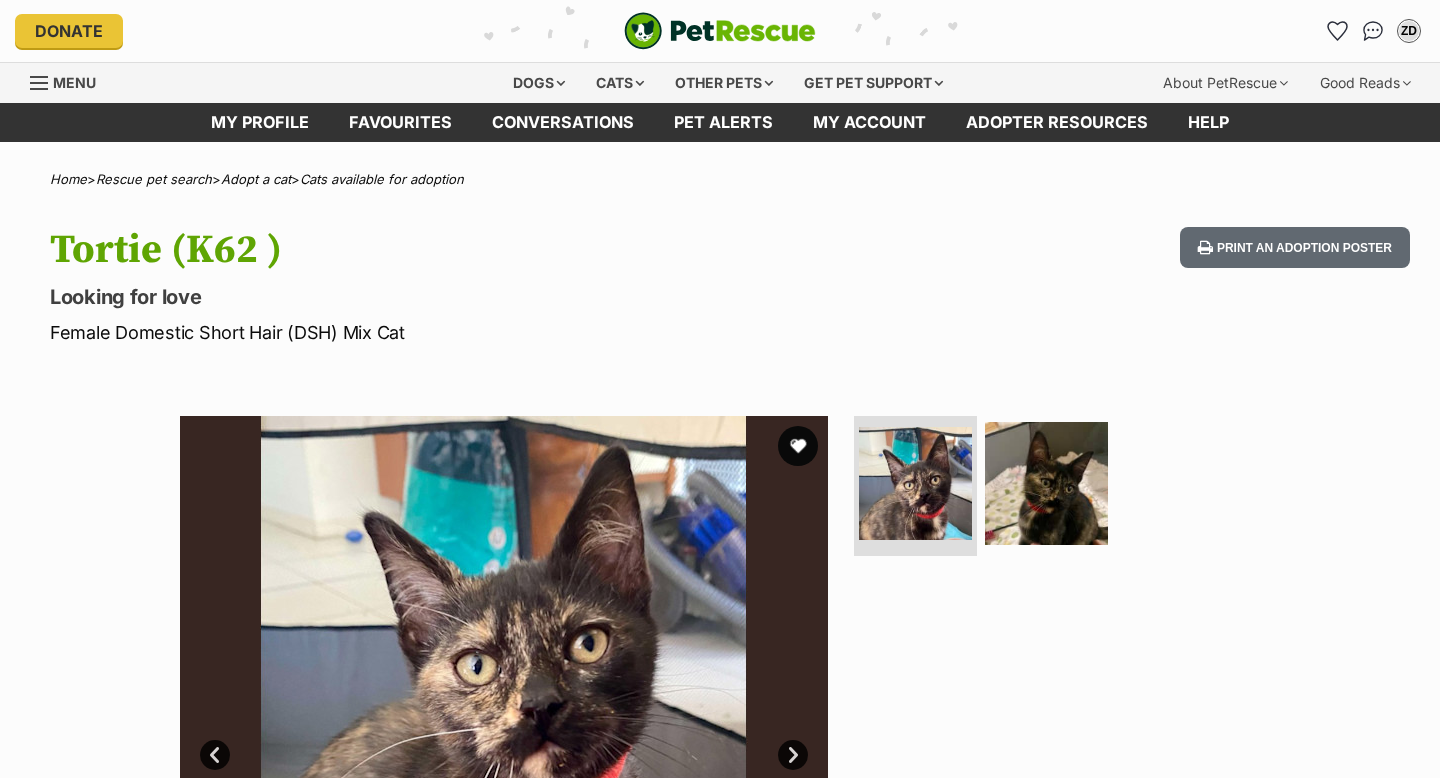 scroll, scrollTop: 0, scrollLeft: 0, axis: both 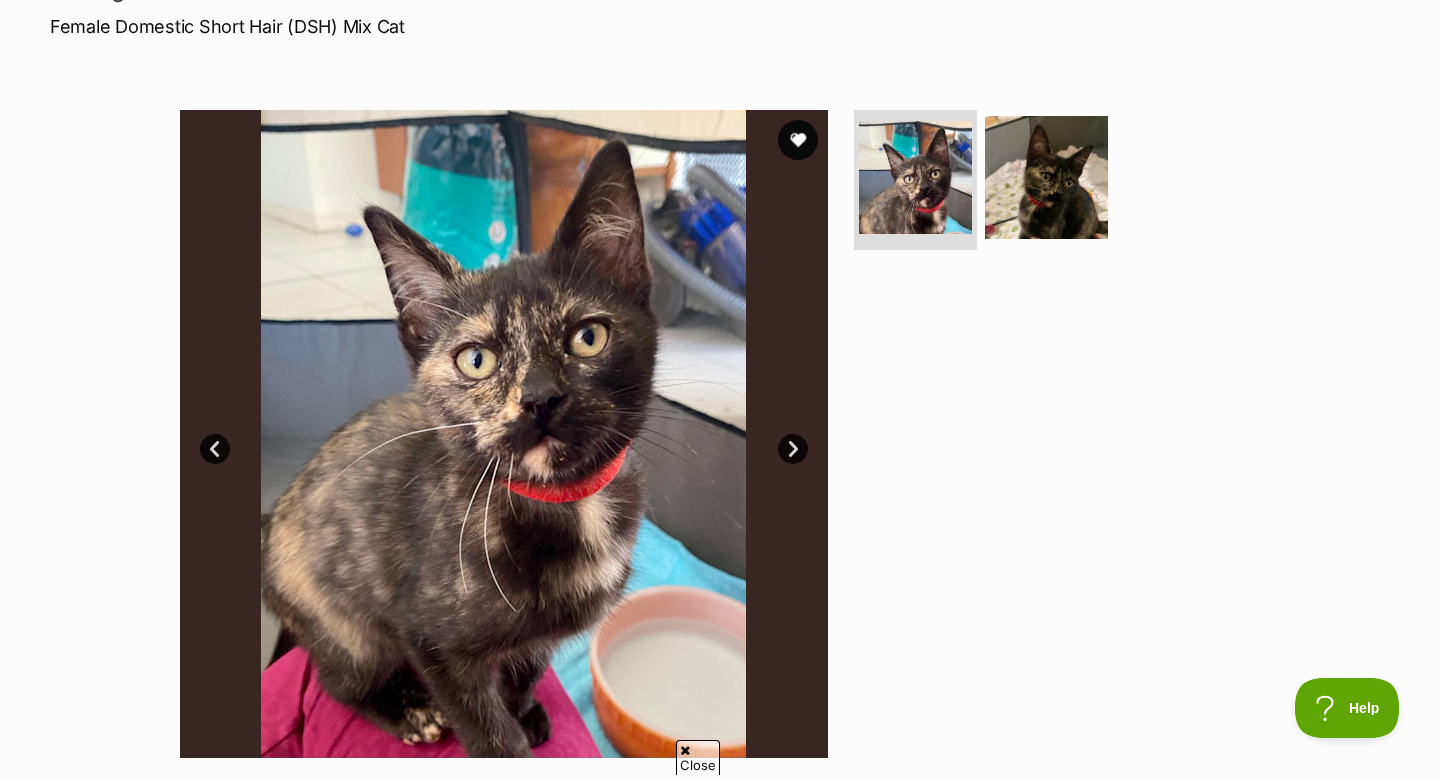 click on "Next" at bounding box center [793, 449] 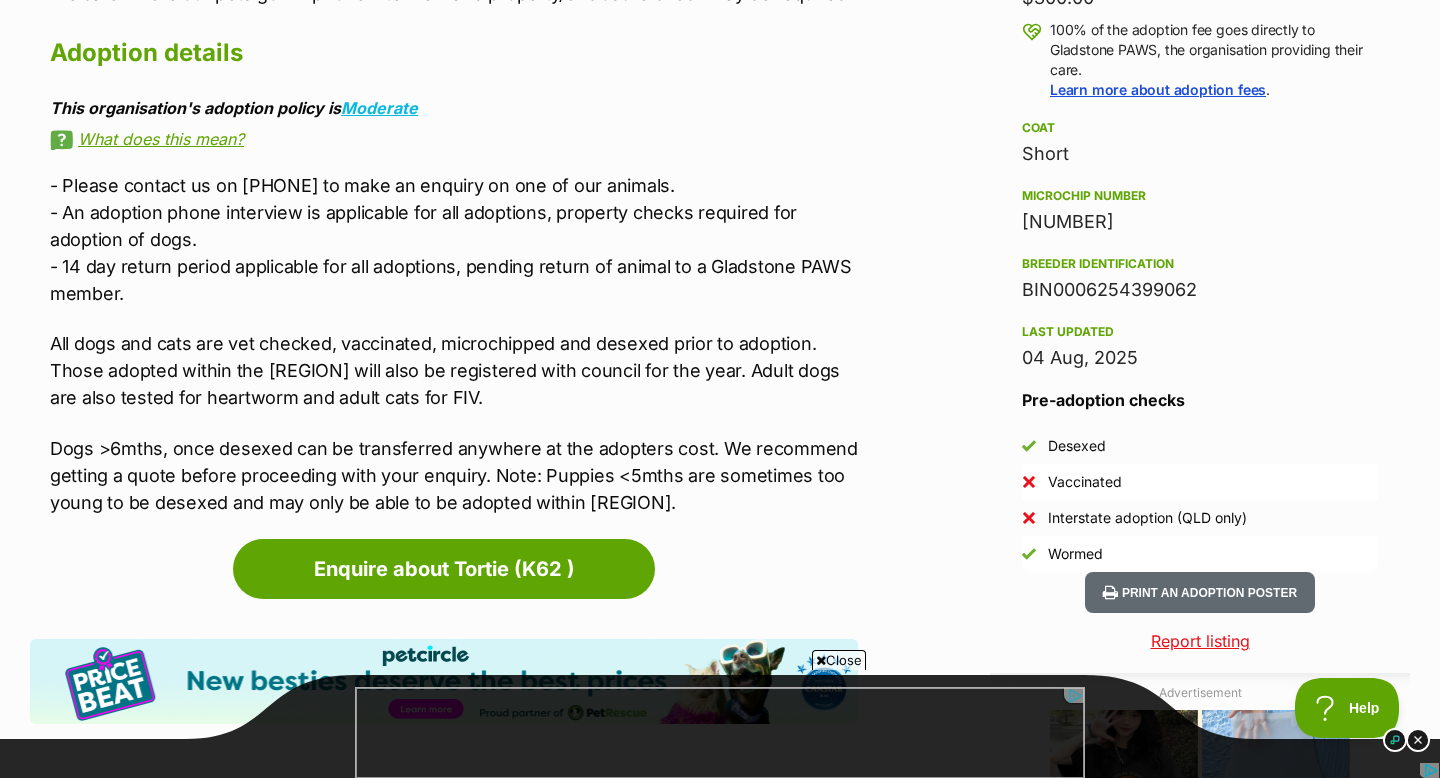 scroll, scrollTop: 1508, scrollLeft: 0, axis: vertical 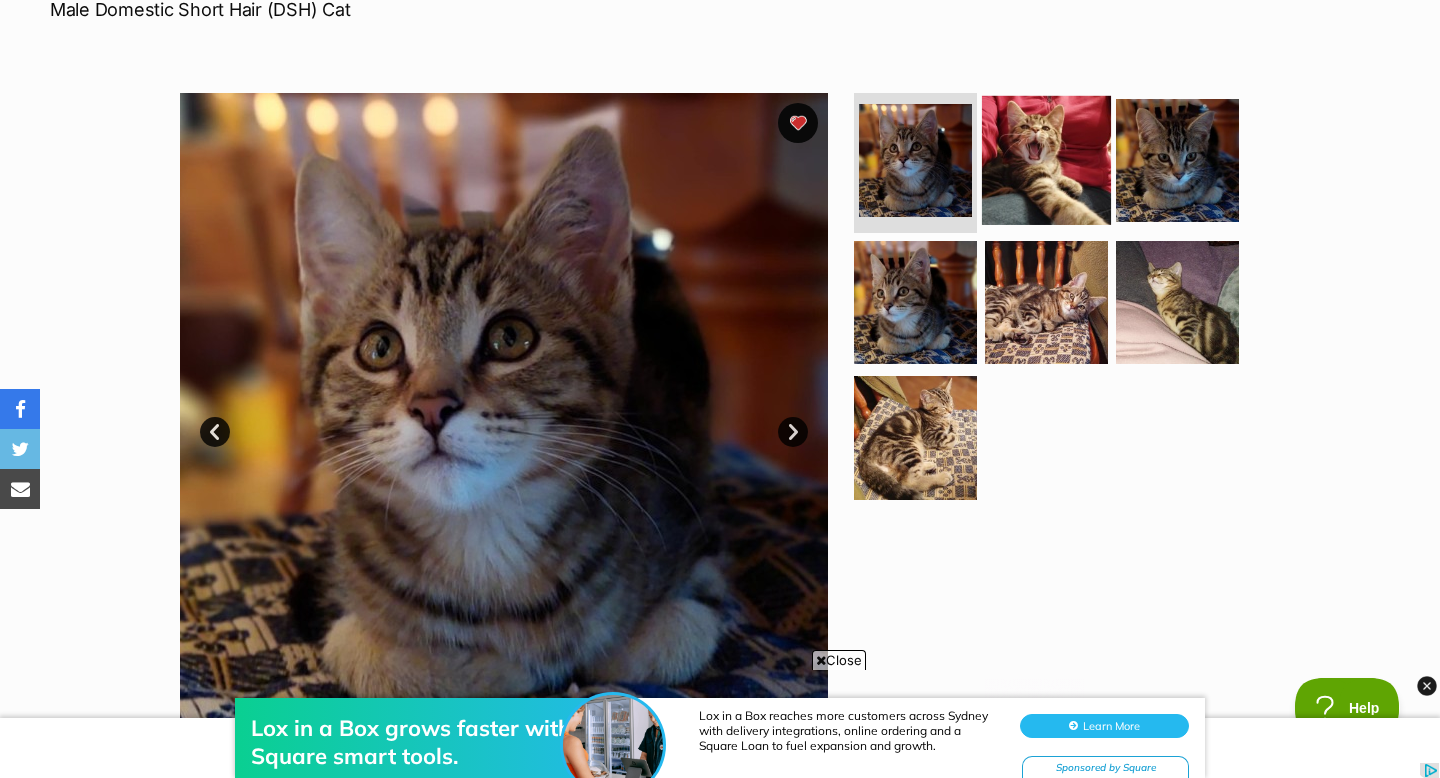 click at bounding box center (1046, 160) 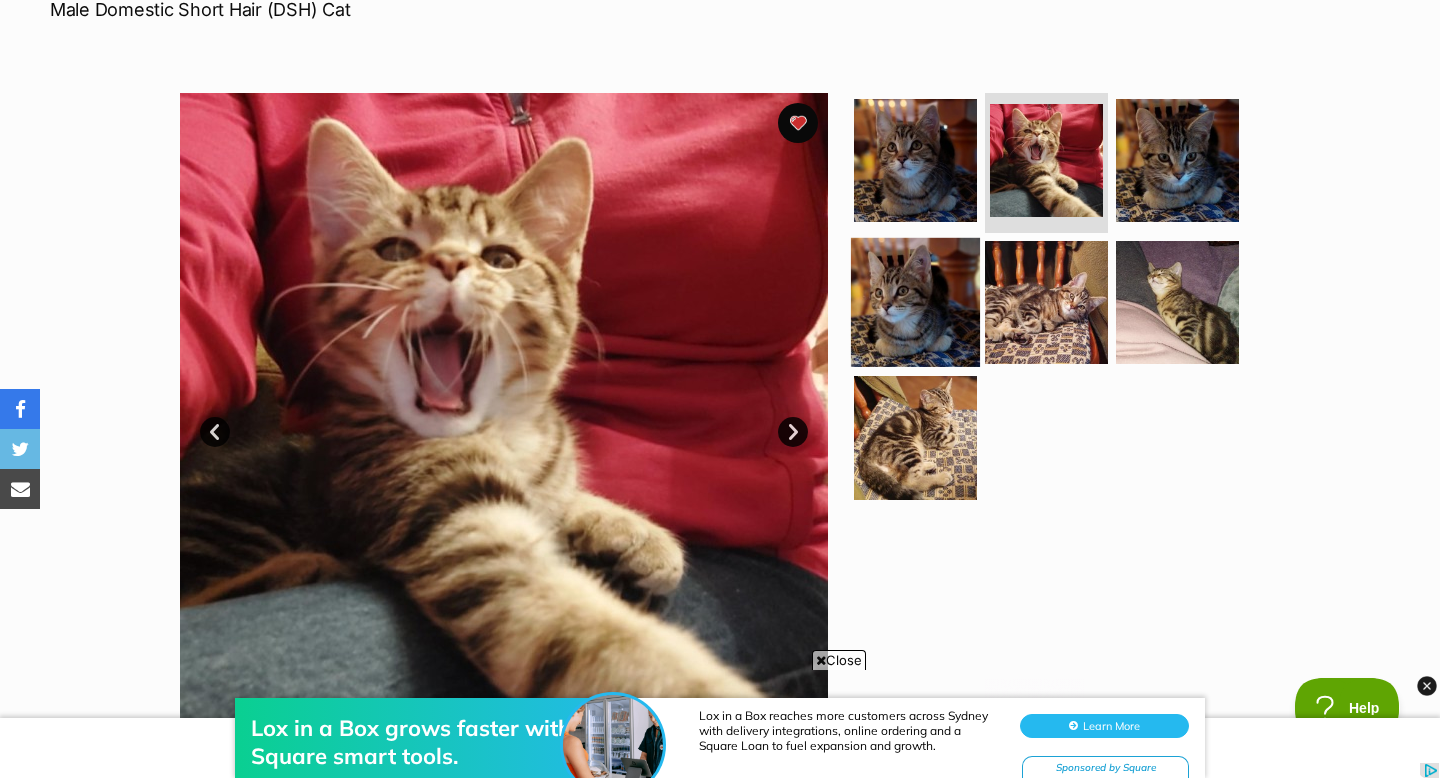 click at bounding box center [915, 301] 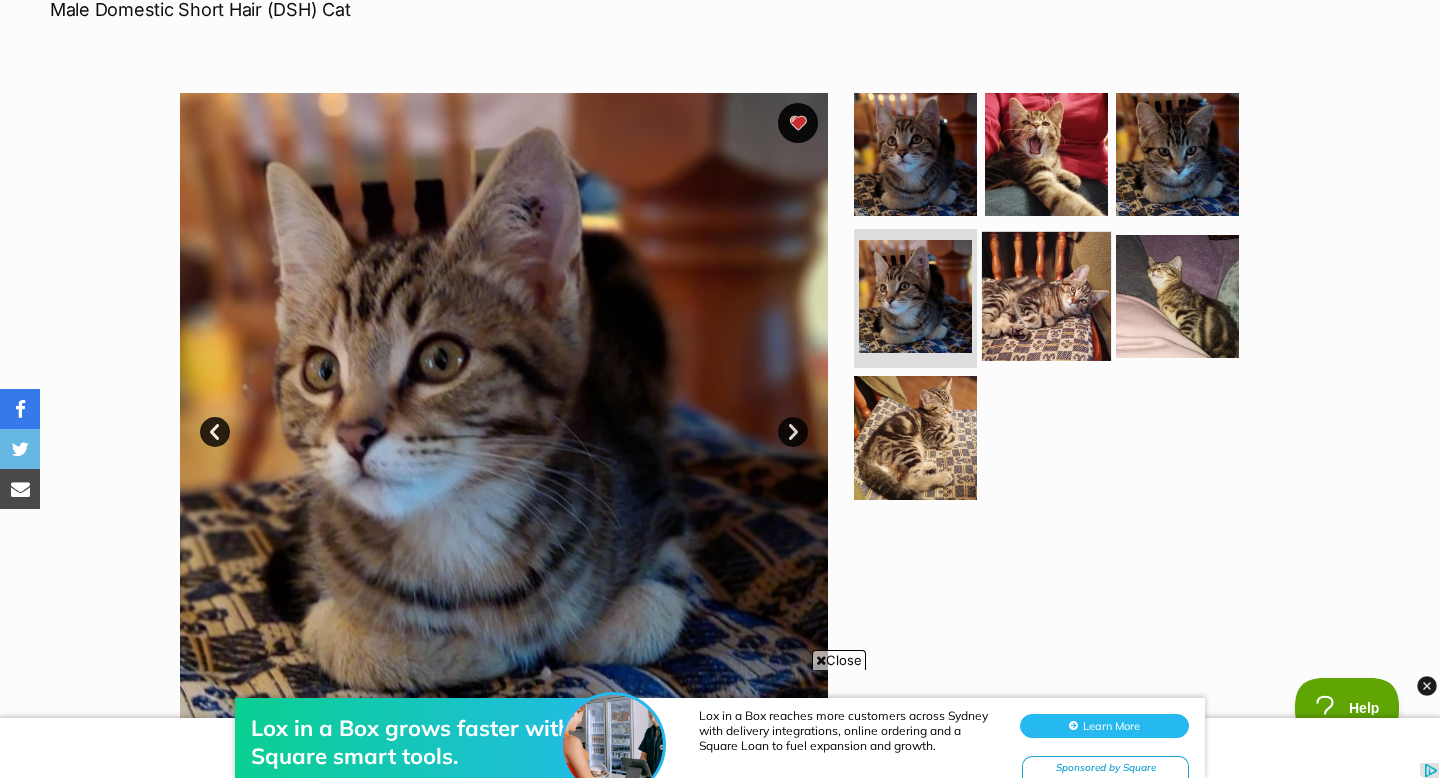 click at bounding box center [1046, 295] 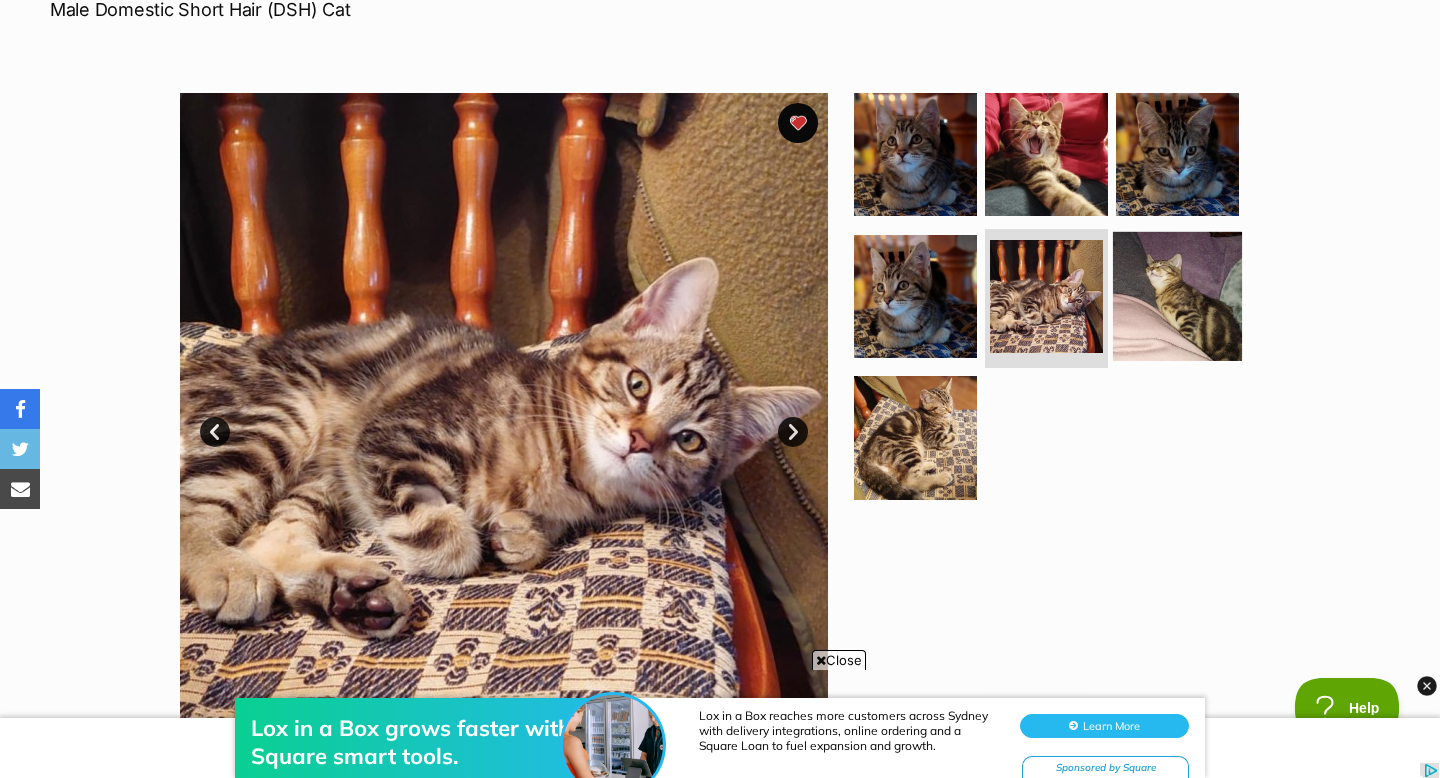 click at bounding box center [1177, 295] 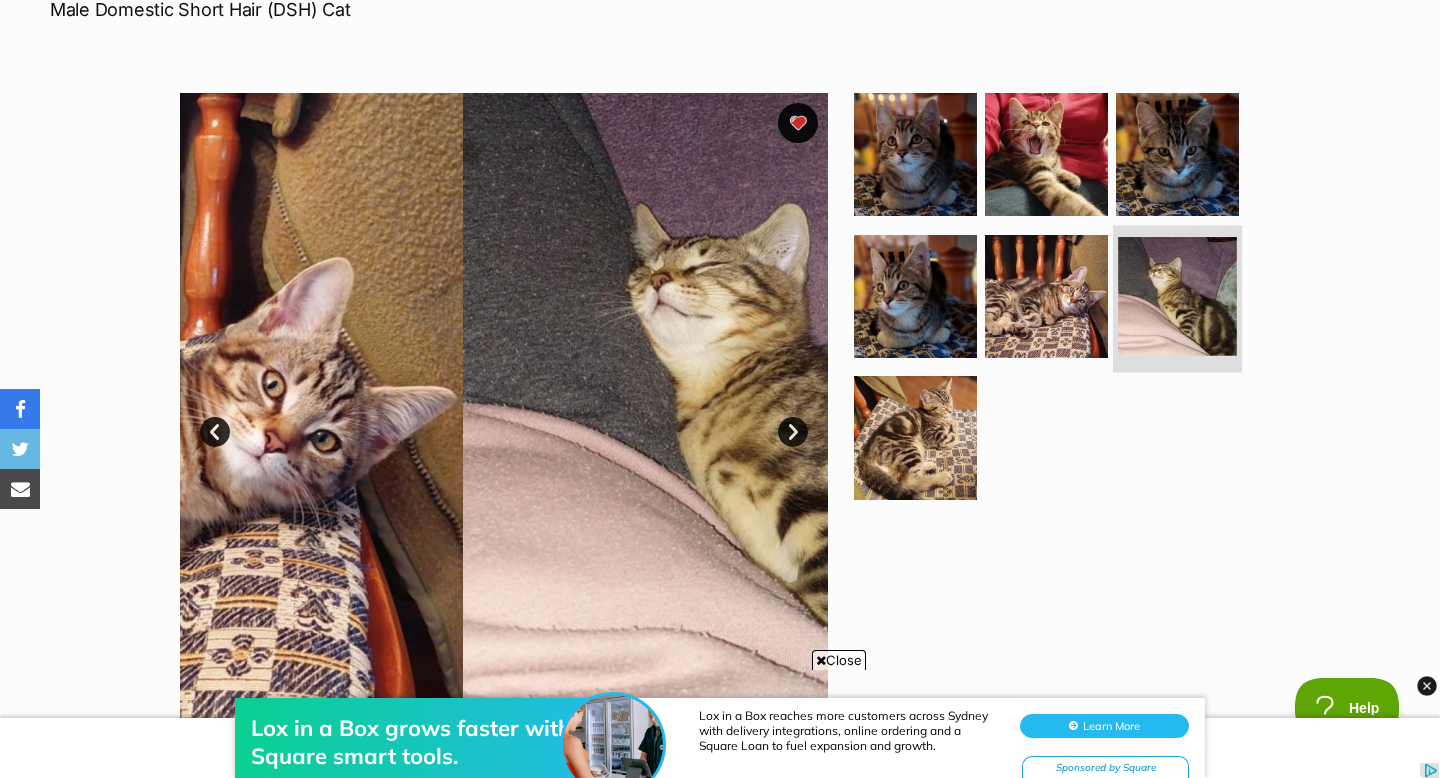 click at bounding box center (1177, 296) 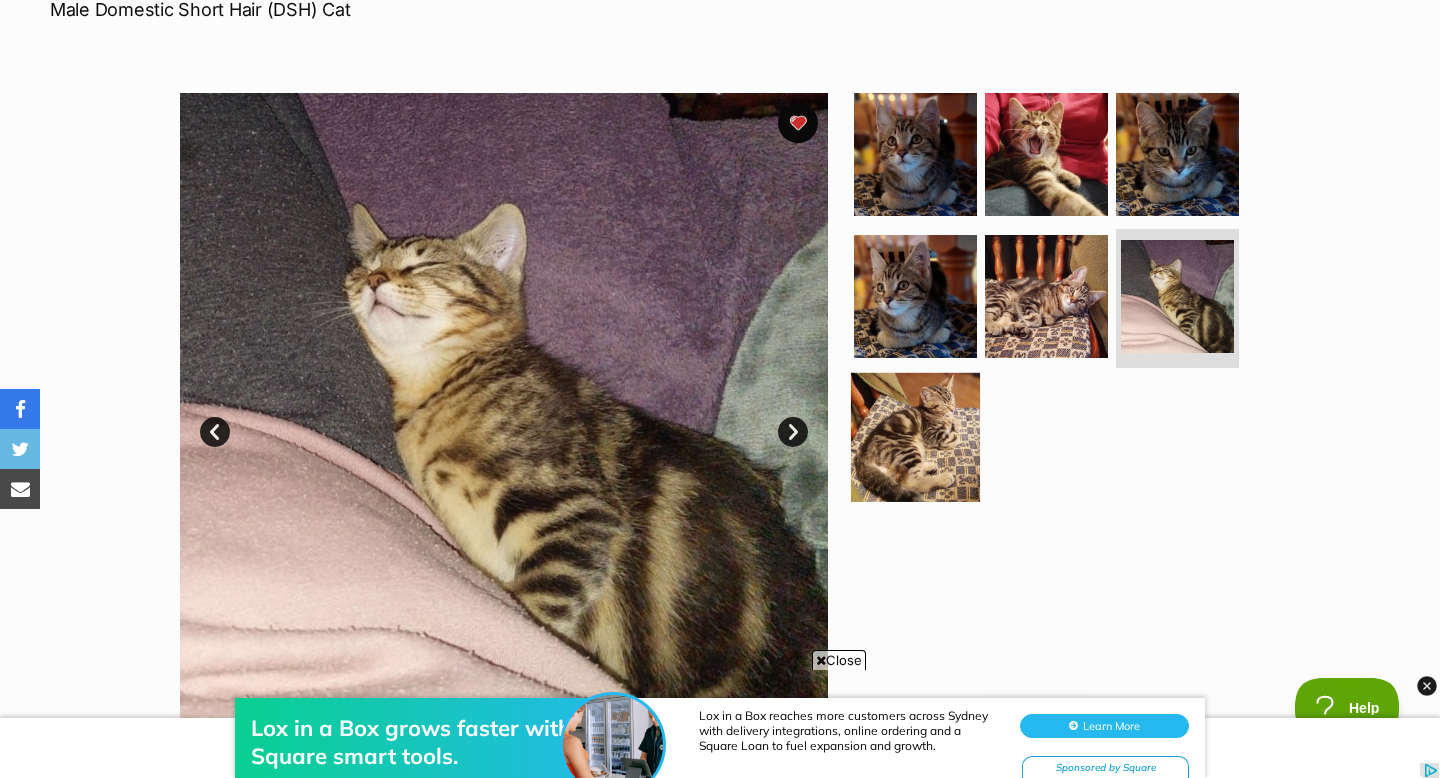 click at bounding box center (915, 437) 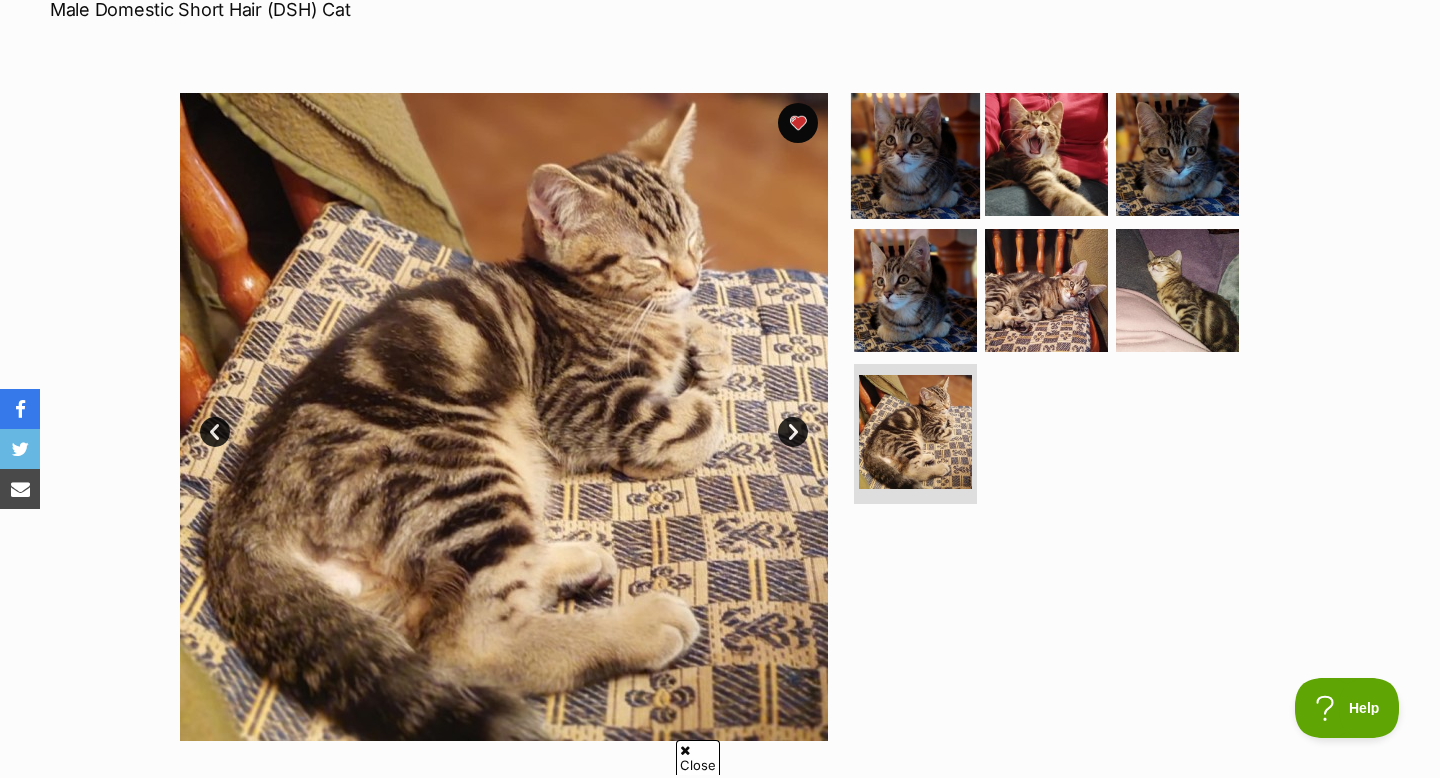 scroll, scrollTop: 0, scrollLeft: 0, axis: both 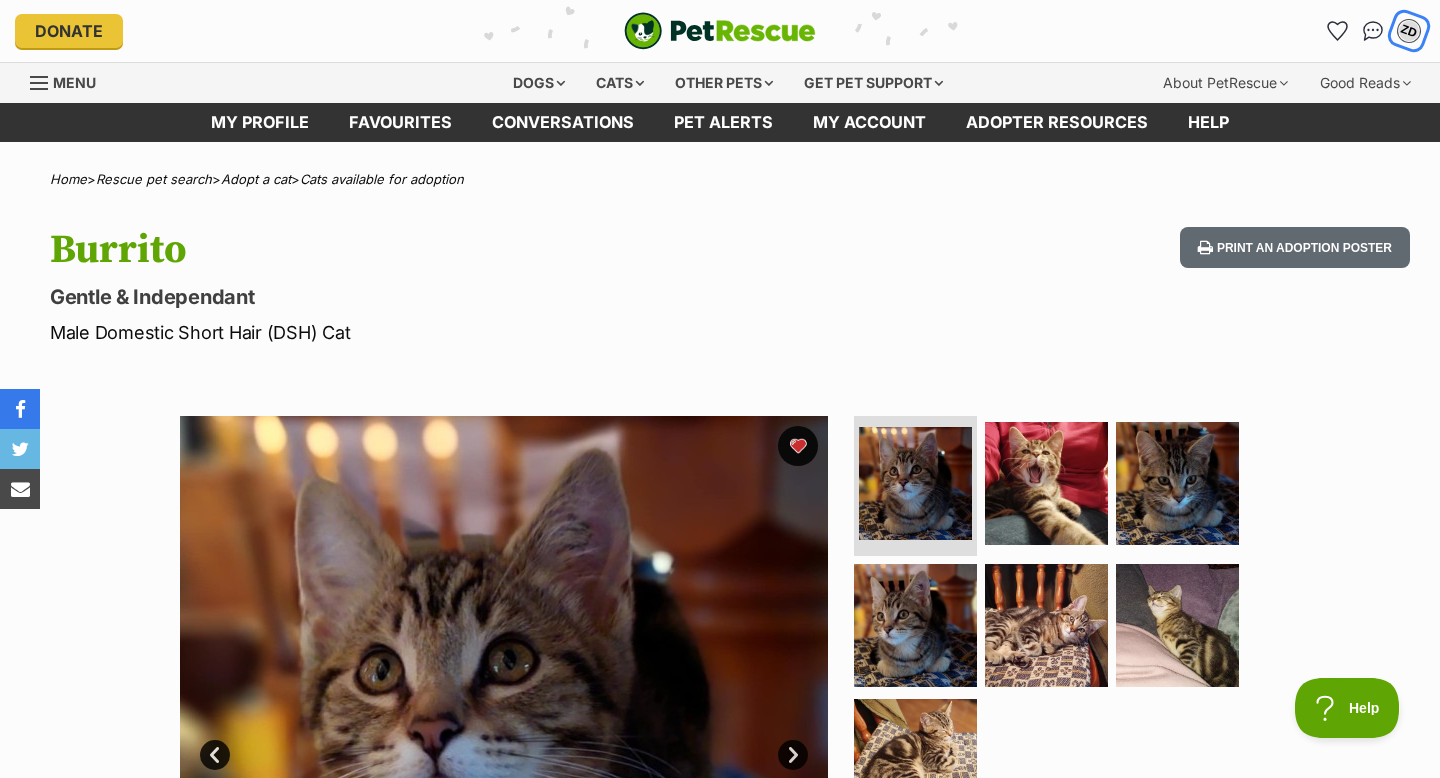 click on "ZD" at bounding box center [1409, 31] 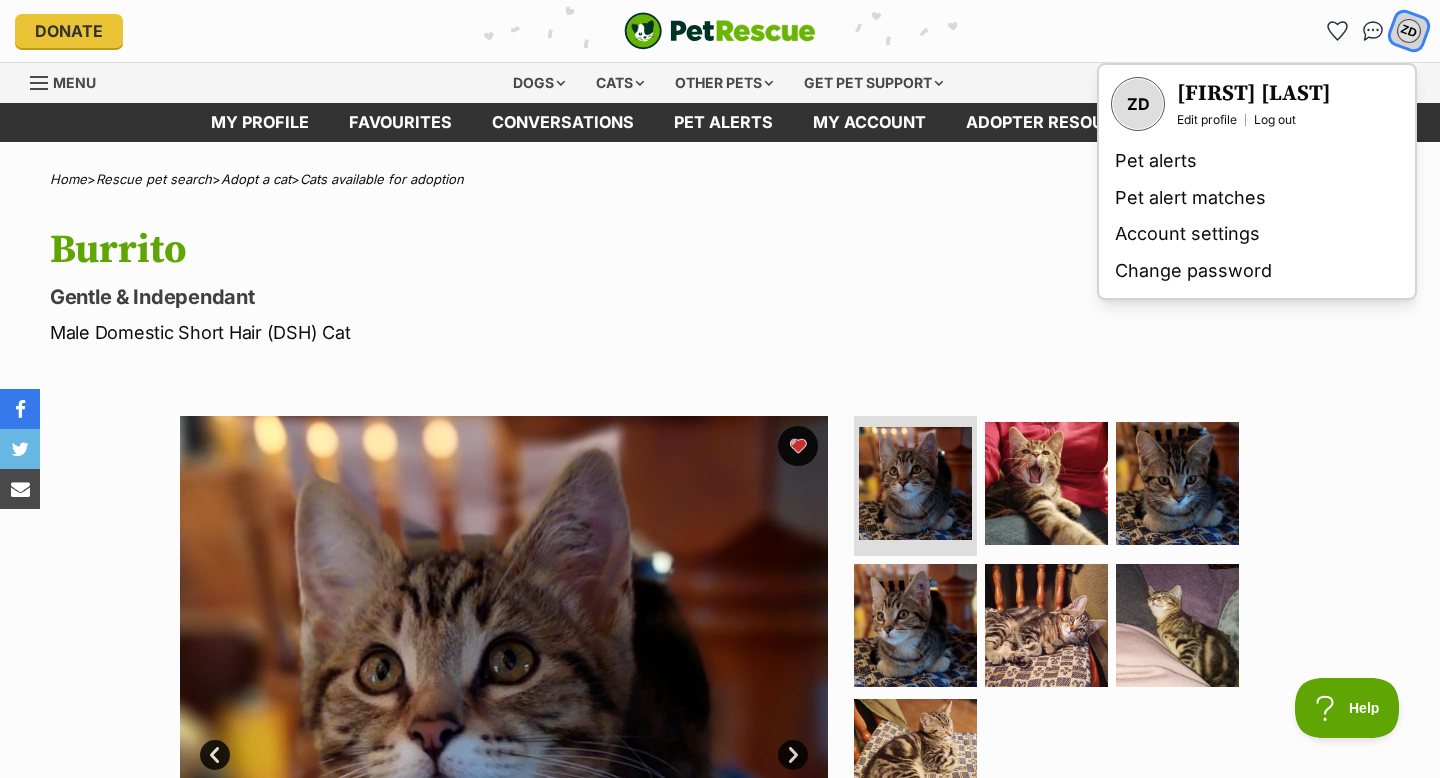 scroll, scrollTop: 0, scrollLeft: 0, axis: both 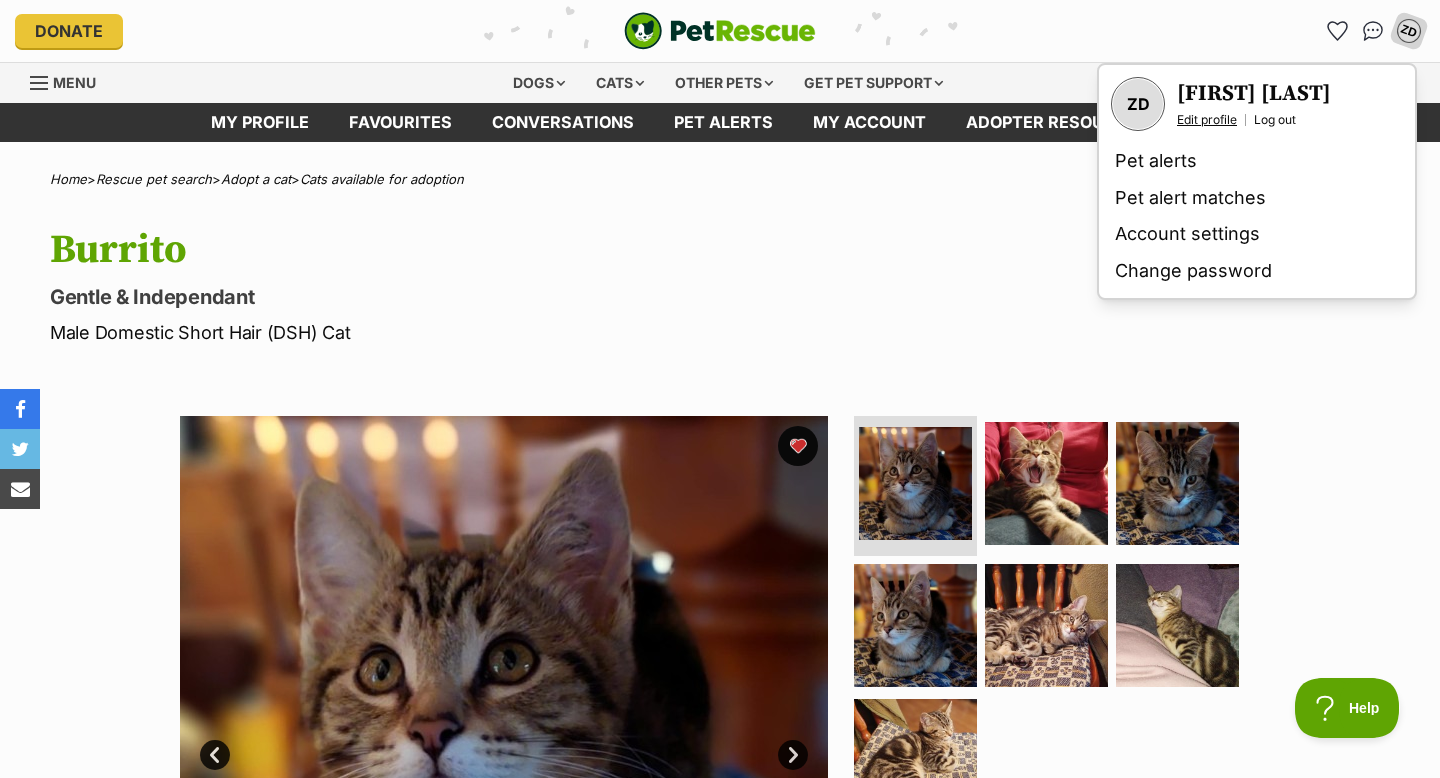 click on "Edit profile" at bounding box center (1207, 120) 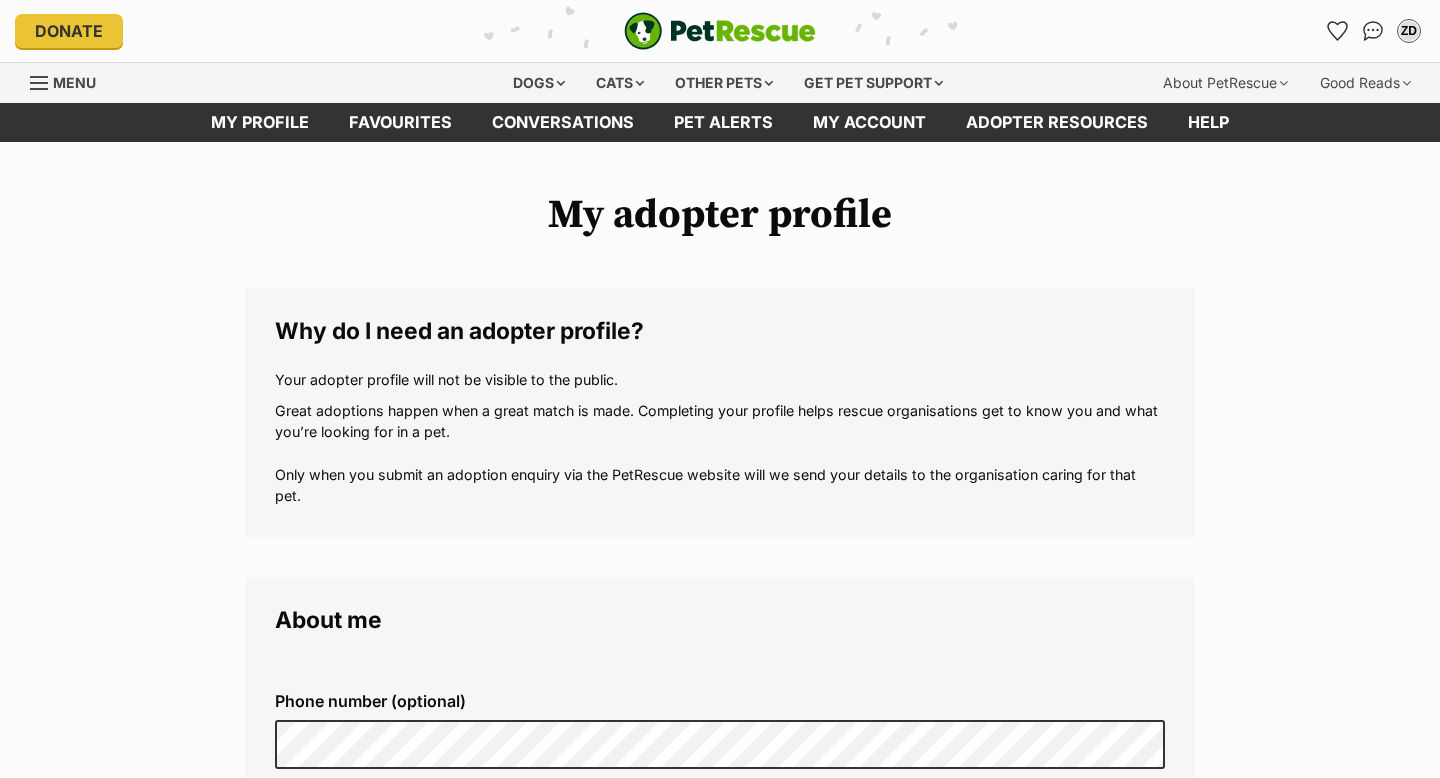scroll, scrollTop: 0, scrollLeft: 0, axis: both 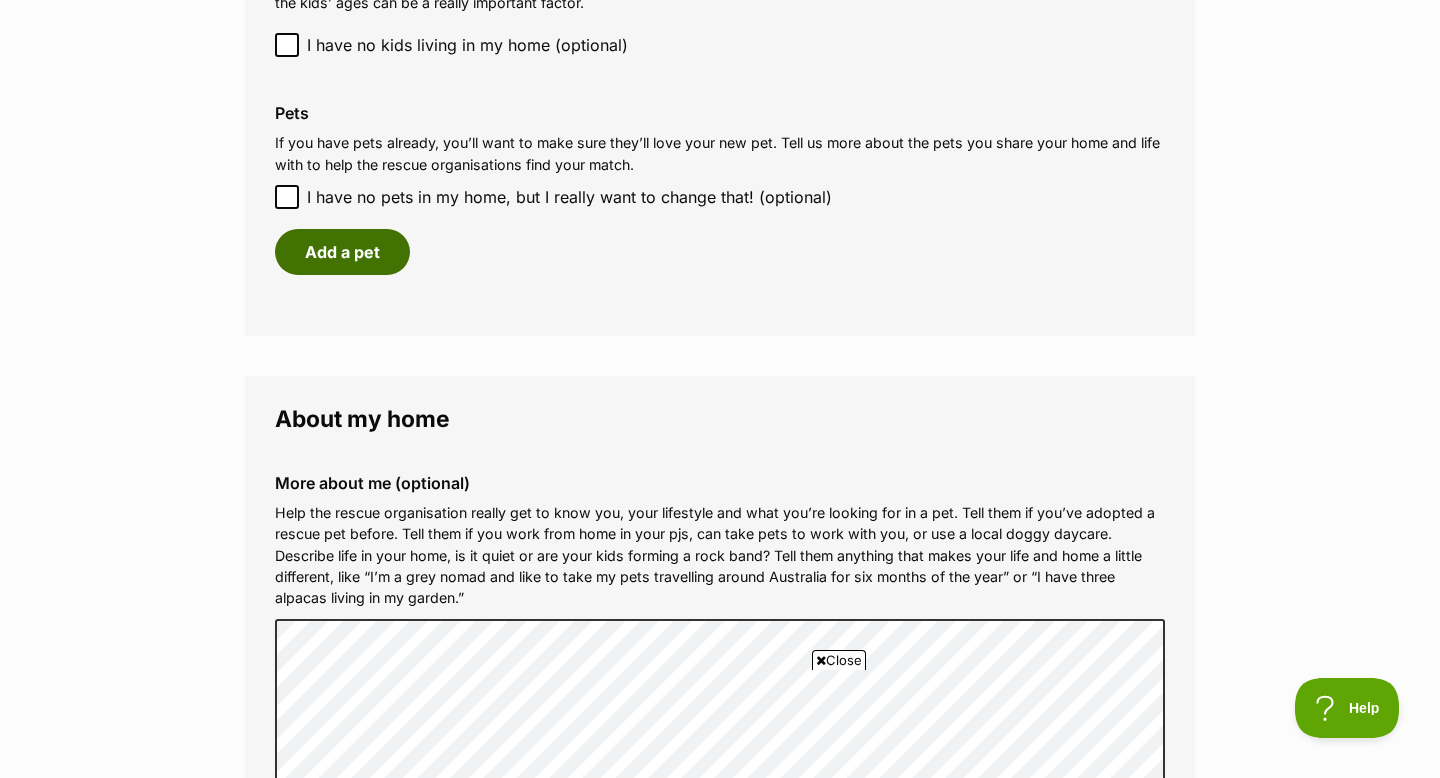 click on "Add a pet" at bounding box center (342, 252) 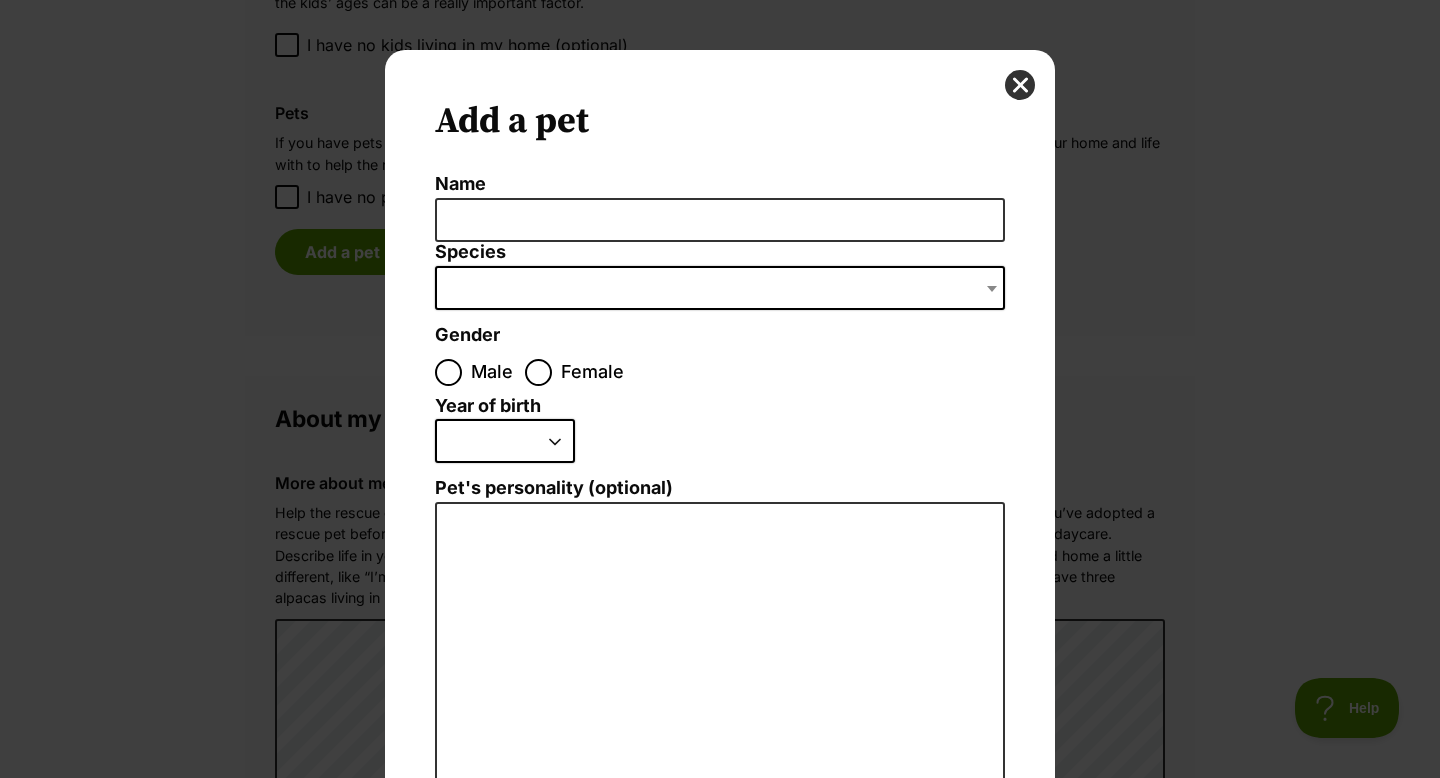scroll, scrollTop: 0, scrollLeft: 0, axis: both 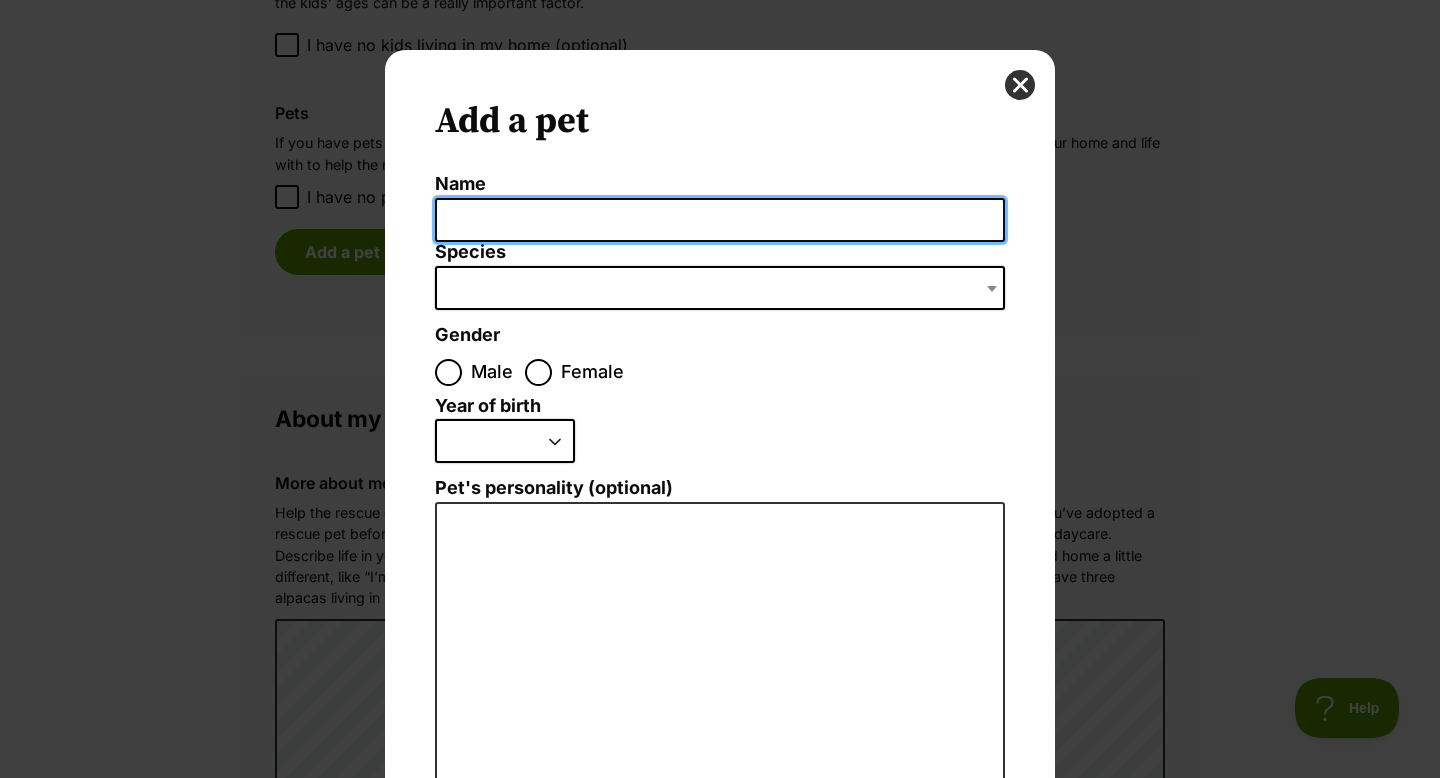 click on "Name" at bounding box center [720, 220] 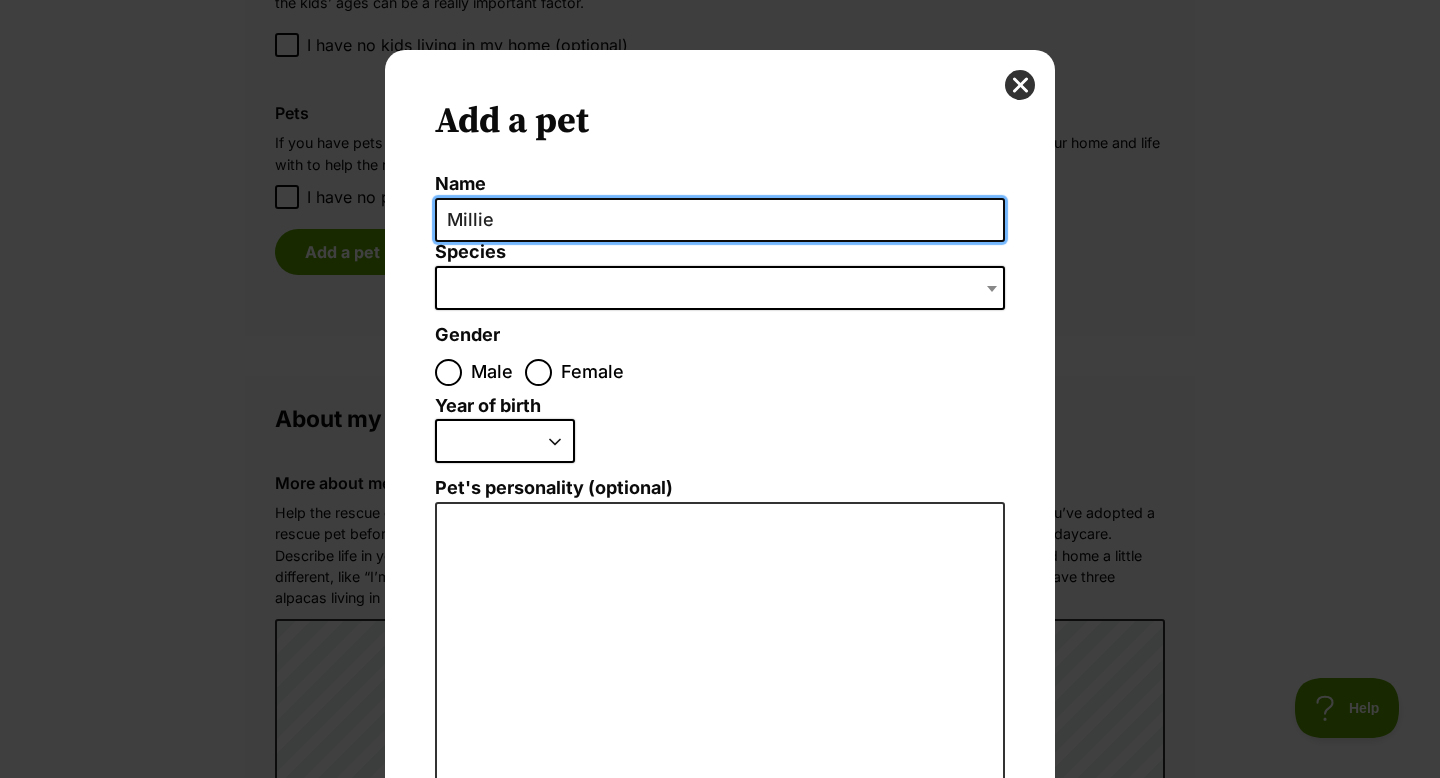 type on "Millie" 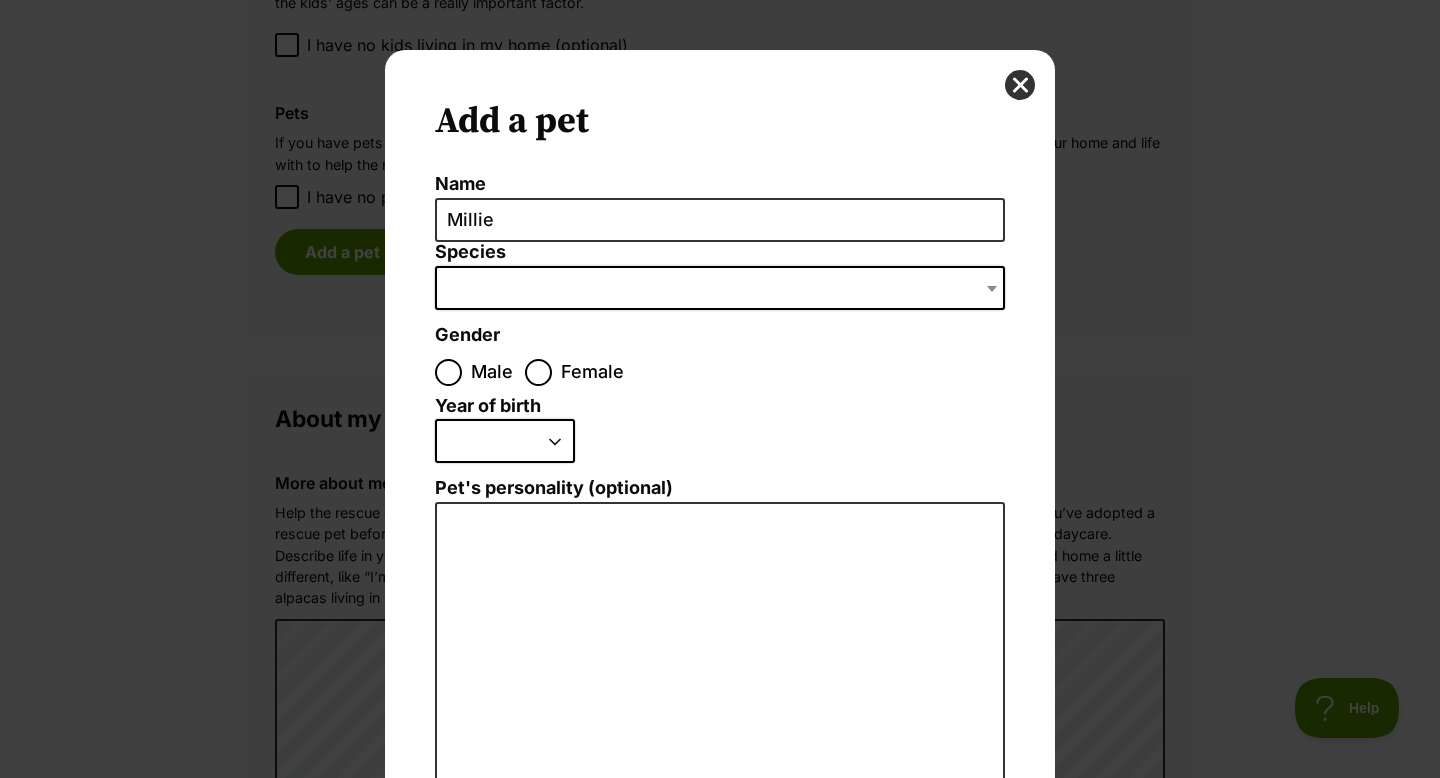 click on "Species
Bird
Cat
Dog
Farm Animal
Ferret
Guinea Pig
Horse
Rabbit
Reptile" at bounding box center [720, 283] 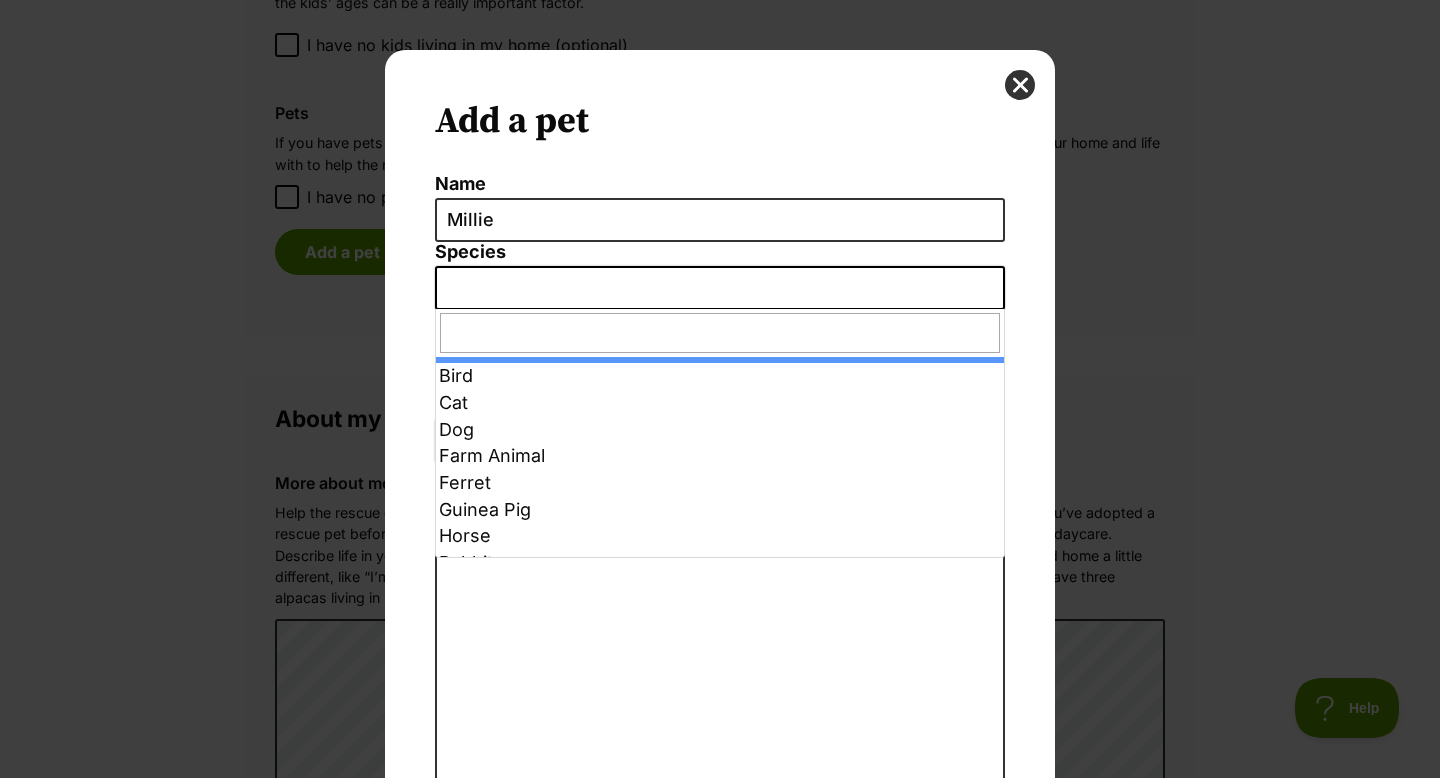 click at bounding box center (720, 288) 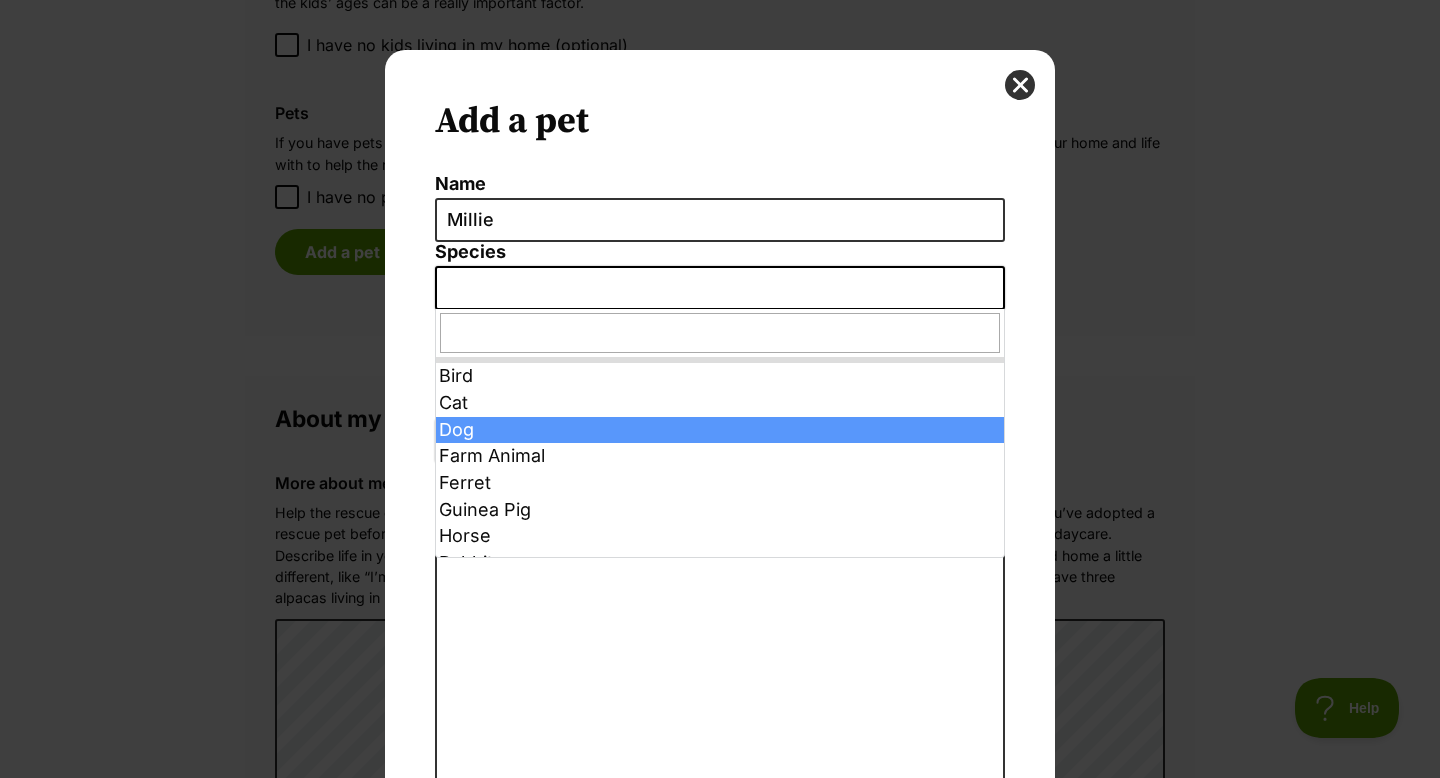 select on "1" 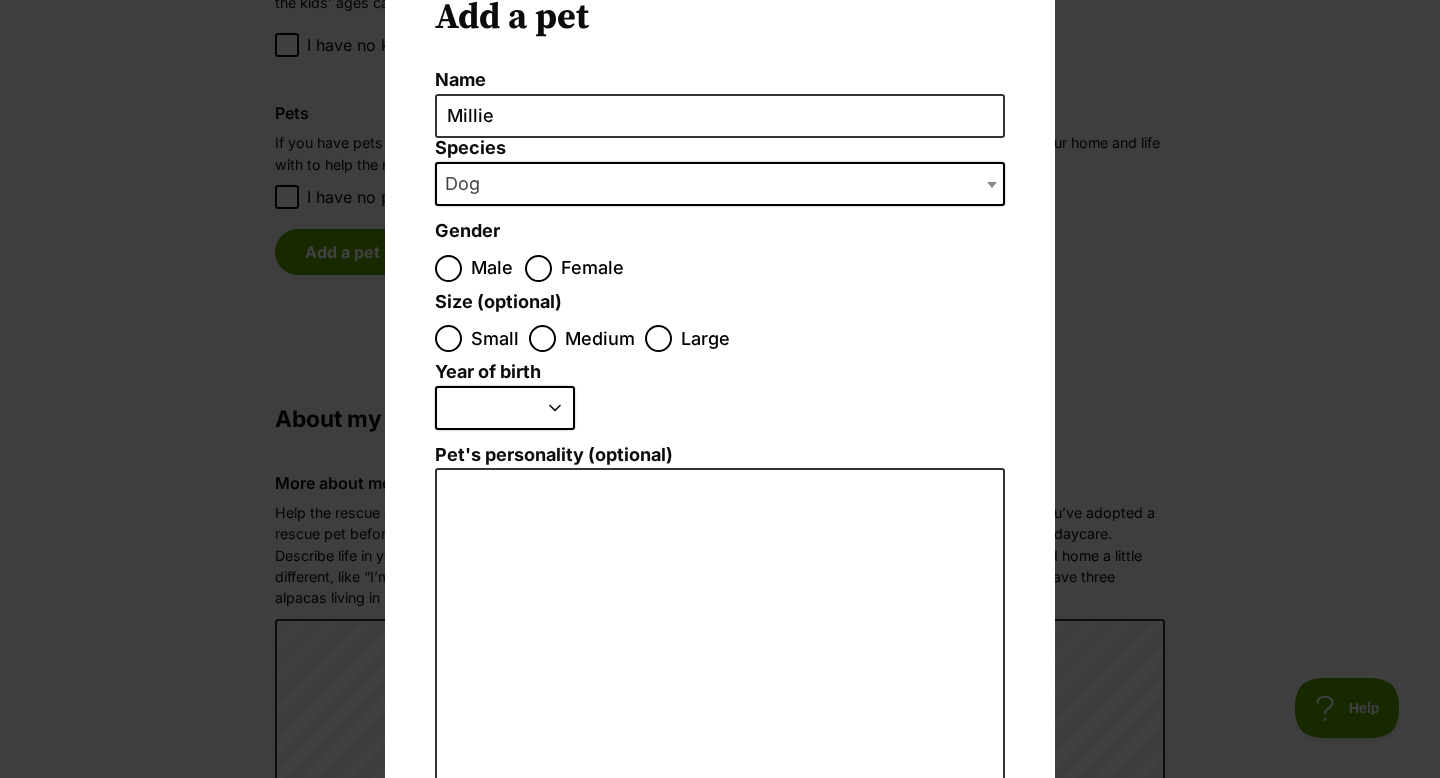 scroll, scrollTop: 109, scrollLeft: 0, axis: vertical 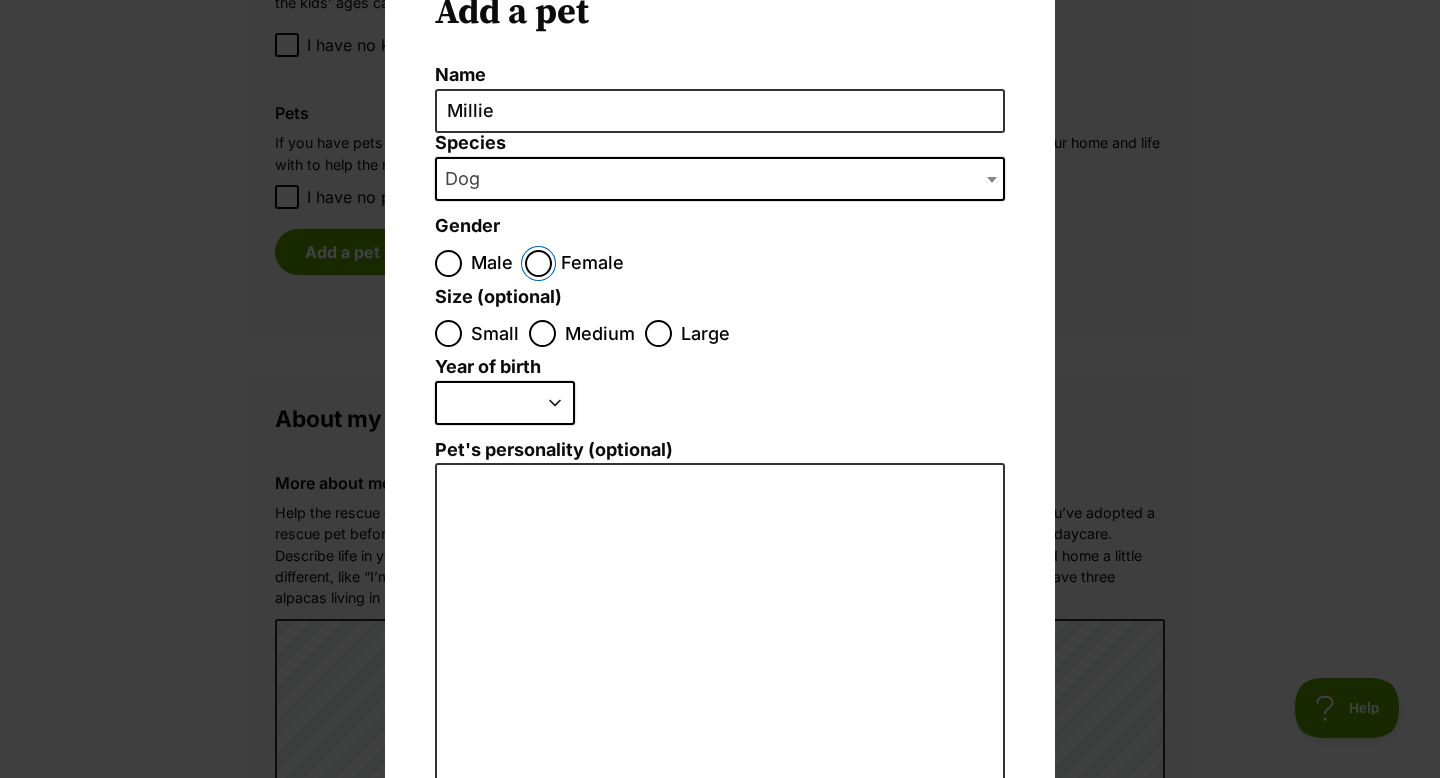click on "Female" at bounding box center [538, 263] 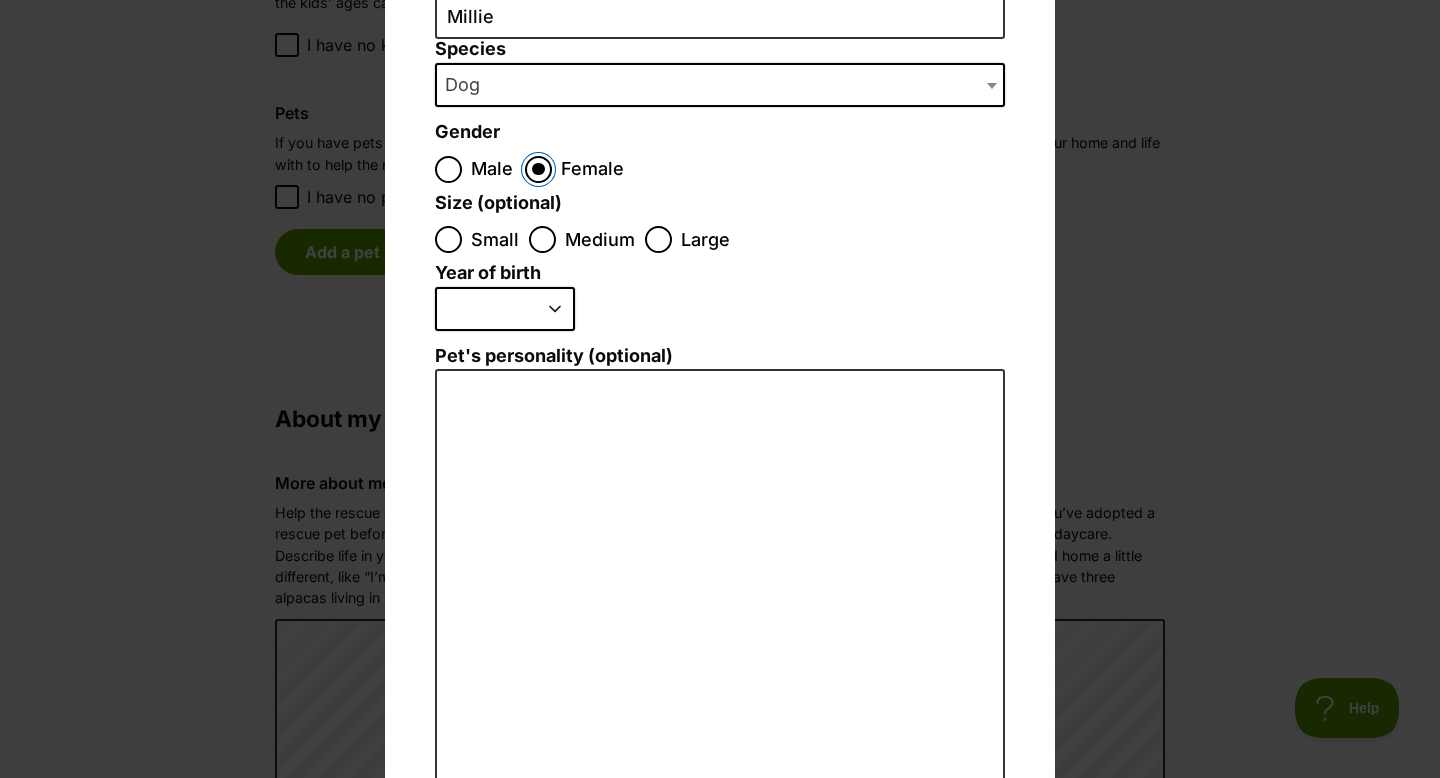 scroll, scrollTop: 204, scrollLeft: 0, axis: vertical 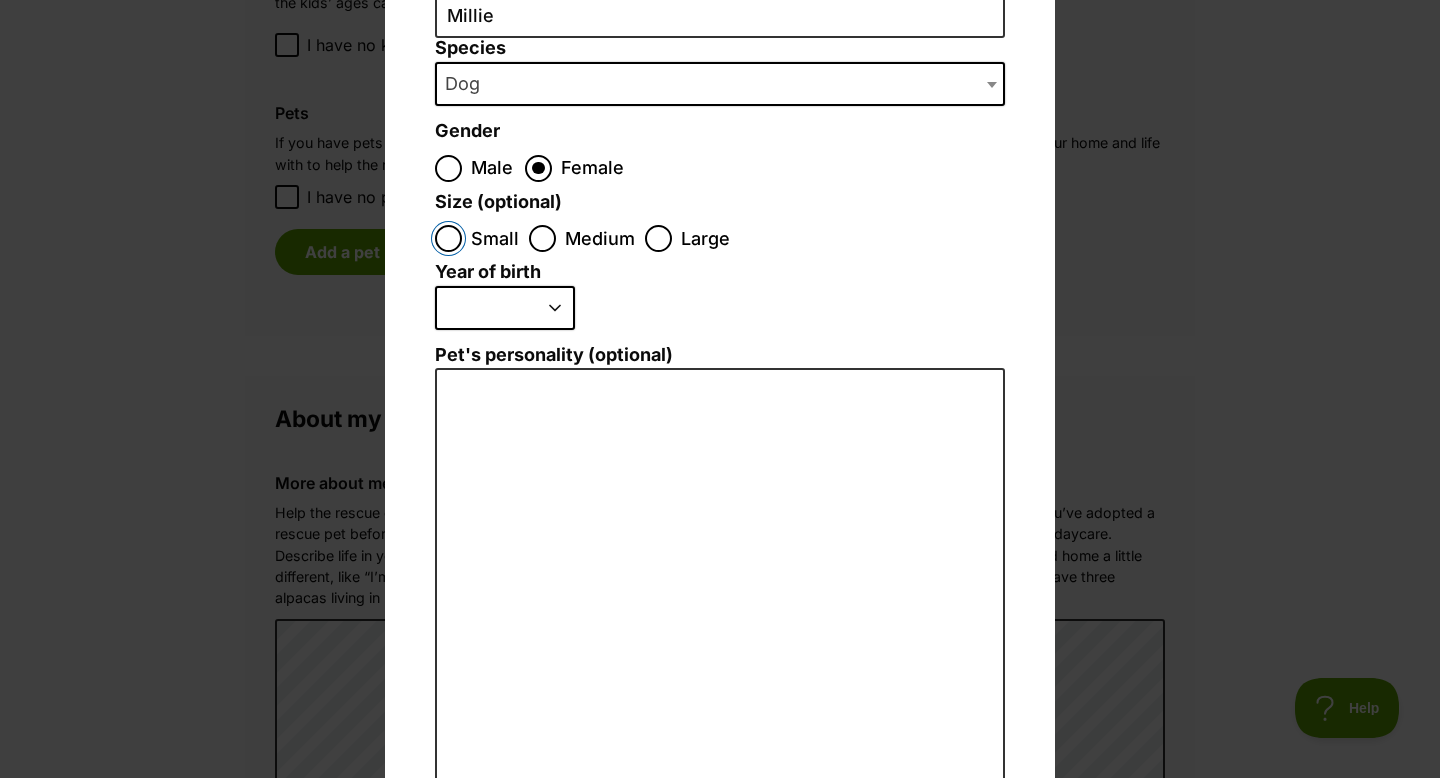 click on "Small" at bounding box center [448, 238] 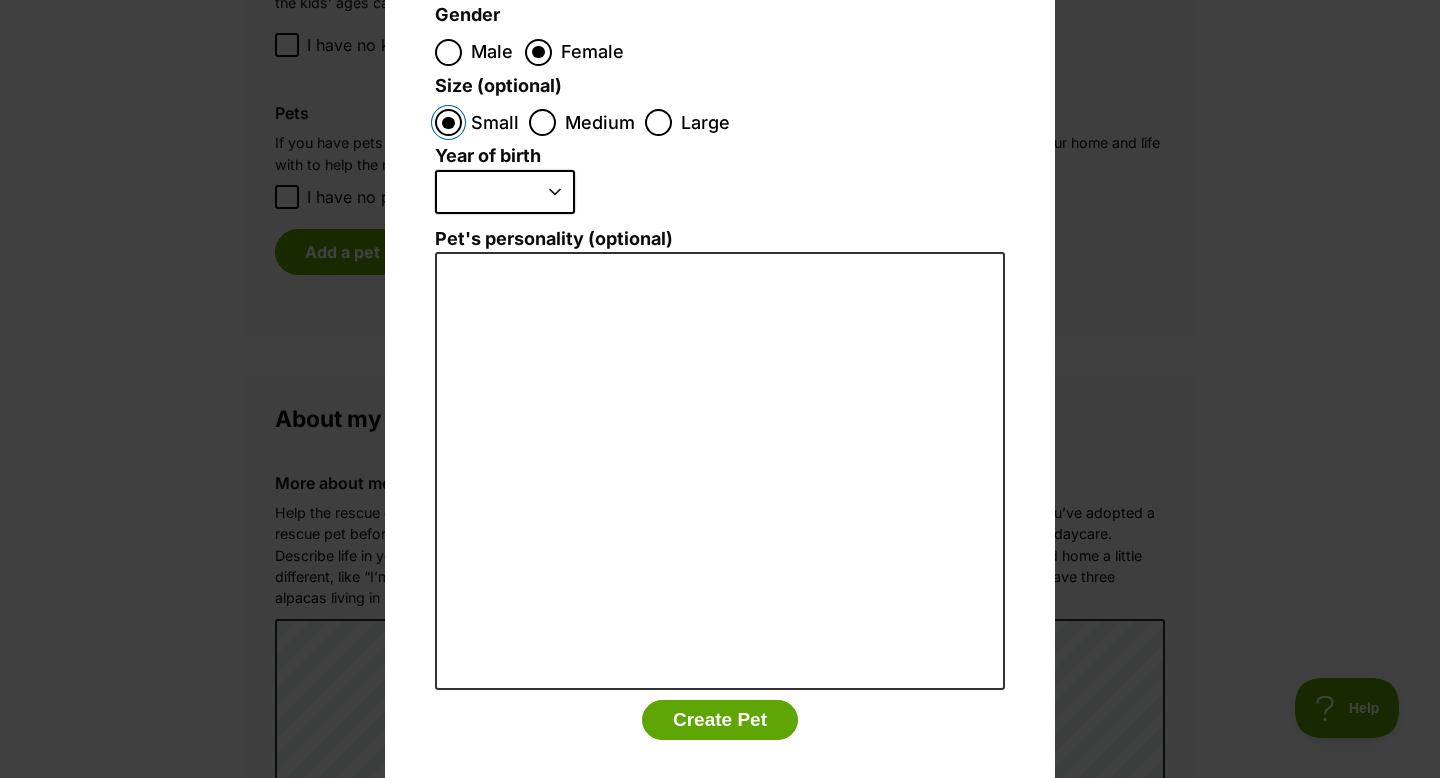 scroll, scrollTop: 321, scrollLeft: 0, axis: vertical 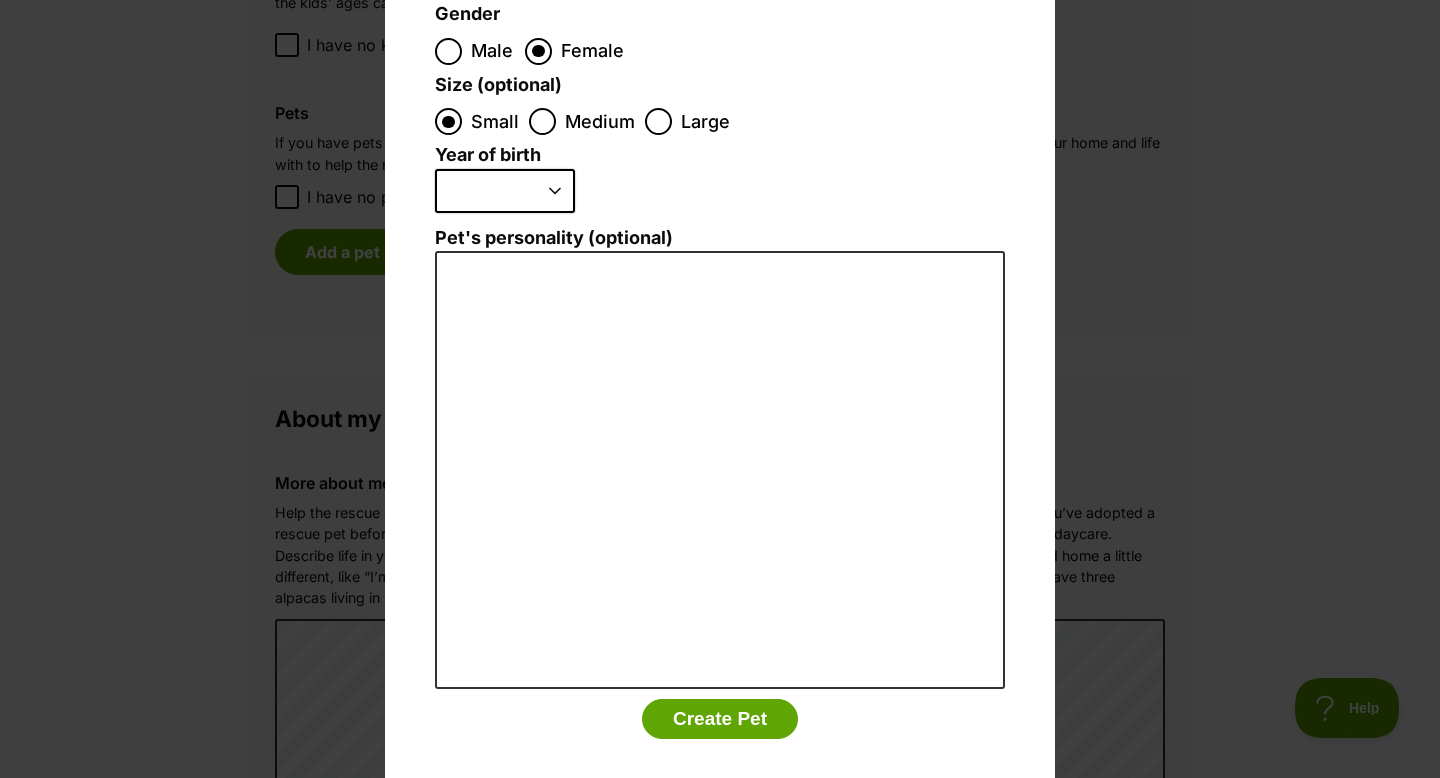 click on "2025
2024
2023
2022
2021
2020
2019
2018
2017
2016
2015
2014
2013
2012
2011
2010
2009
2008
2007
2006
2005
2004
2003
2002
2001
2000
1999
1998
1997
1996
1995" at bounding box center [505, 191] 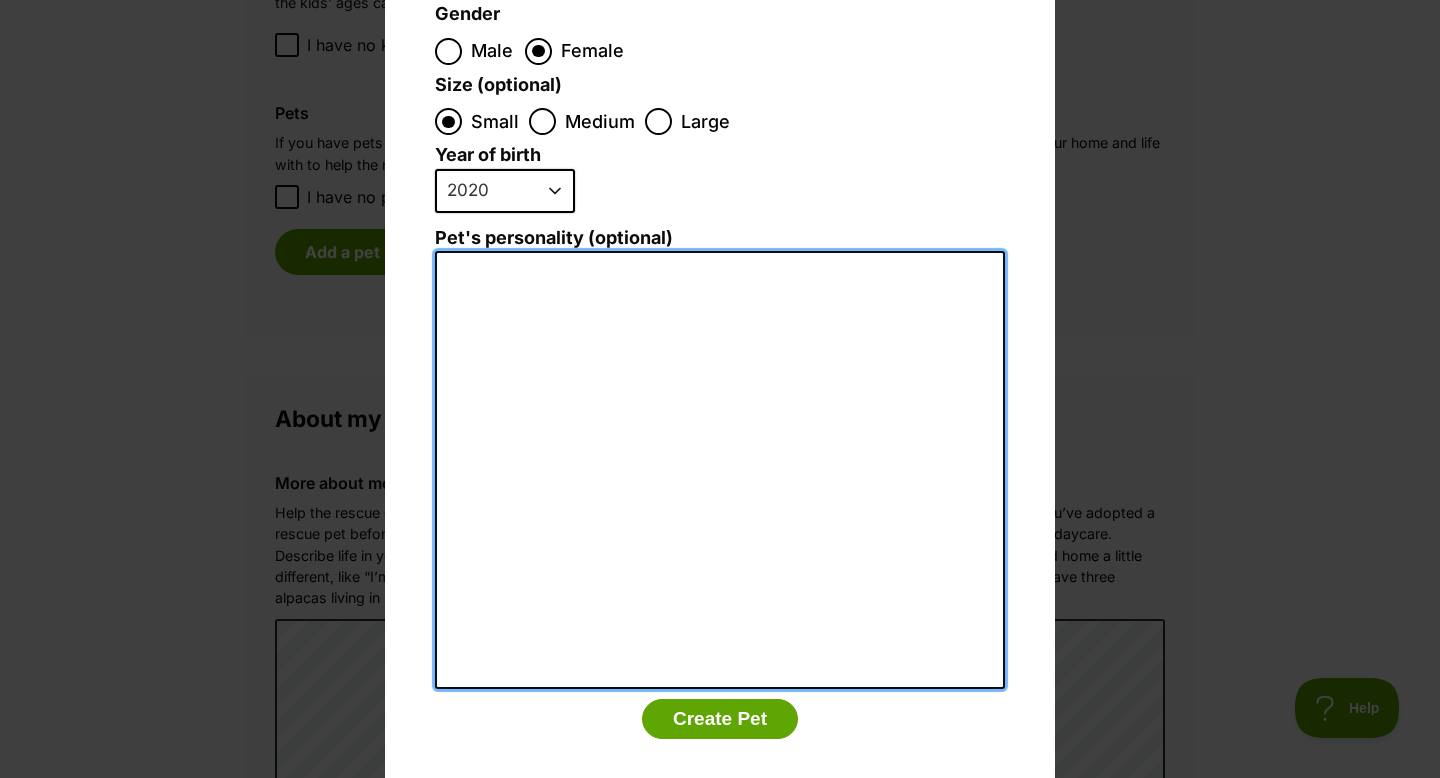 click on "Pet's personality (optional)" at bounding box center [720, 470] 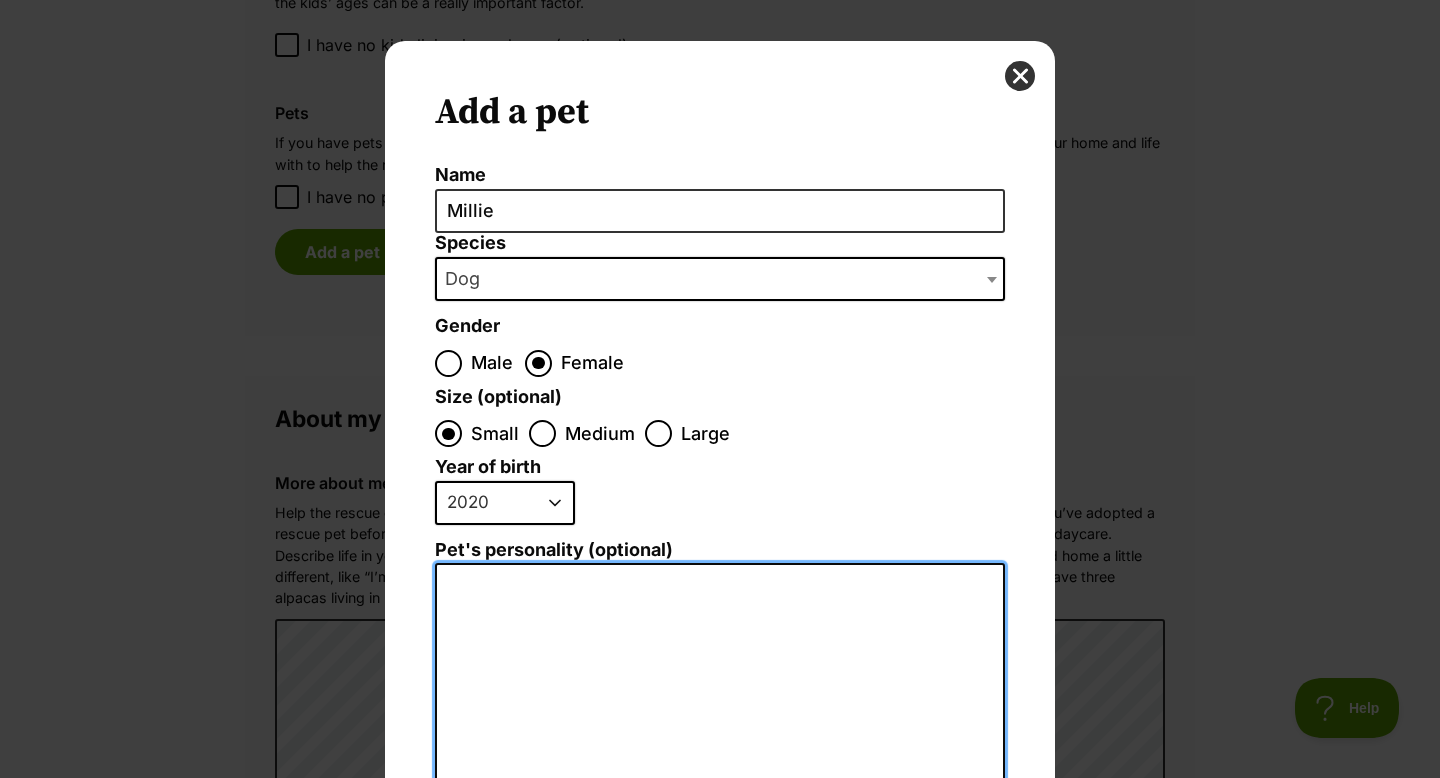 scroll, scrollTop: 3, scrollLeft: 0, axis: vertical 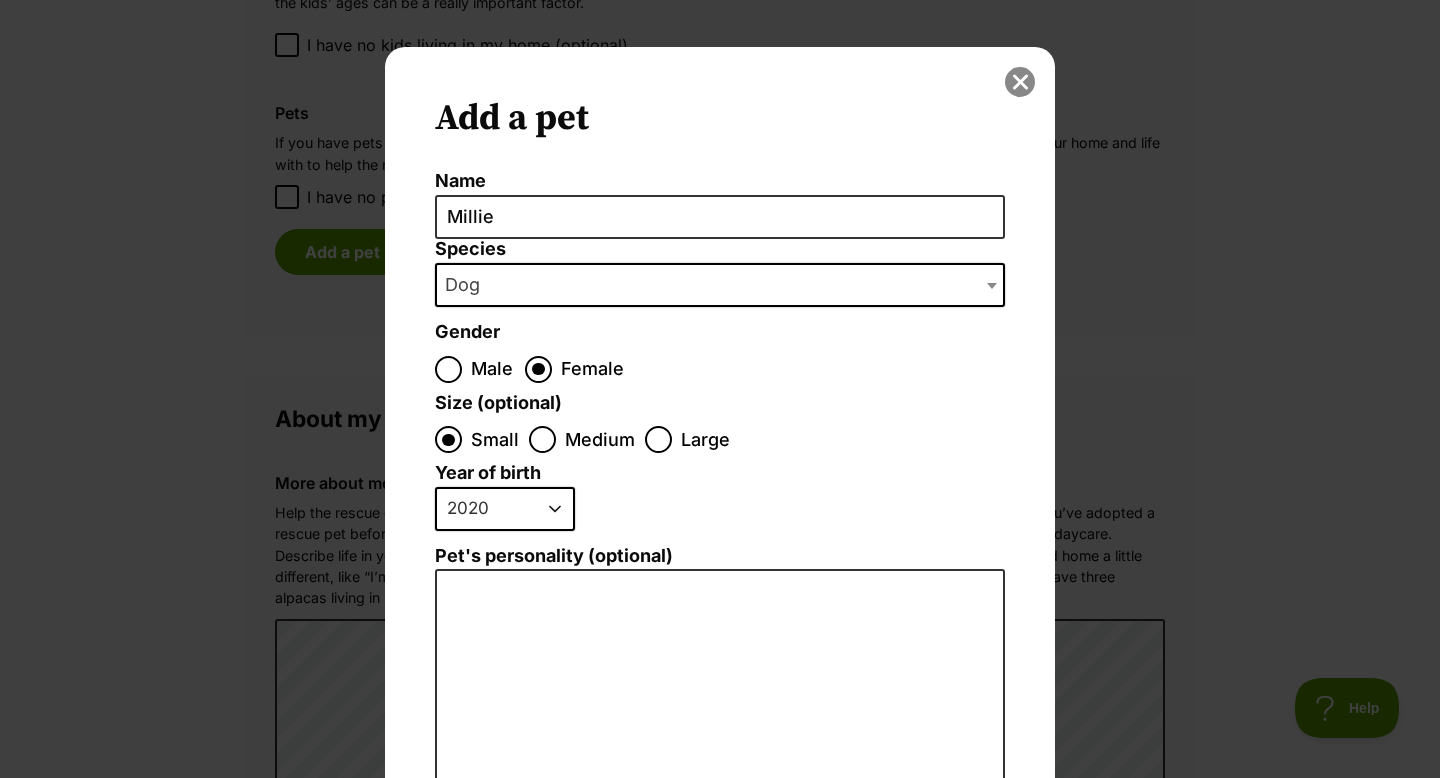 click at bounding box center (1020, 82) 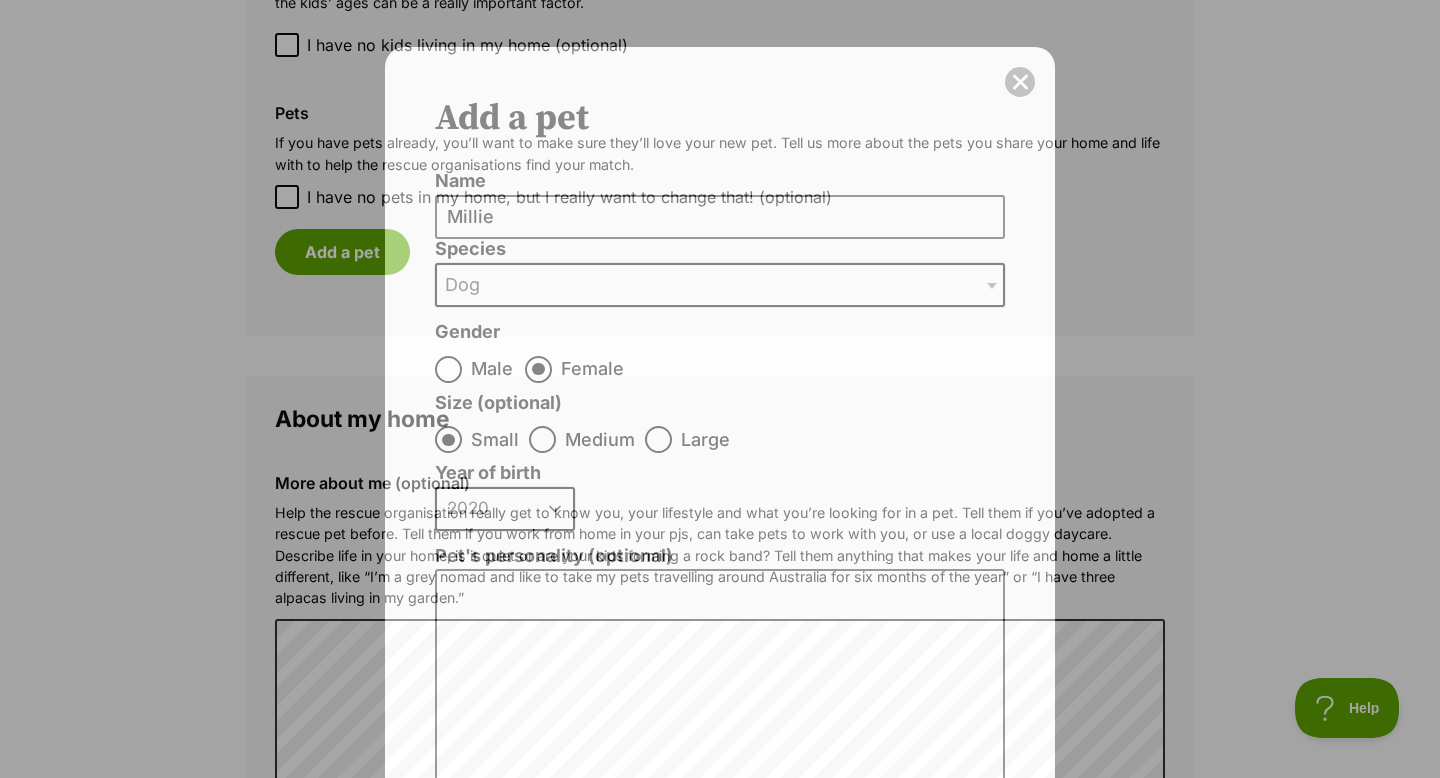 scroll, scrollTop: 0, scrollLeft: 0, axis: both 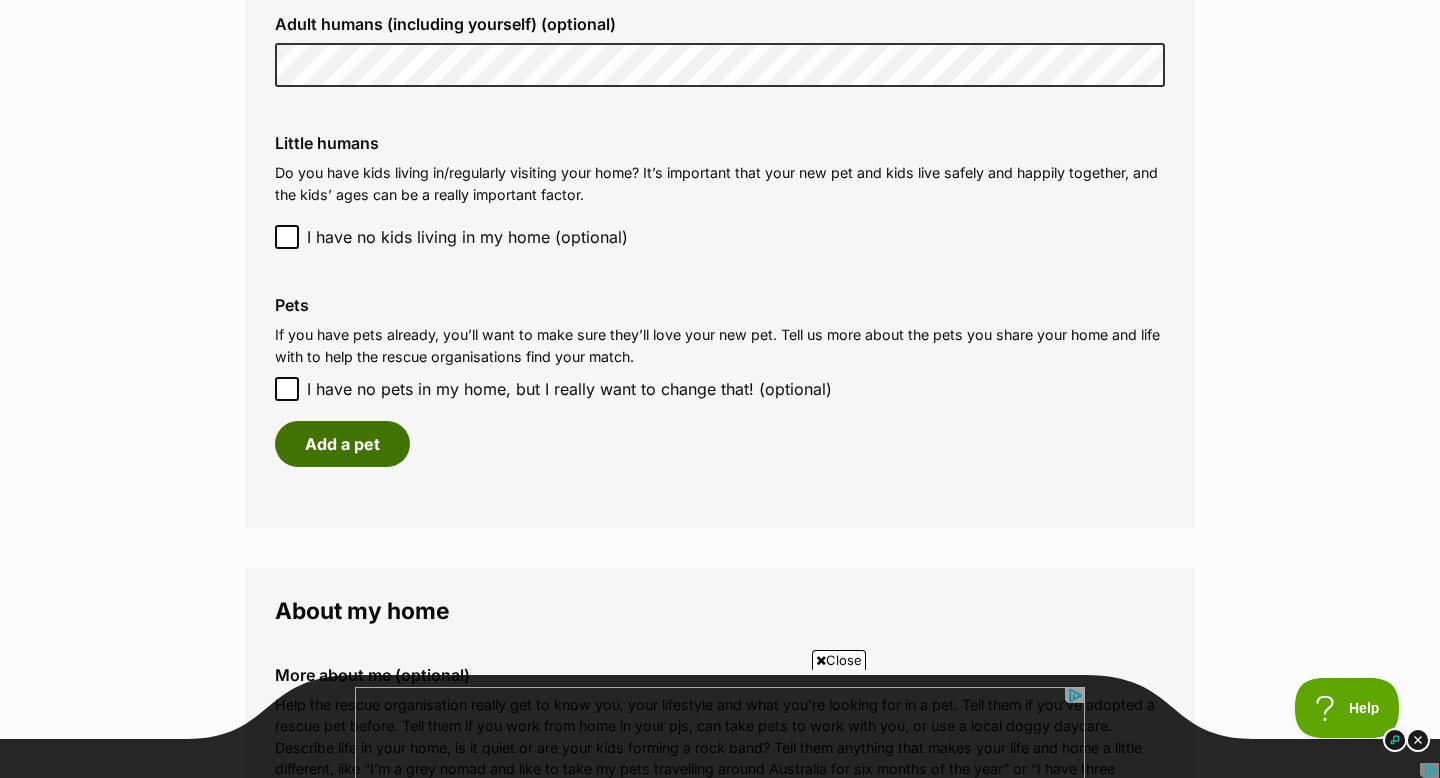 click on "Add a pet" at bounding box center [342, 444] 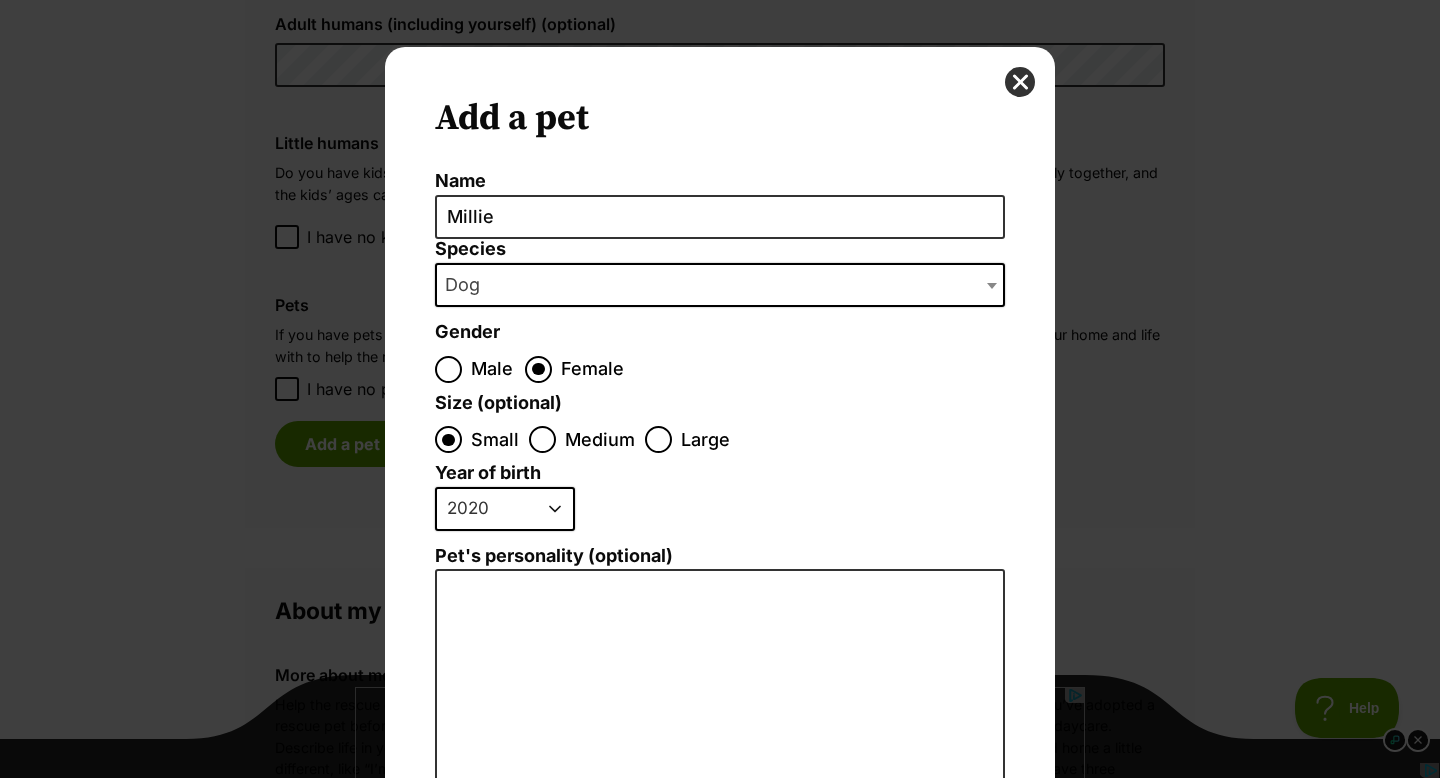 scroll, scrollTop: 0, scrollLeft: 0, axis: both 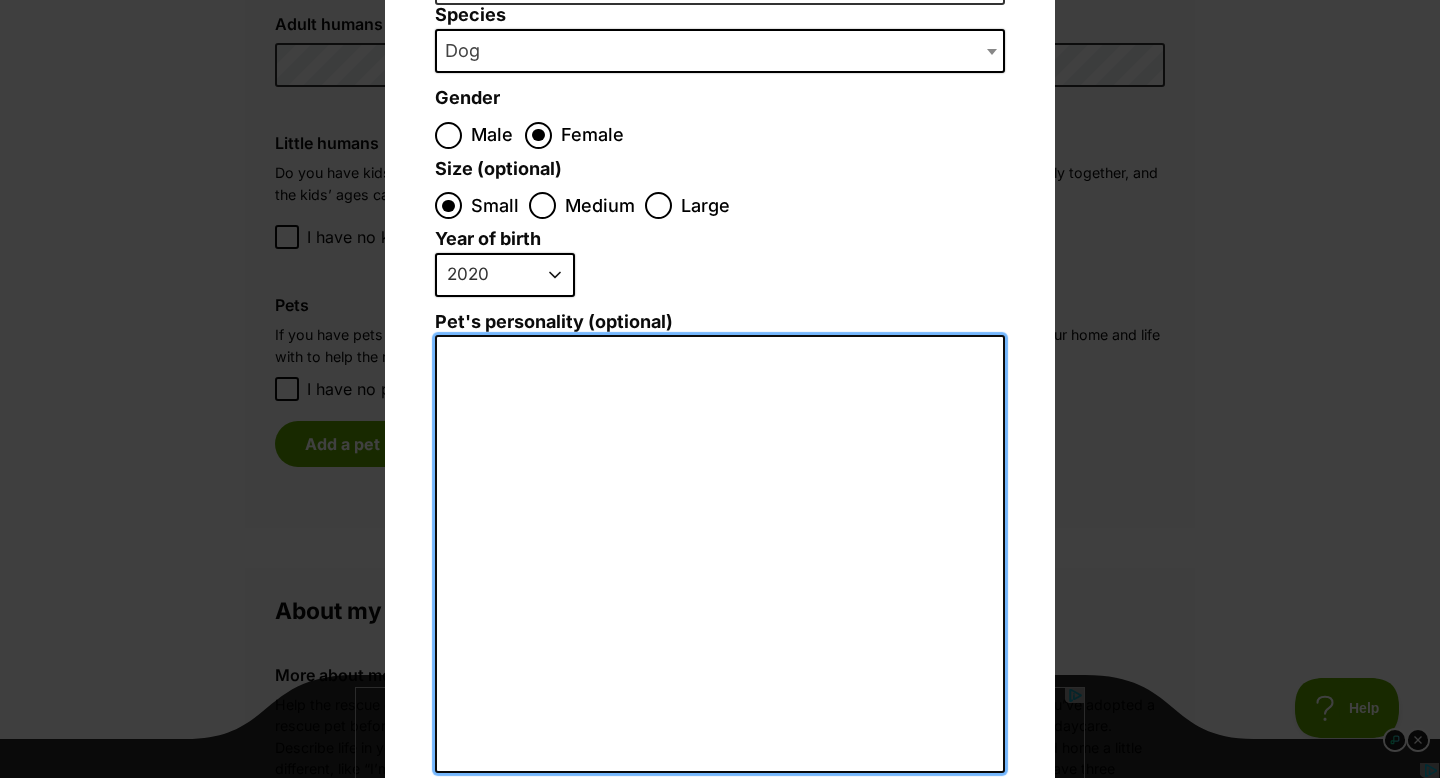 click on "Pet's personality (optional)" at bounding box center [720, 554] 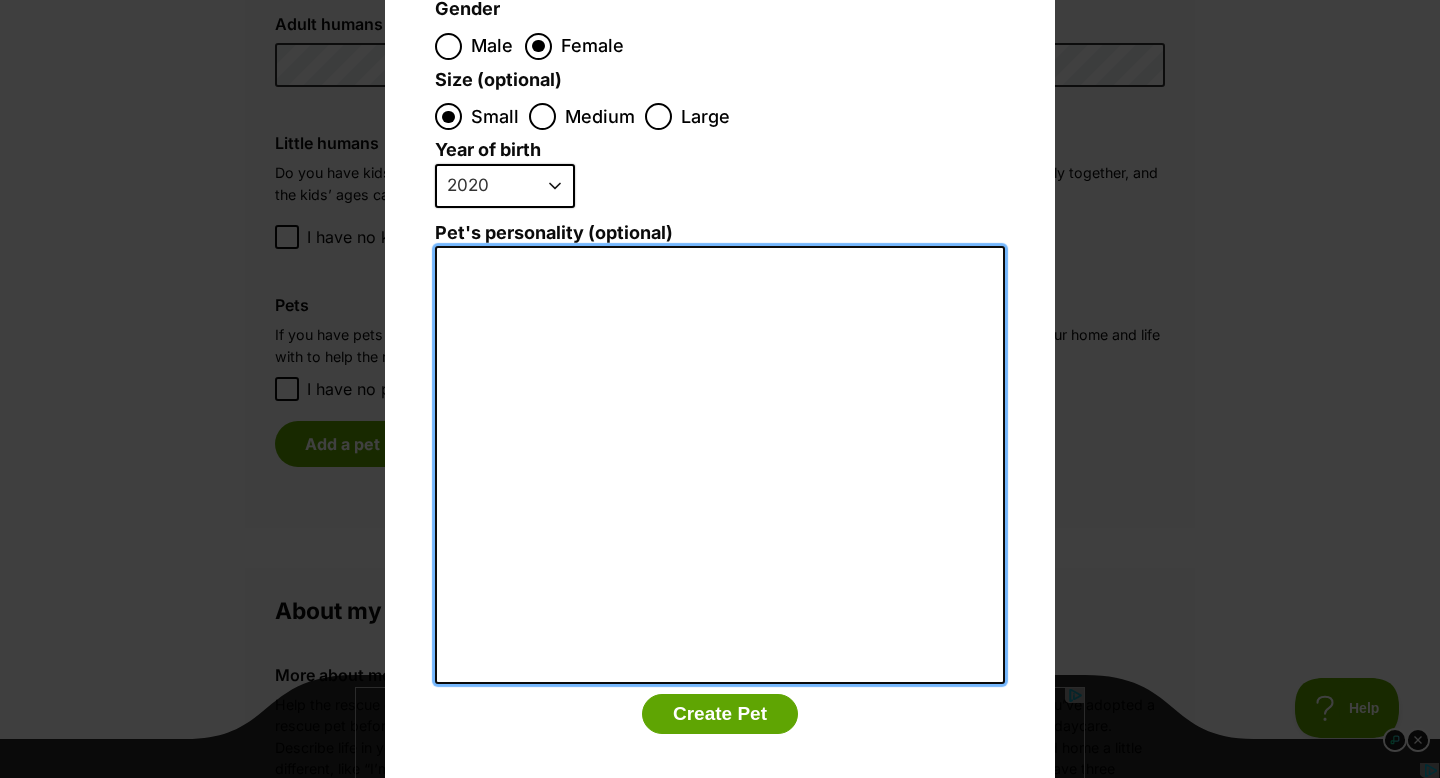 scroll, scrollTop: 362, scrollLeft: 0, axis: vertical 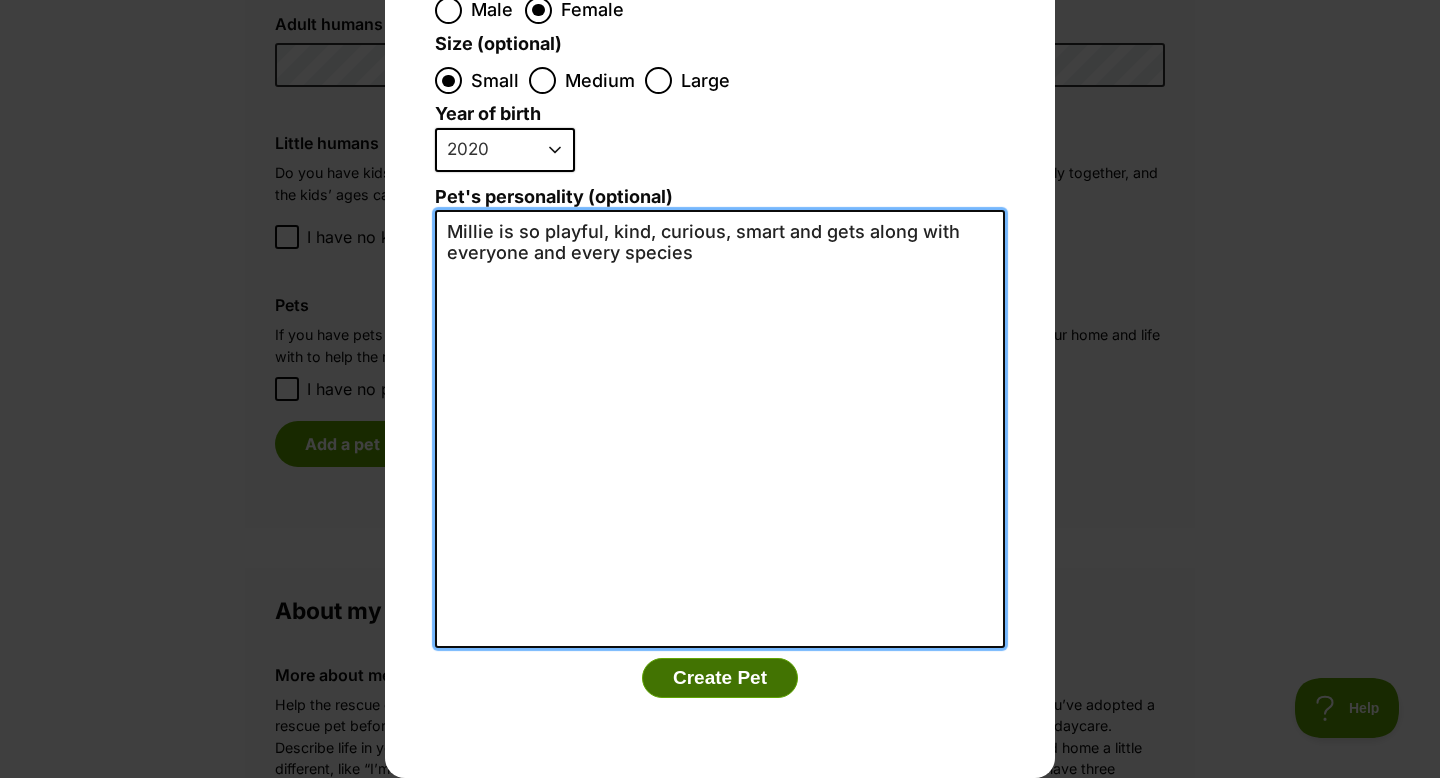 type on "Millie is so playful, kind, curious, smart and gets along with everyone and every species" 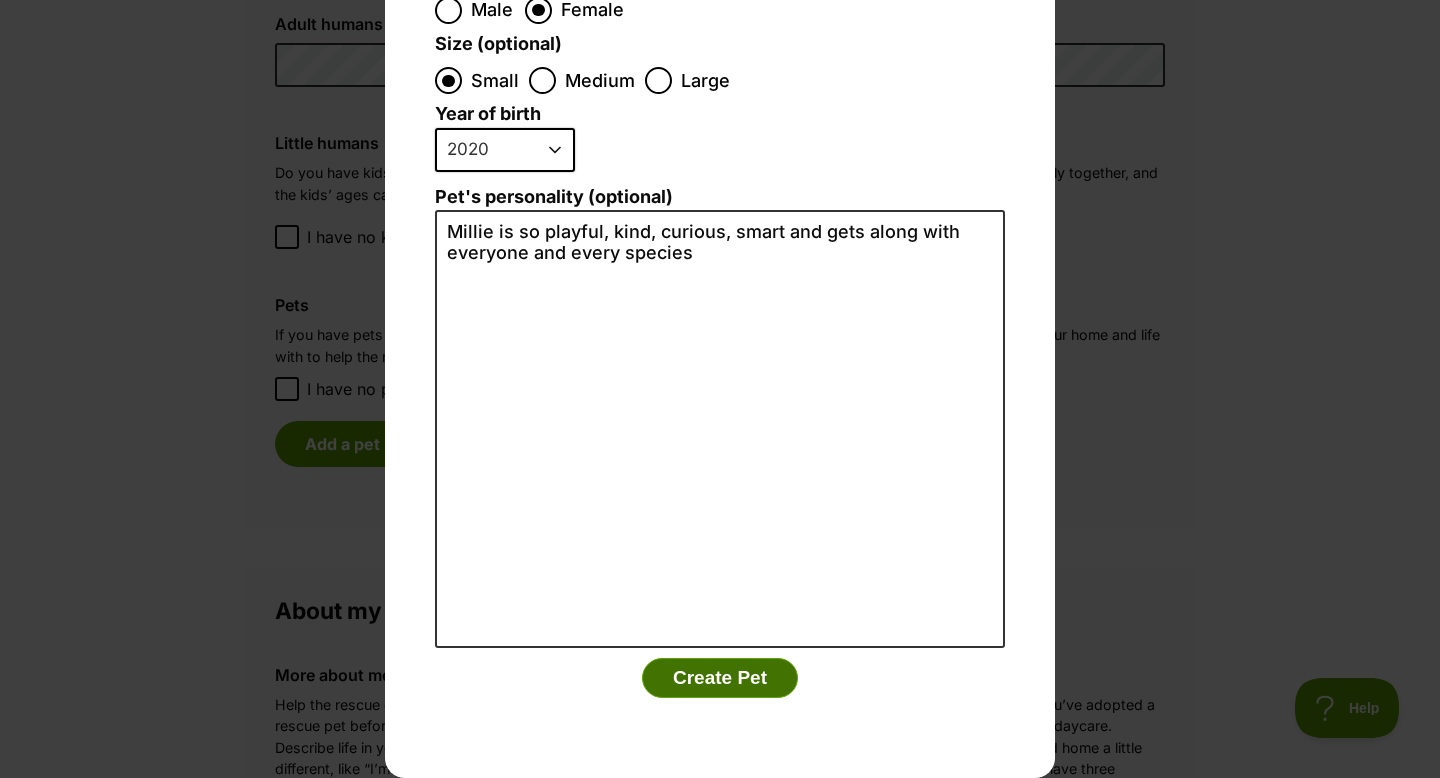click on "Create Pet" at bounding box center (720, 678) 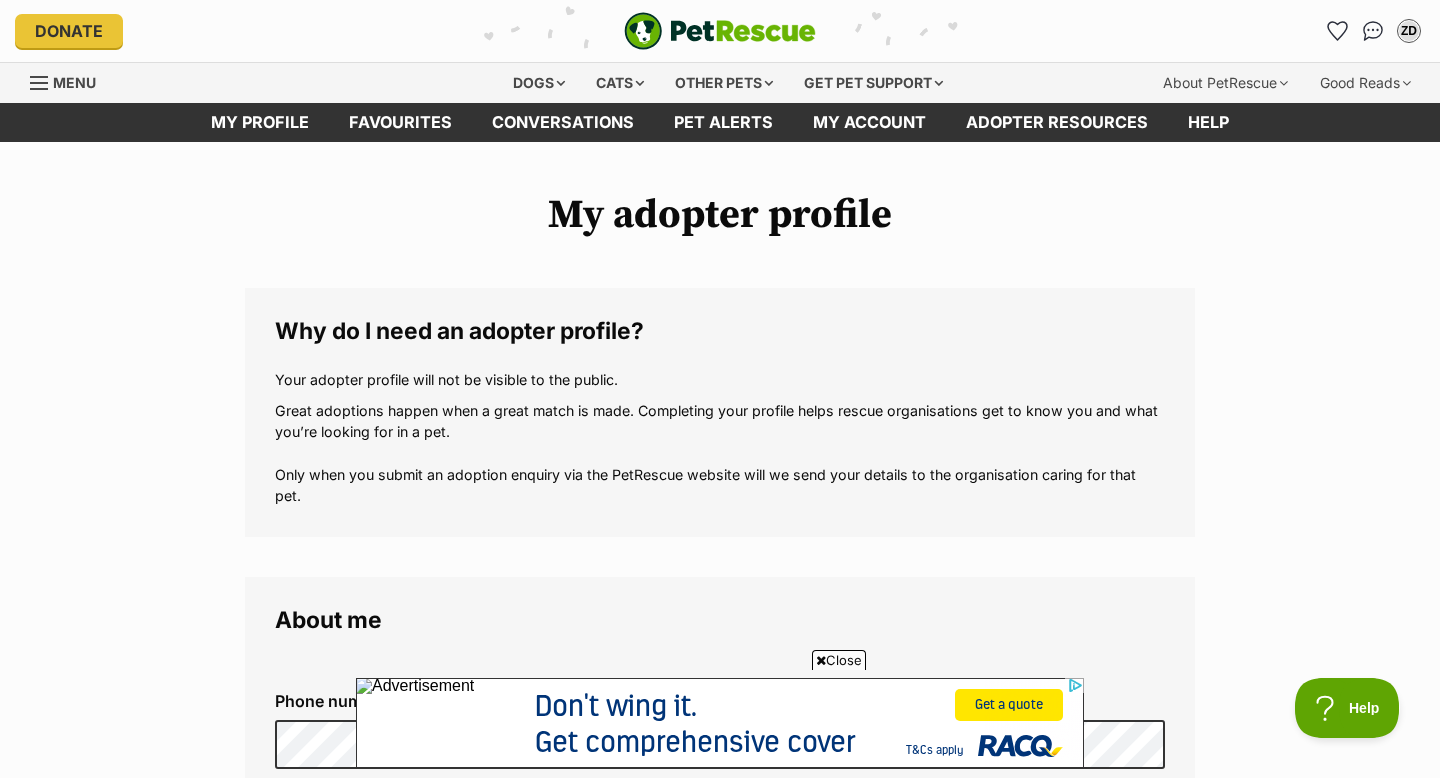 scroll, scrollTop: 1609, scrollLeft: 0, axis: vertical 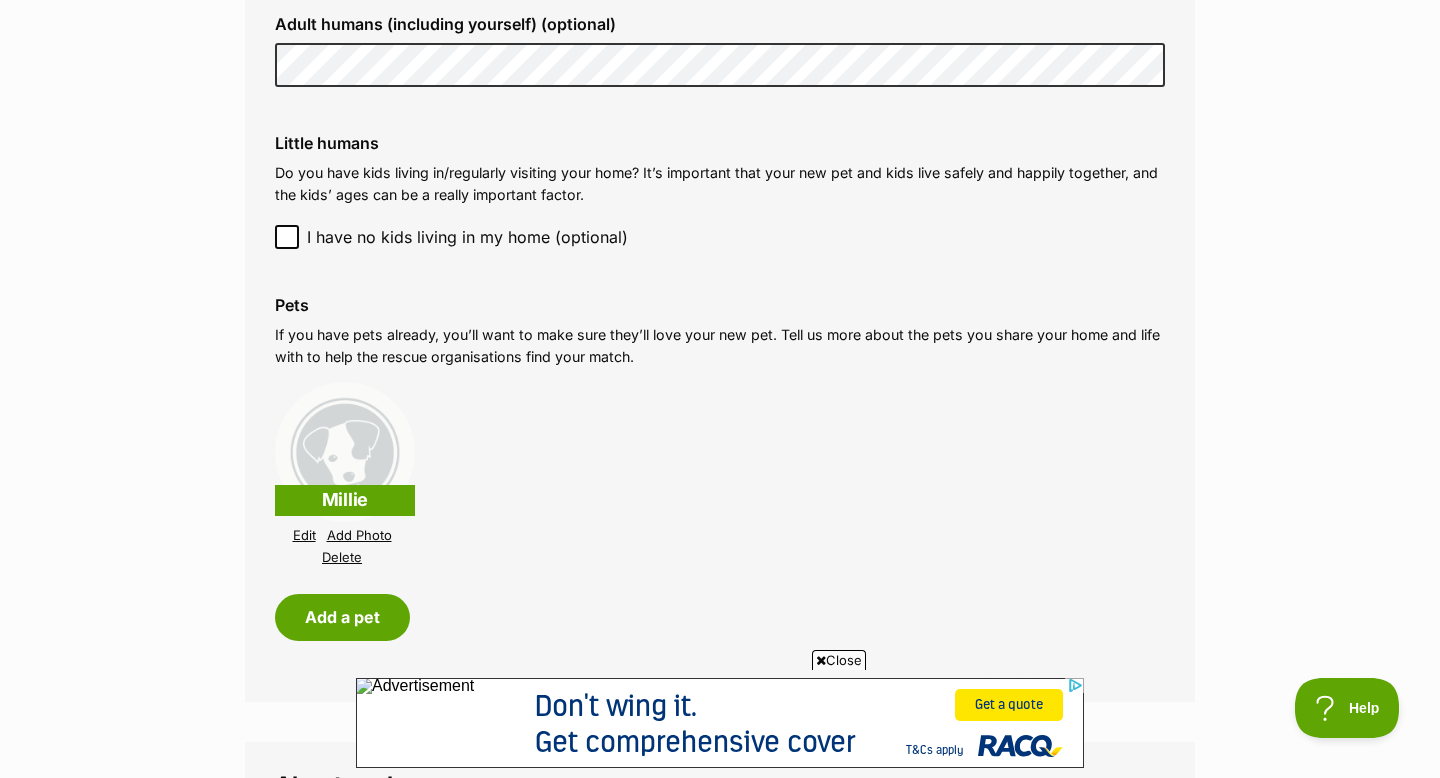click on "Add Photo" at bounding box center [359, 535] 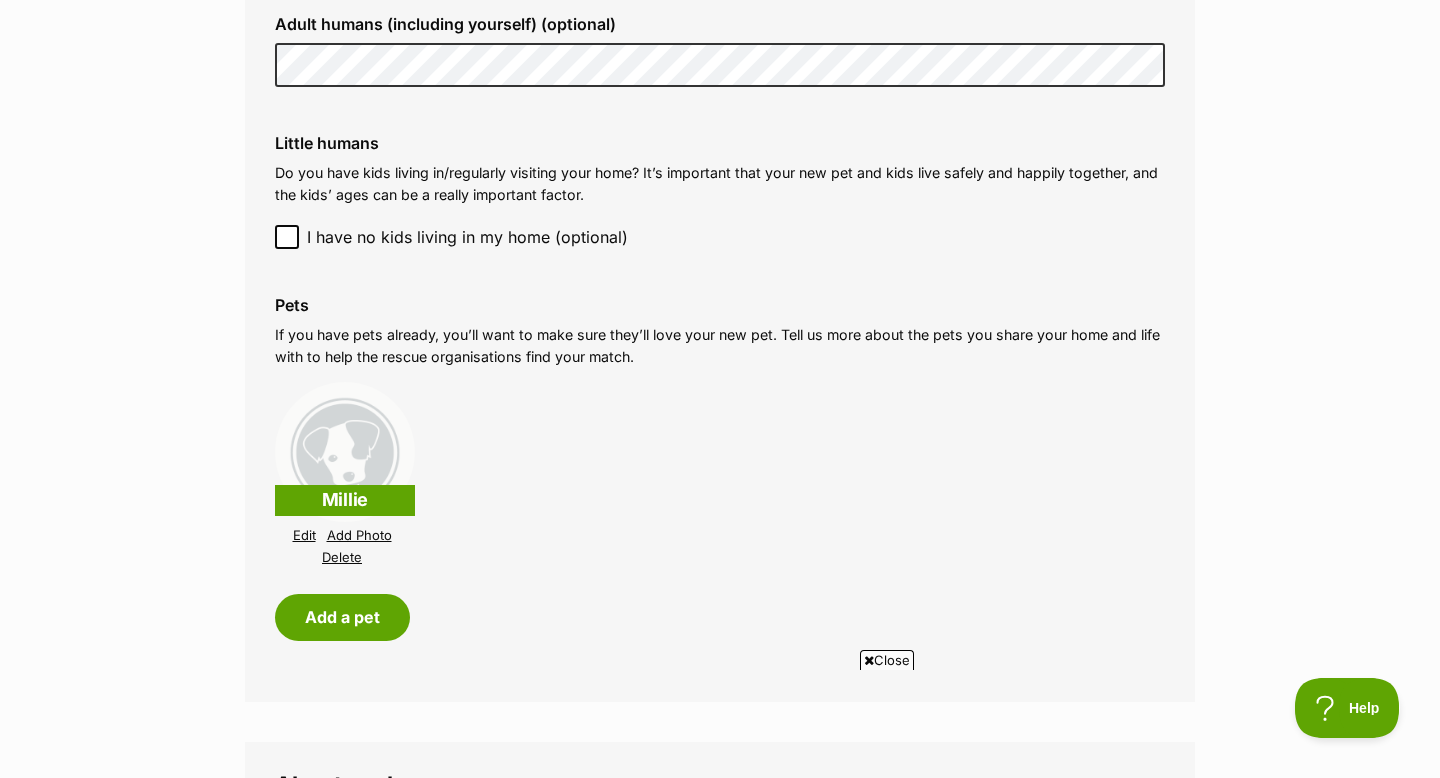 click on "Add Photo" at bounding box center [359, 535] 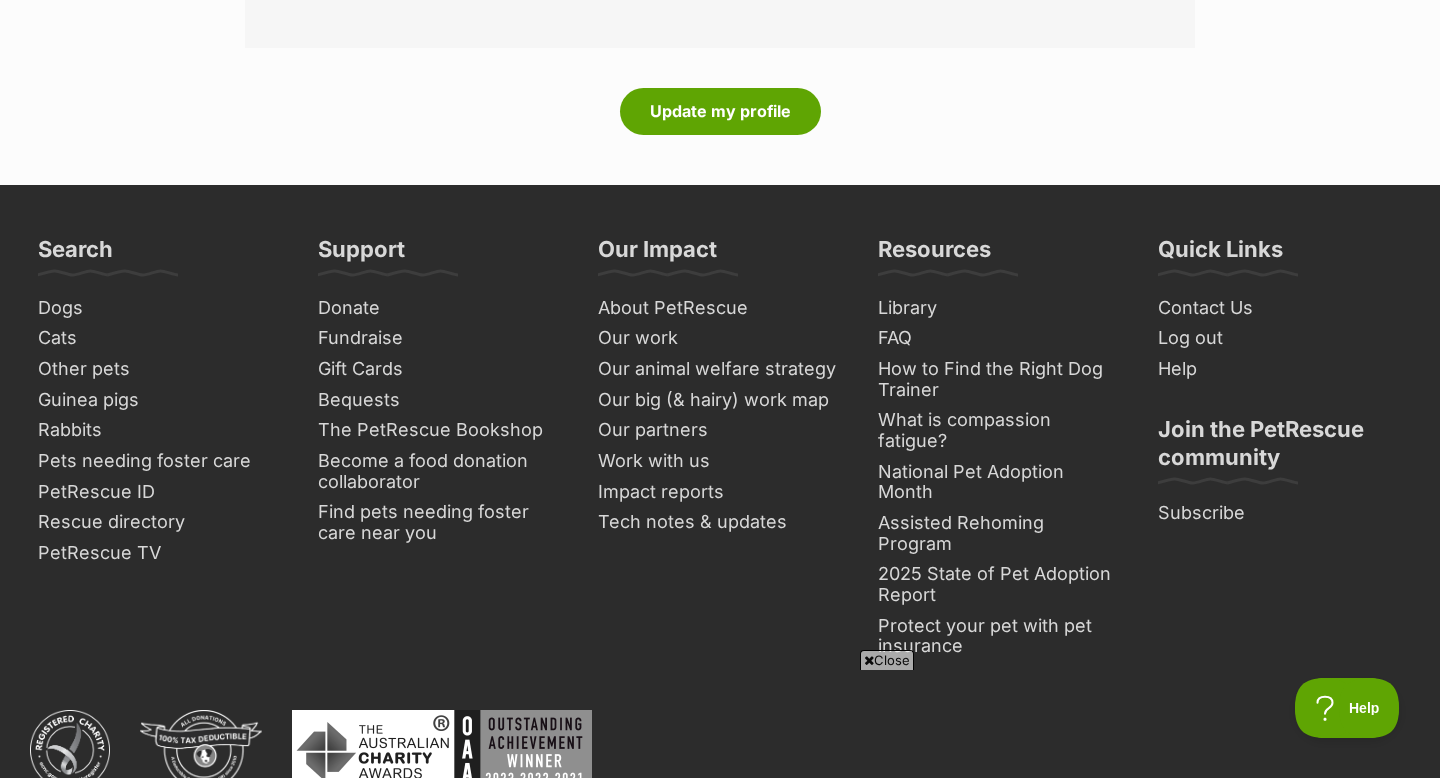 scroll, scrollTop: 2934, scrollLeft: 0, axis: vertical 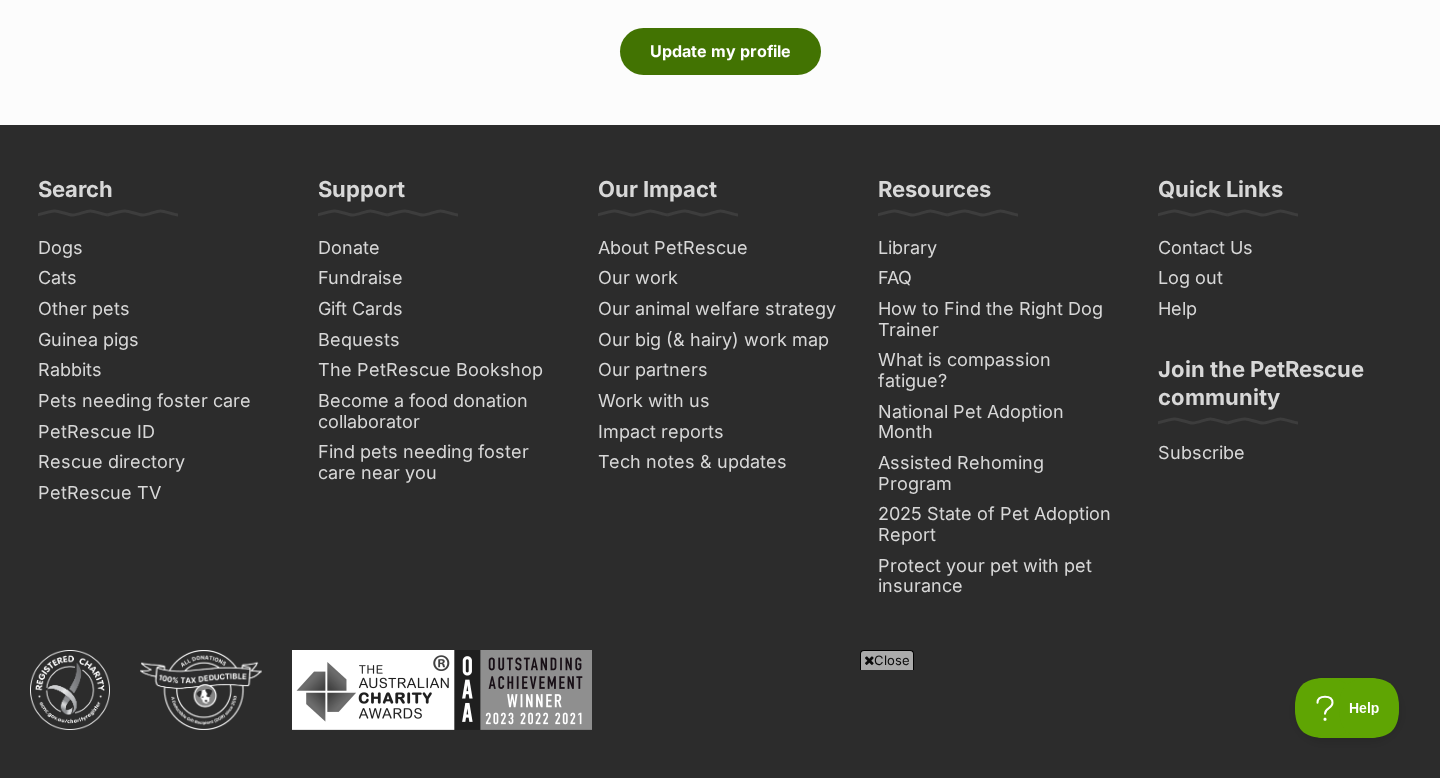 click on "Update my profile" at bounding box center [720, 51] 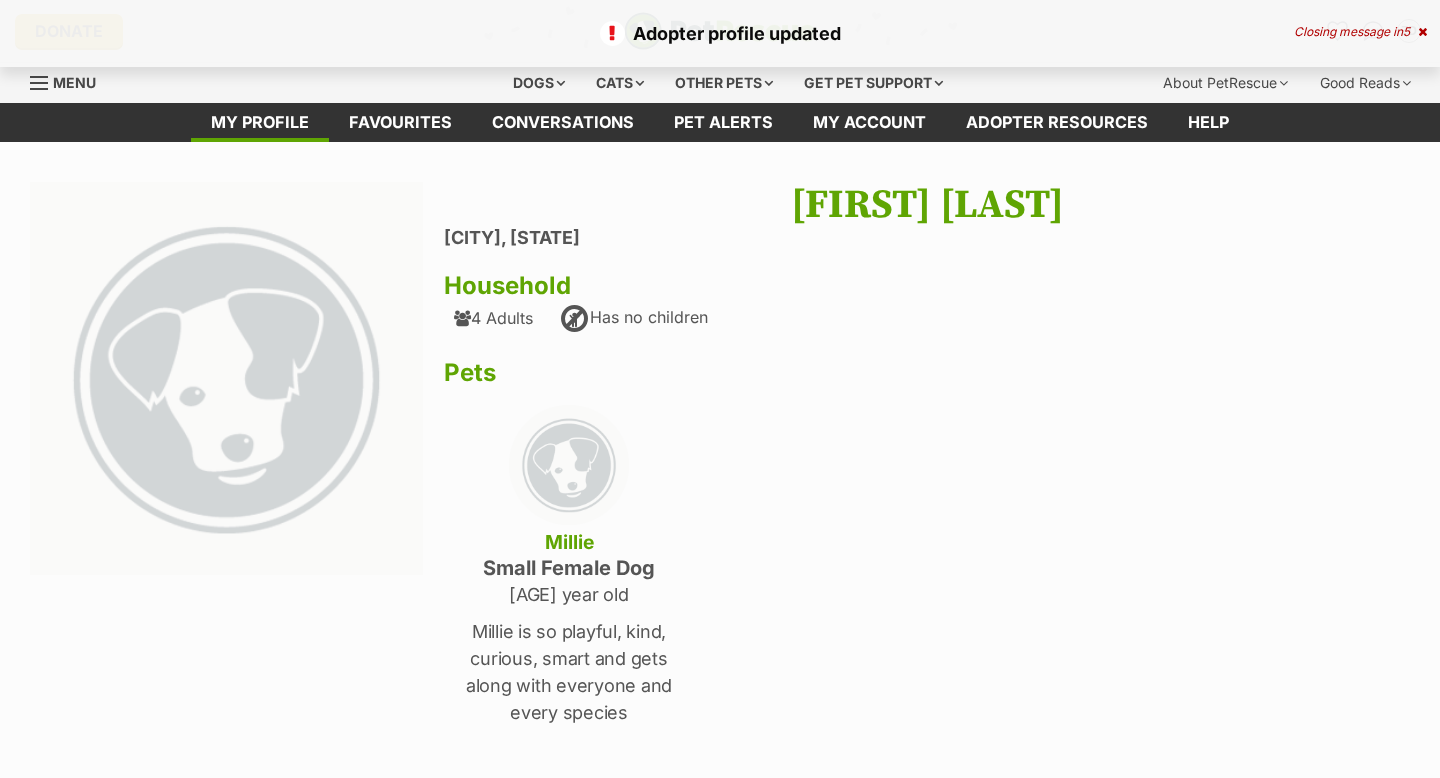 scroll, scrollTop: 0, scrollLeft: 0, axis: both 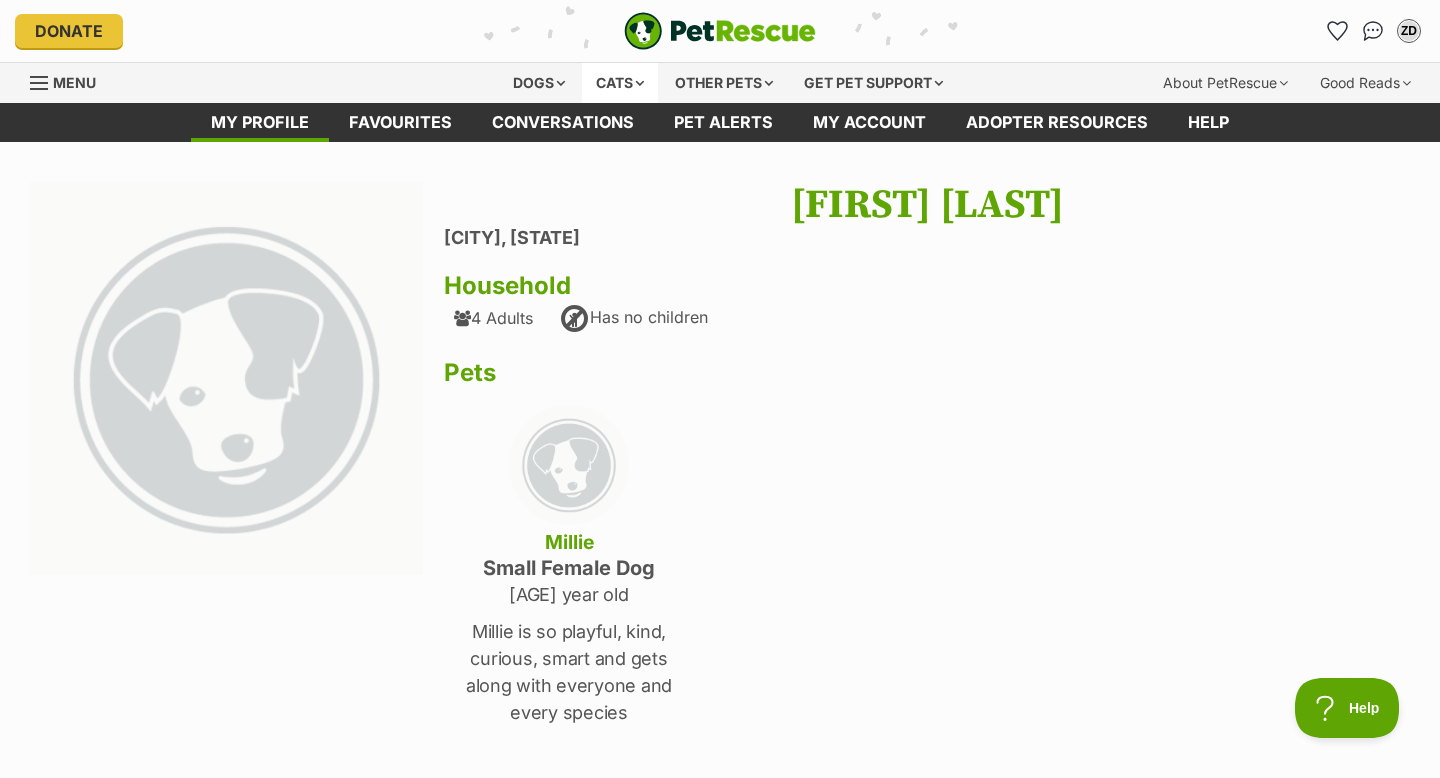 click on "Cats" at bounding box center (620, 83) 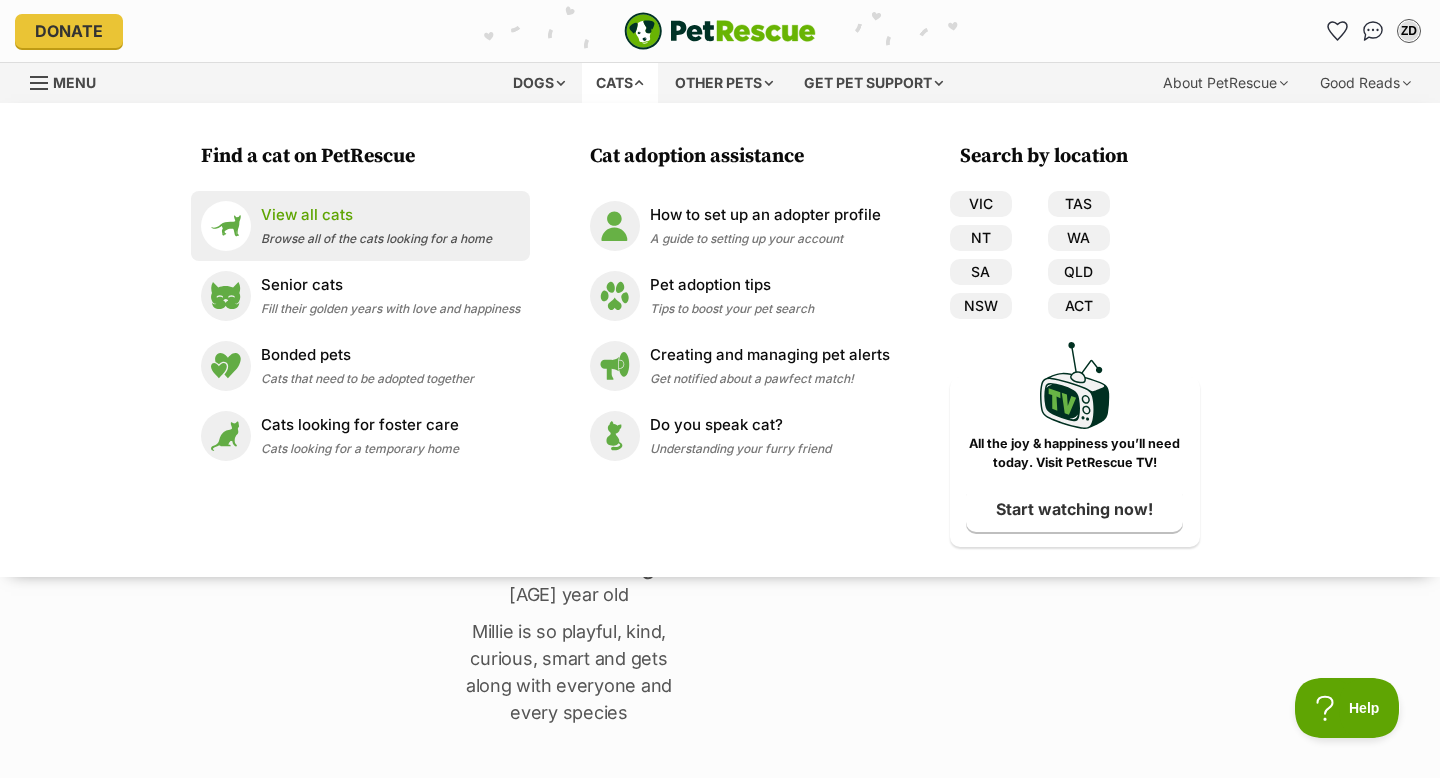 click on "View all cats" at bounding box center (376, 215) 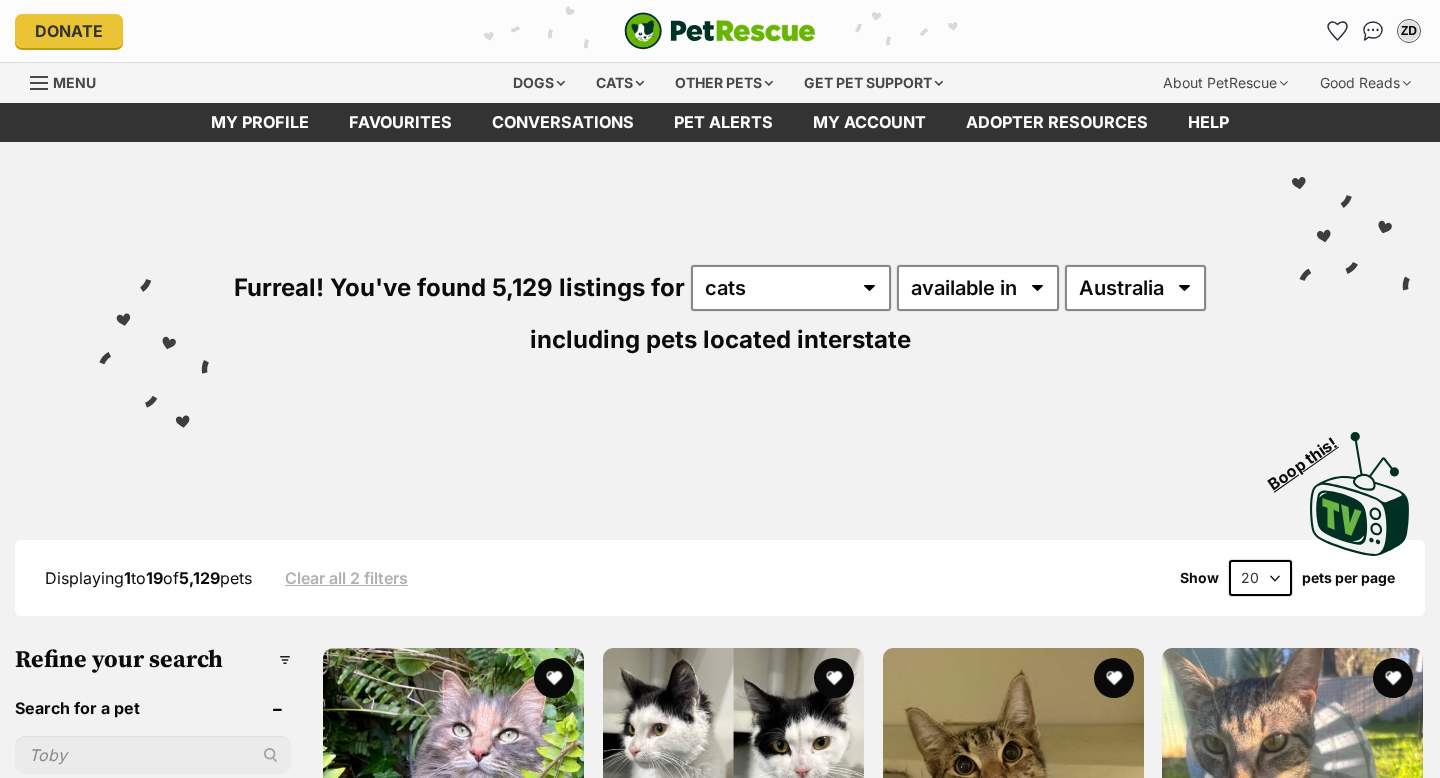 scroll, scrollTop: 0, scrollLeft: 0, axis: both 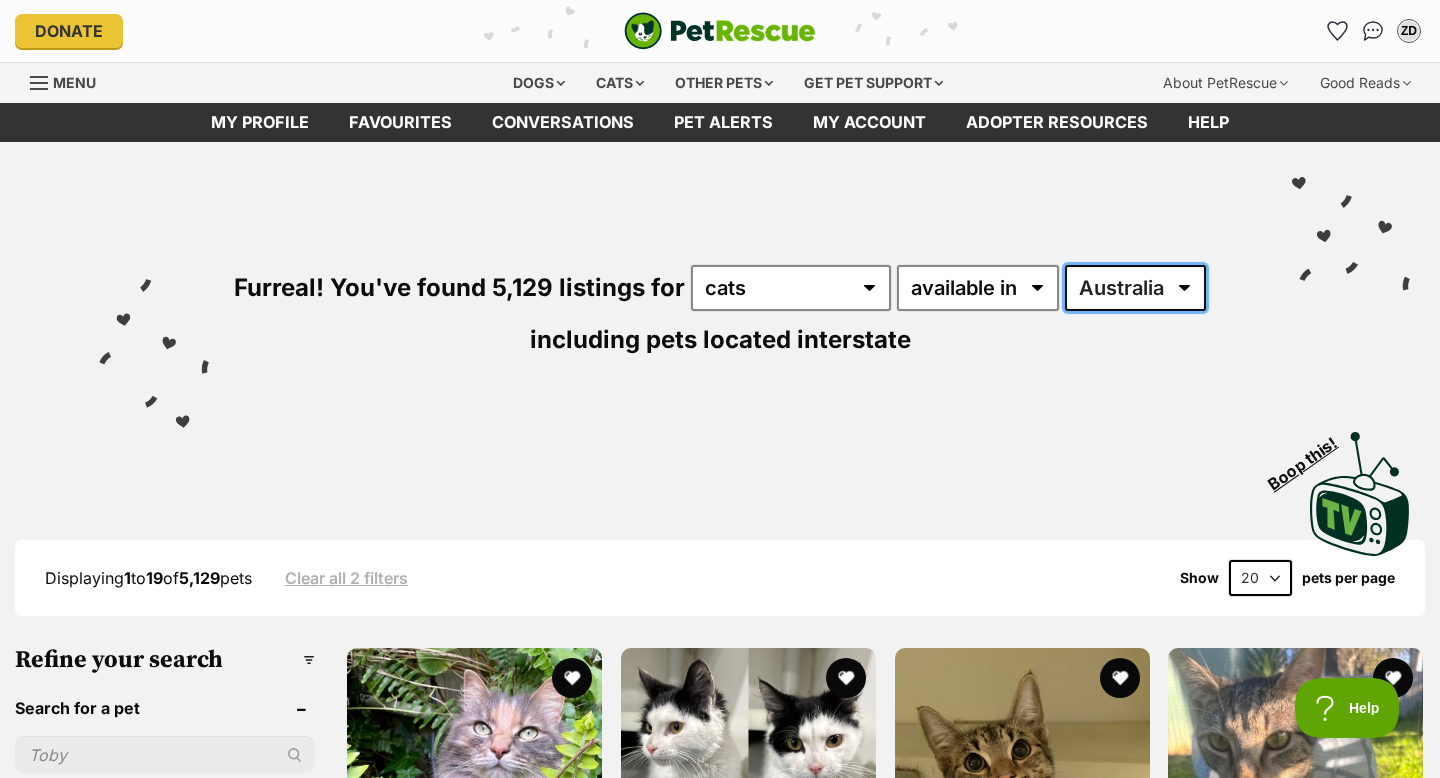 click on "Australia
ACT
NSW
NT
QLD
SA
TAS
VIC
WA" at bounding box center (1135, 288) 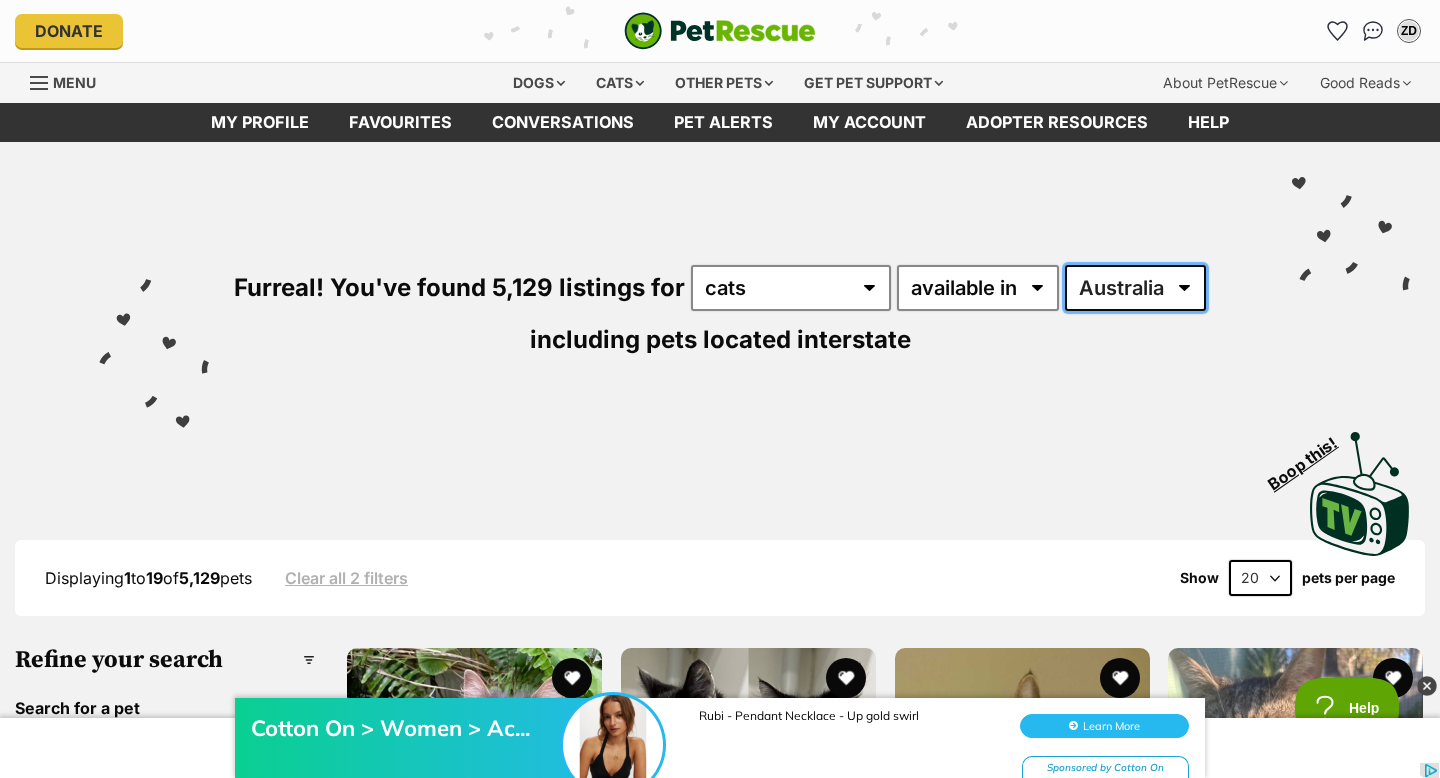 scroll, scrollTop: 0, scrollLeft: 0, axis: both 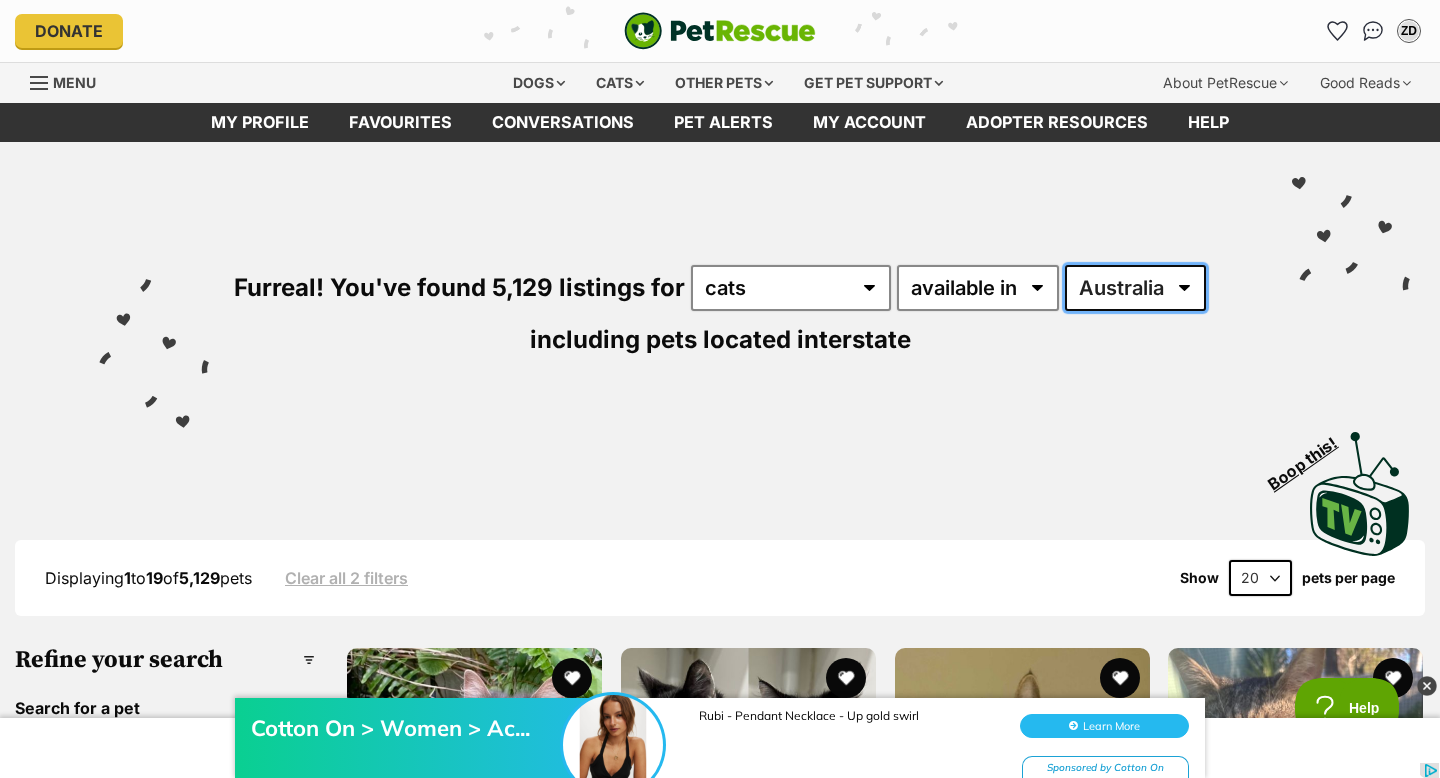 select on "QLD" 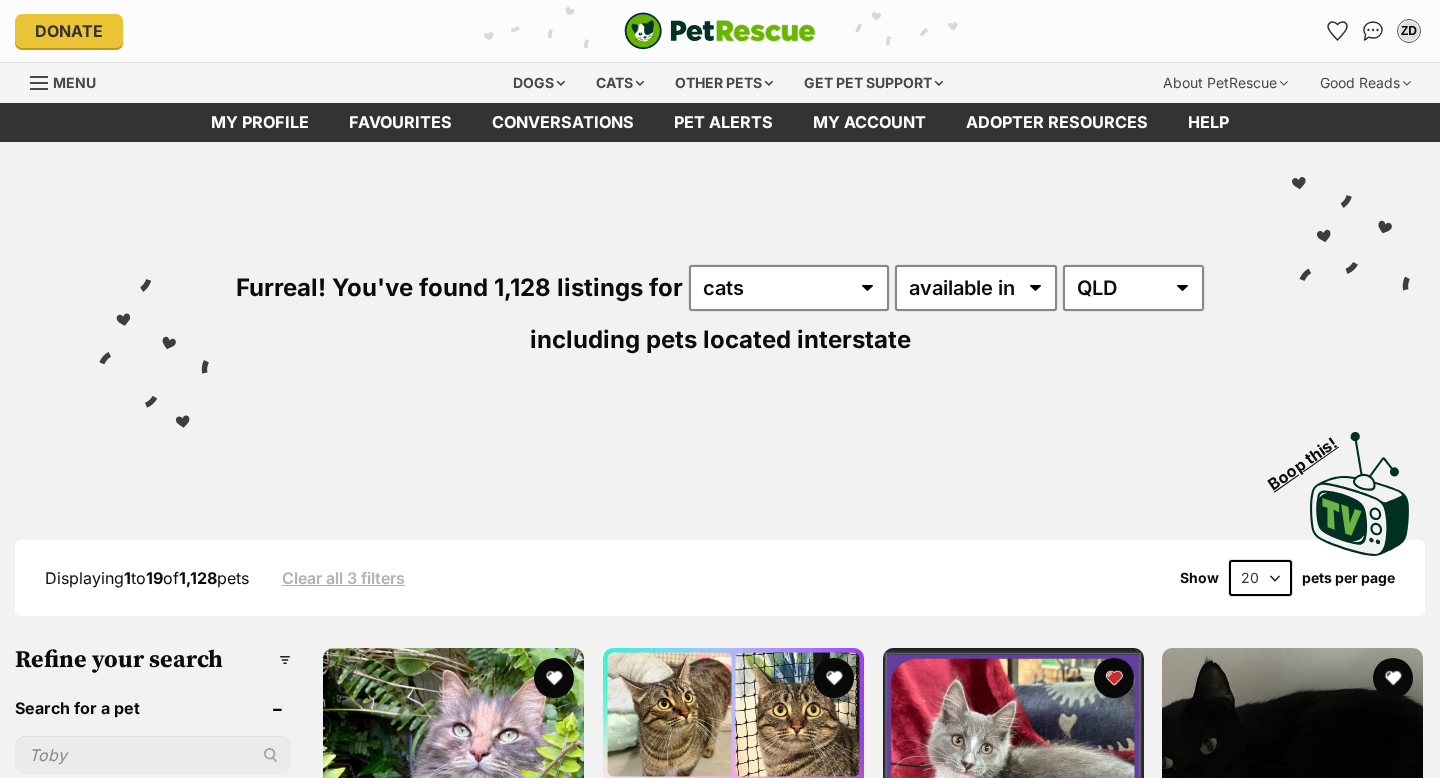scroll, scrollTop: 168, scrollLeft: 0, axis: vertical 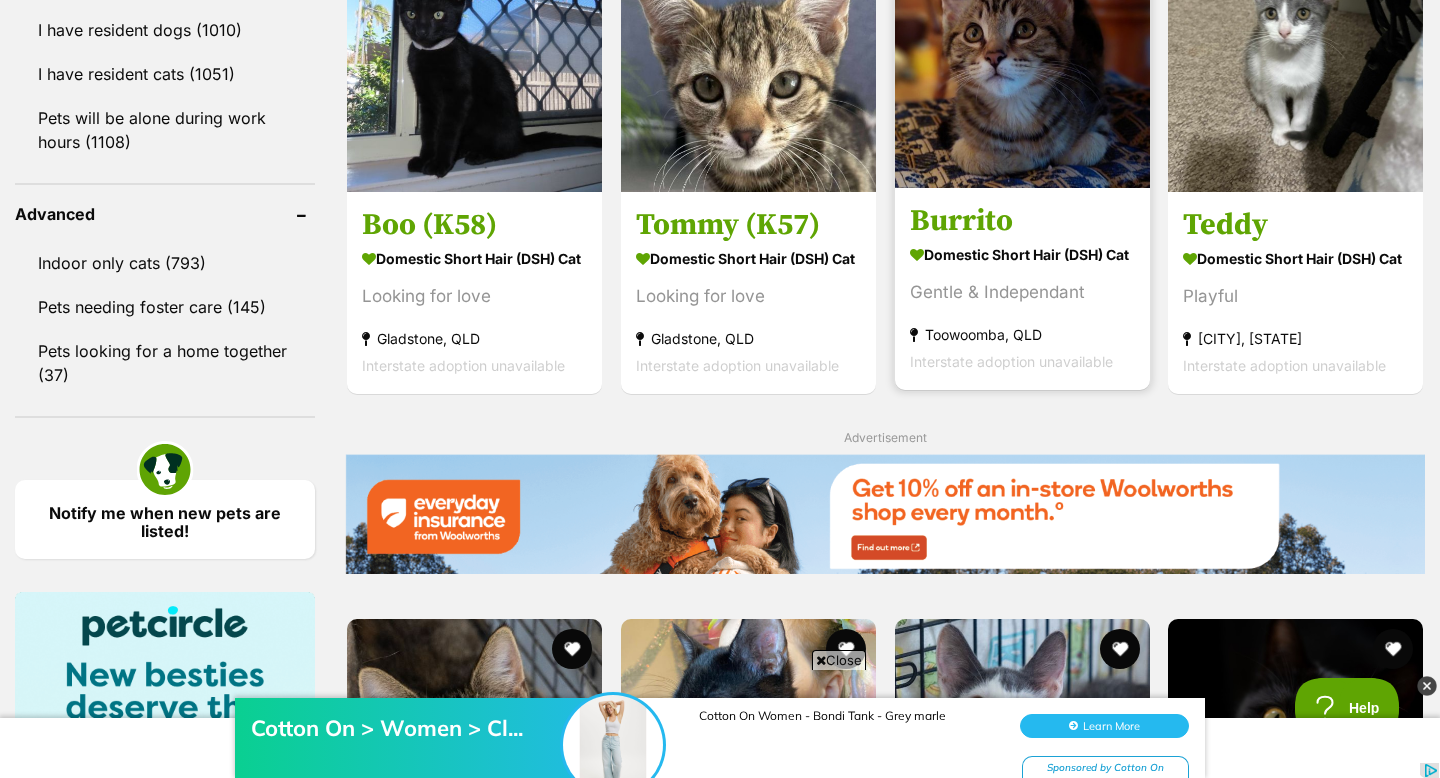 click at bounding box center [1022, 60] 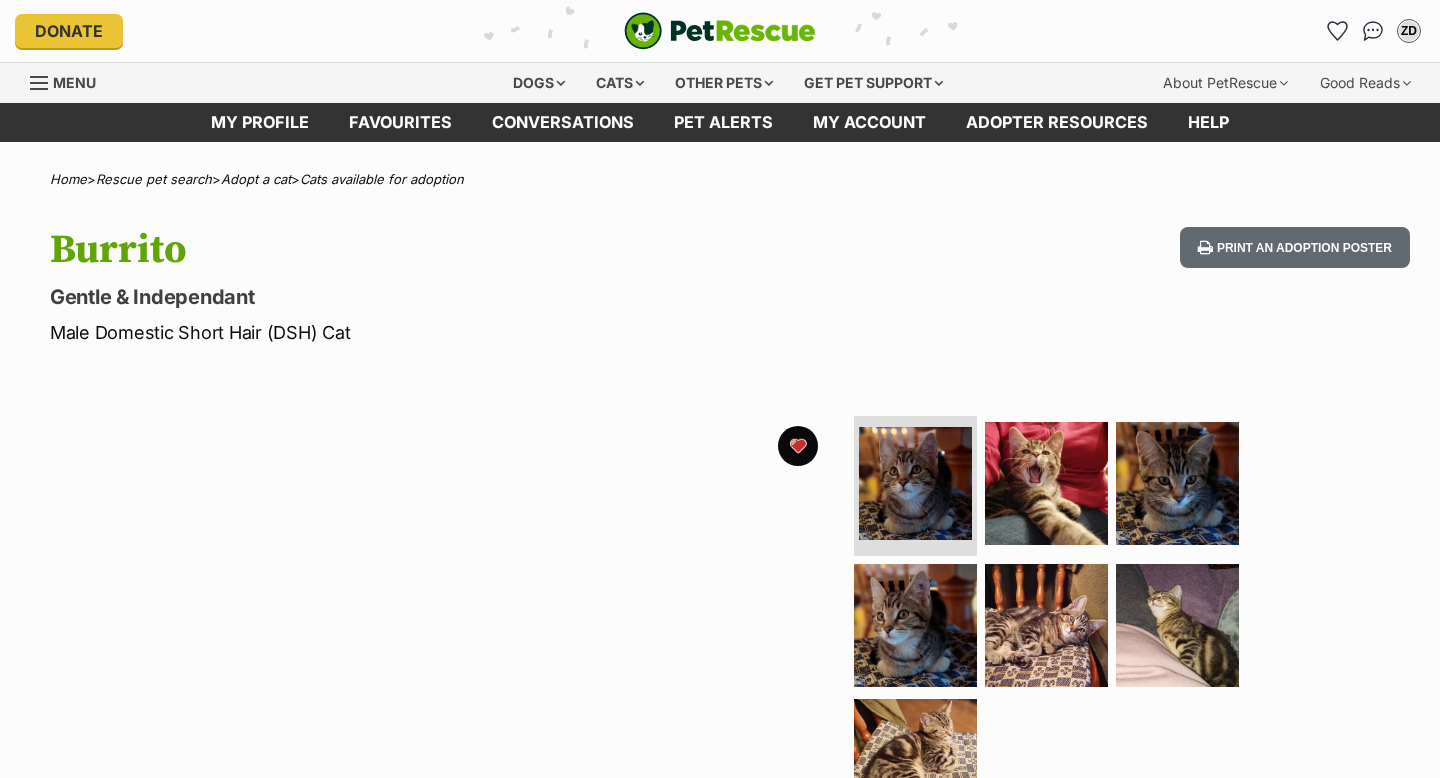 scroll, scrollTop: 0, scrollLeft: 0, axis: both 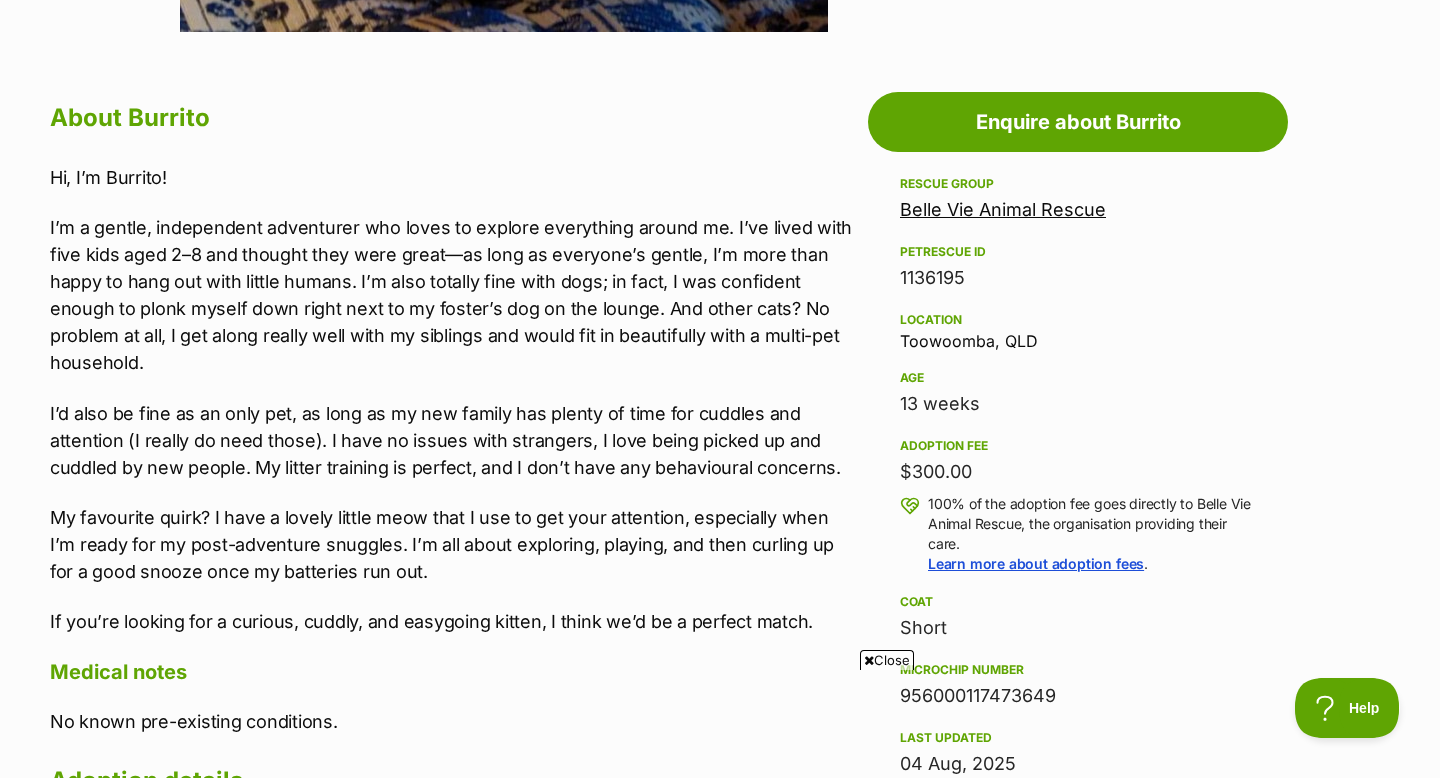 click on "Belle Vie Animal Rescue" at bounding box center [1003, 209] 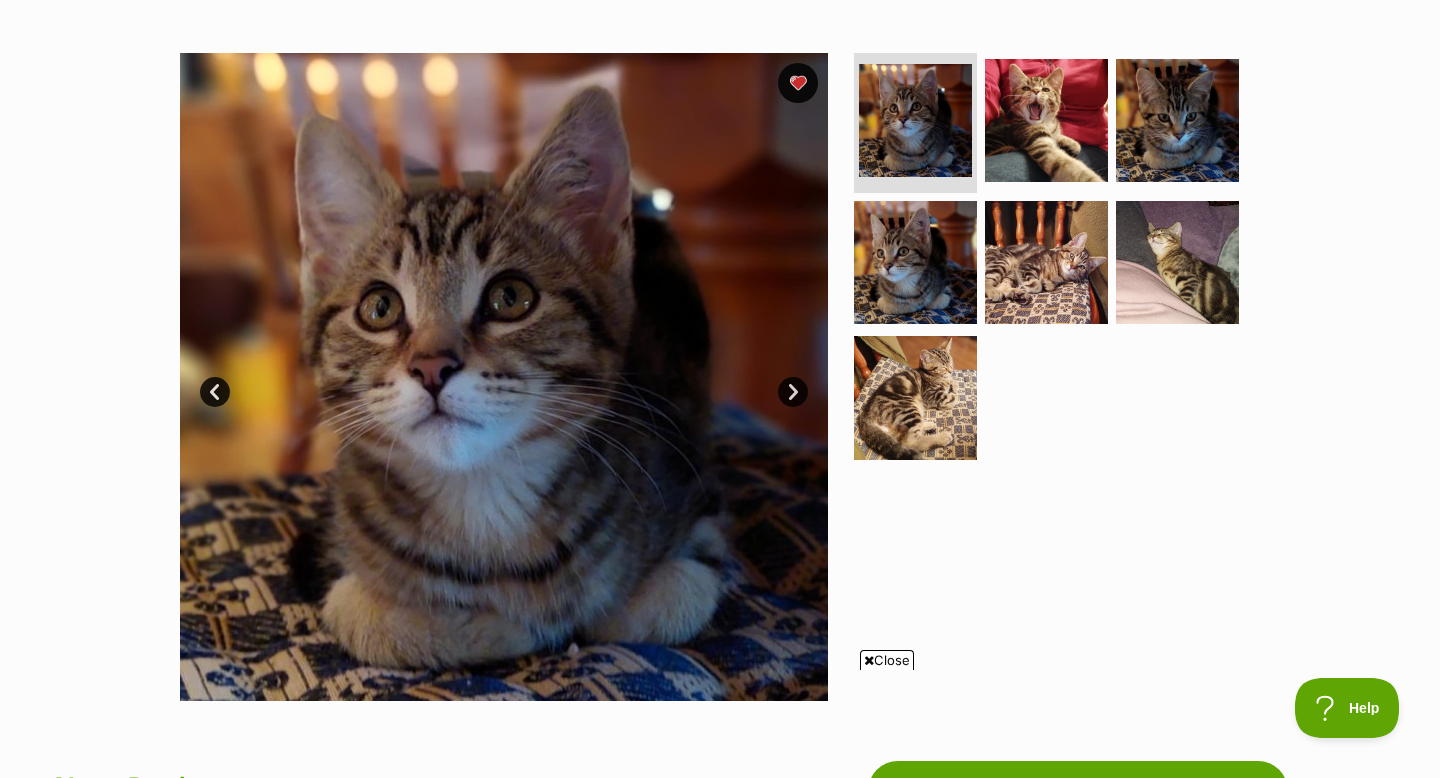 scroll, scrollTop: 358, scrollLeft: 0, axis: vertical 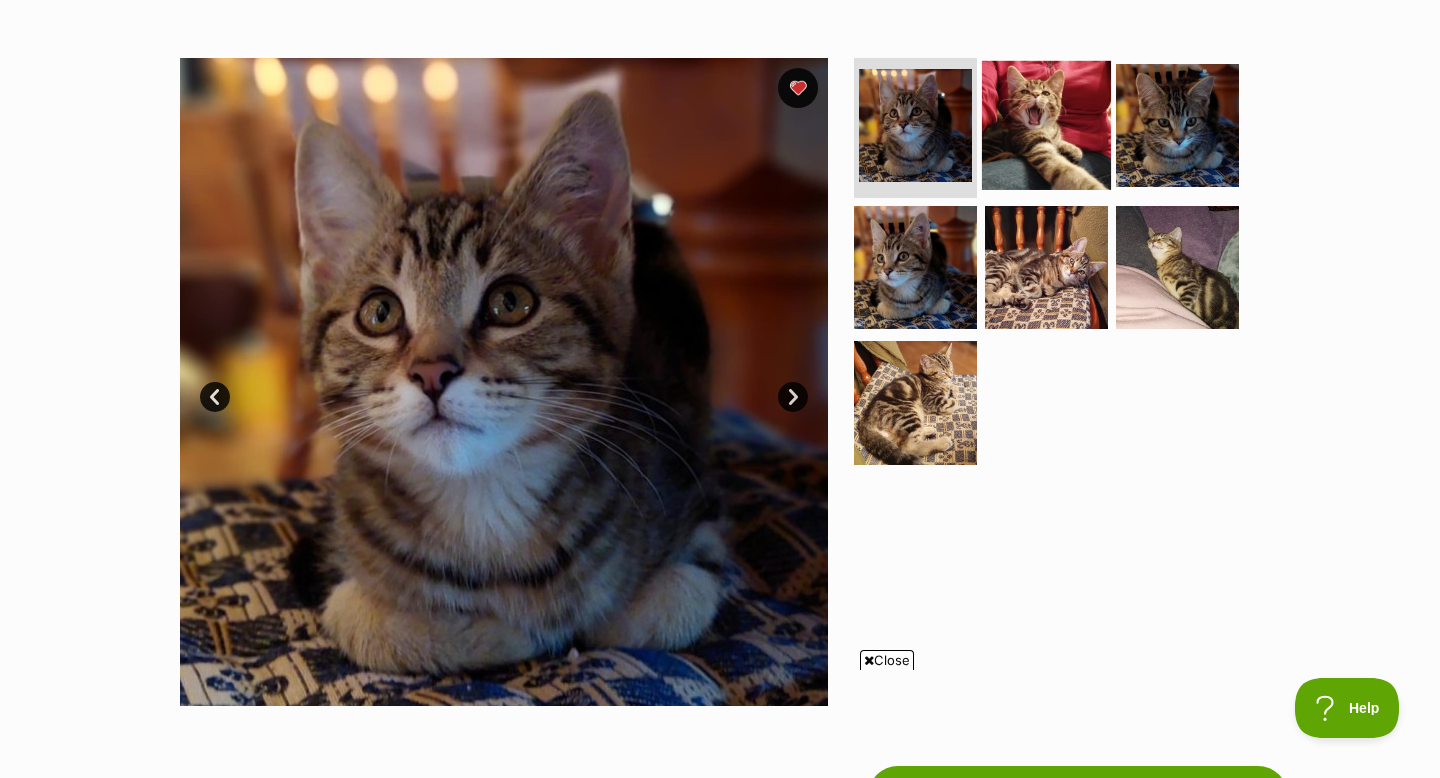 click at bounding box center [1046, 125] 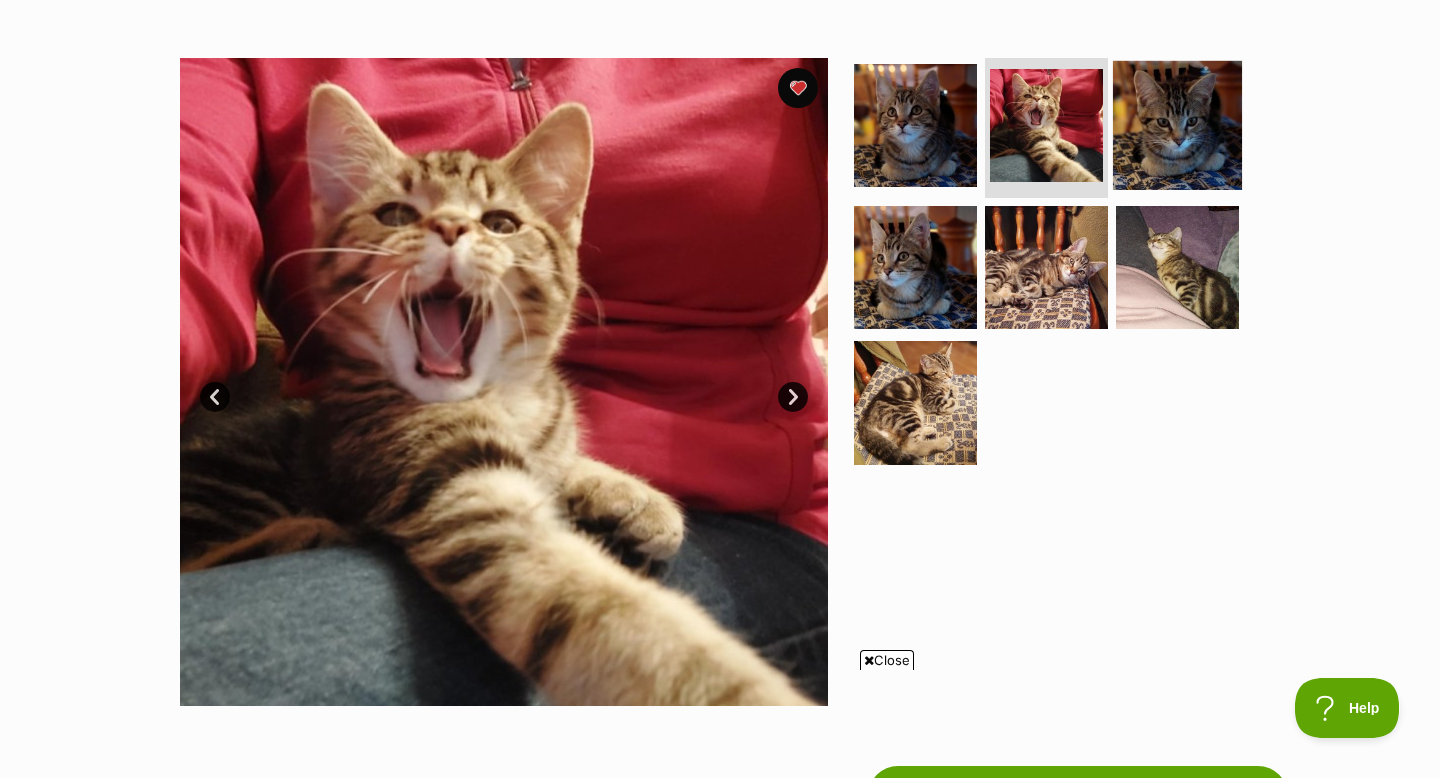 click at bounding box center [1177, 125] 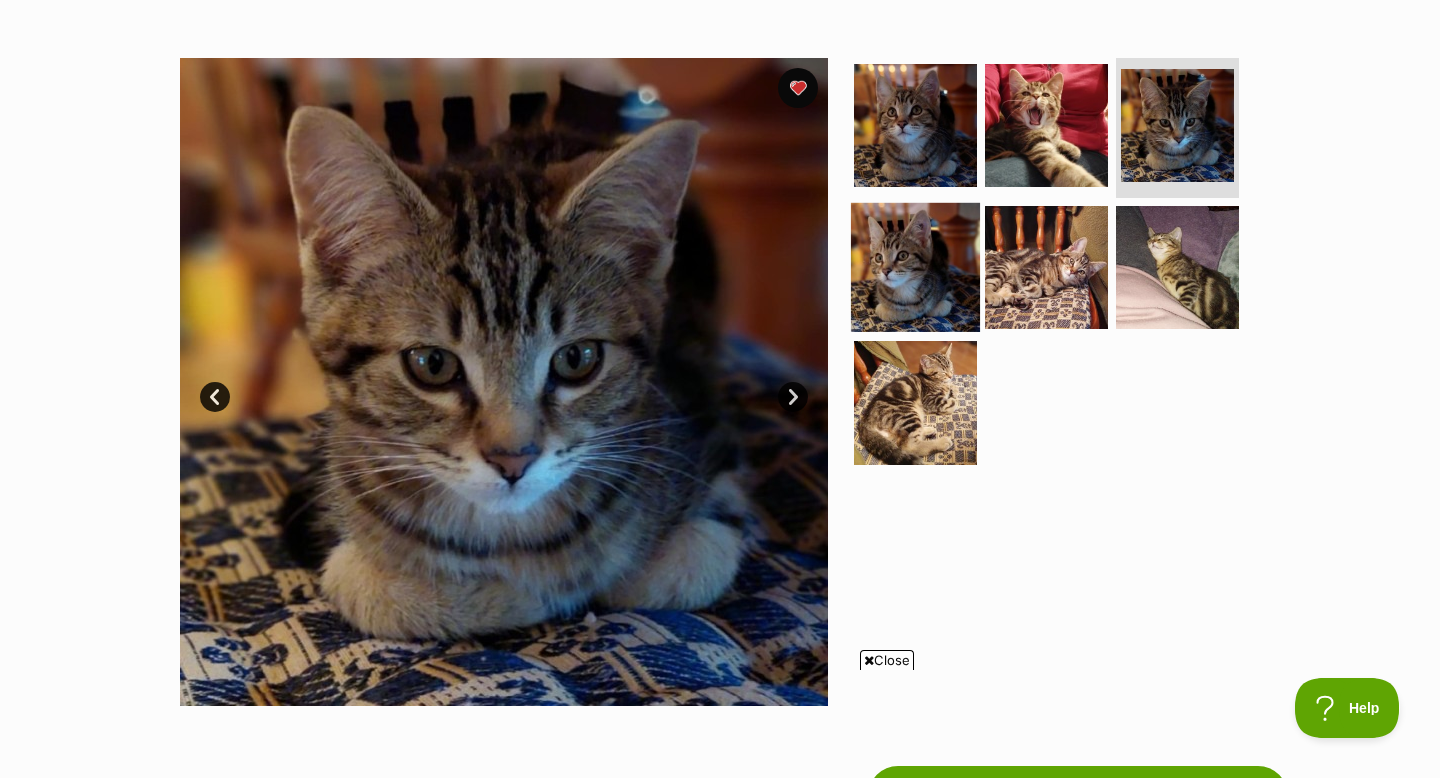 click at bounding box center [915, 266] 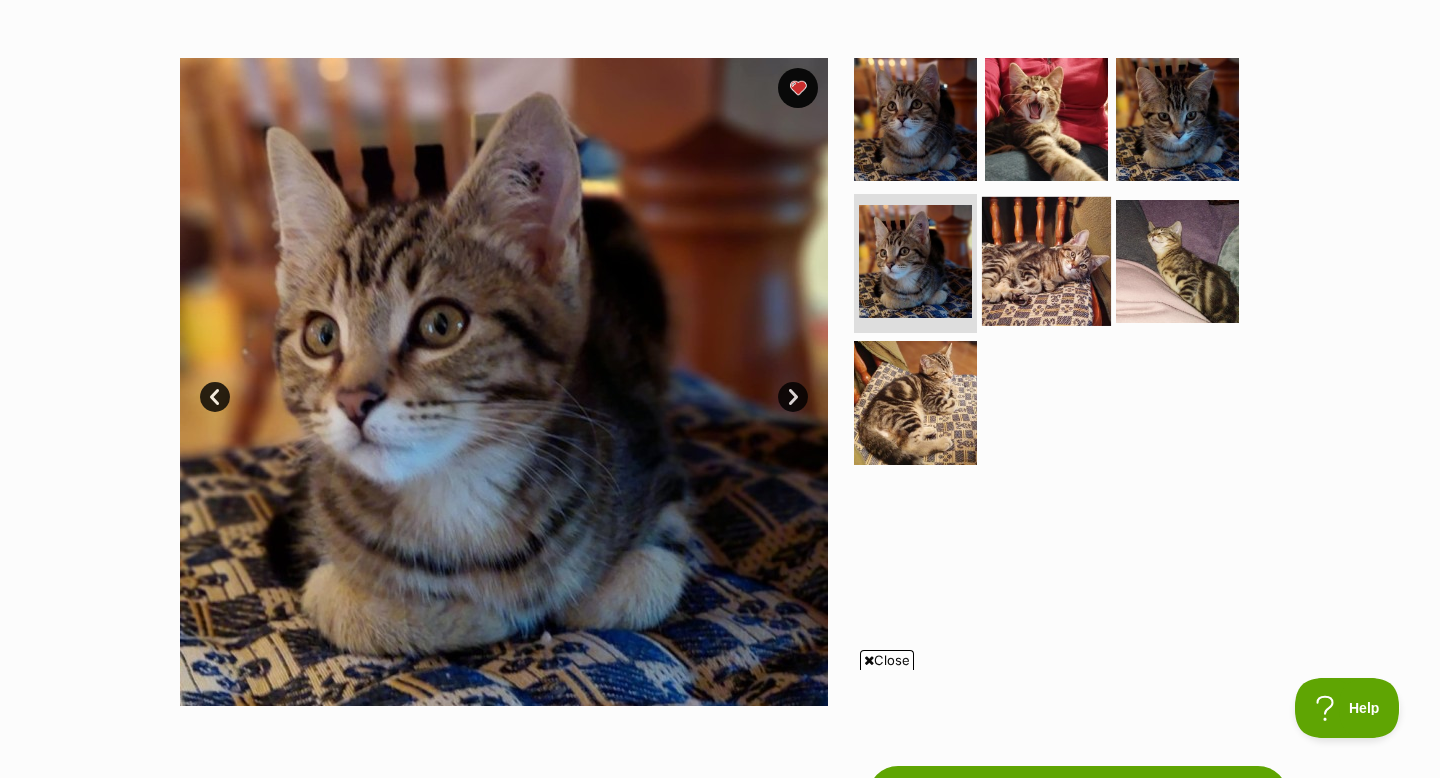 click at bounding box center [1046, 260] 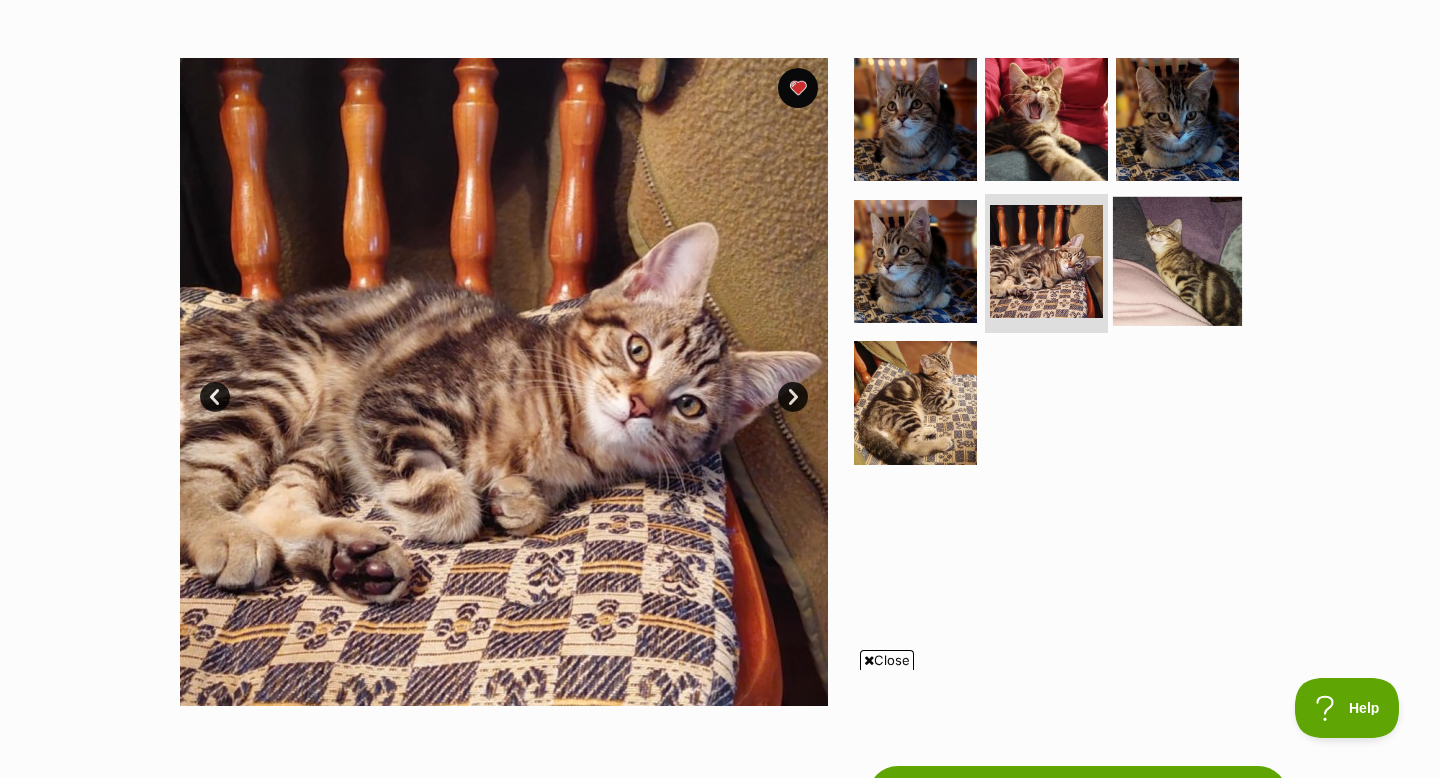 click at bounding box center (1177, 260) 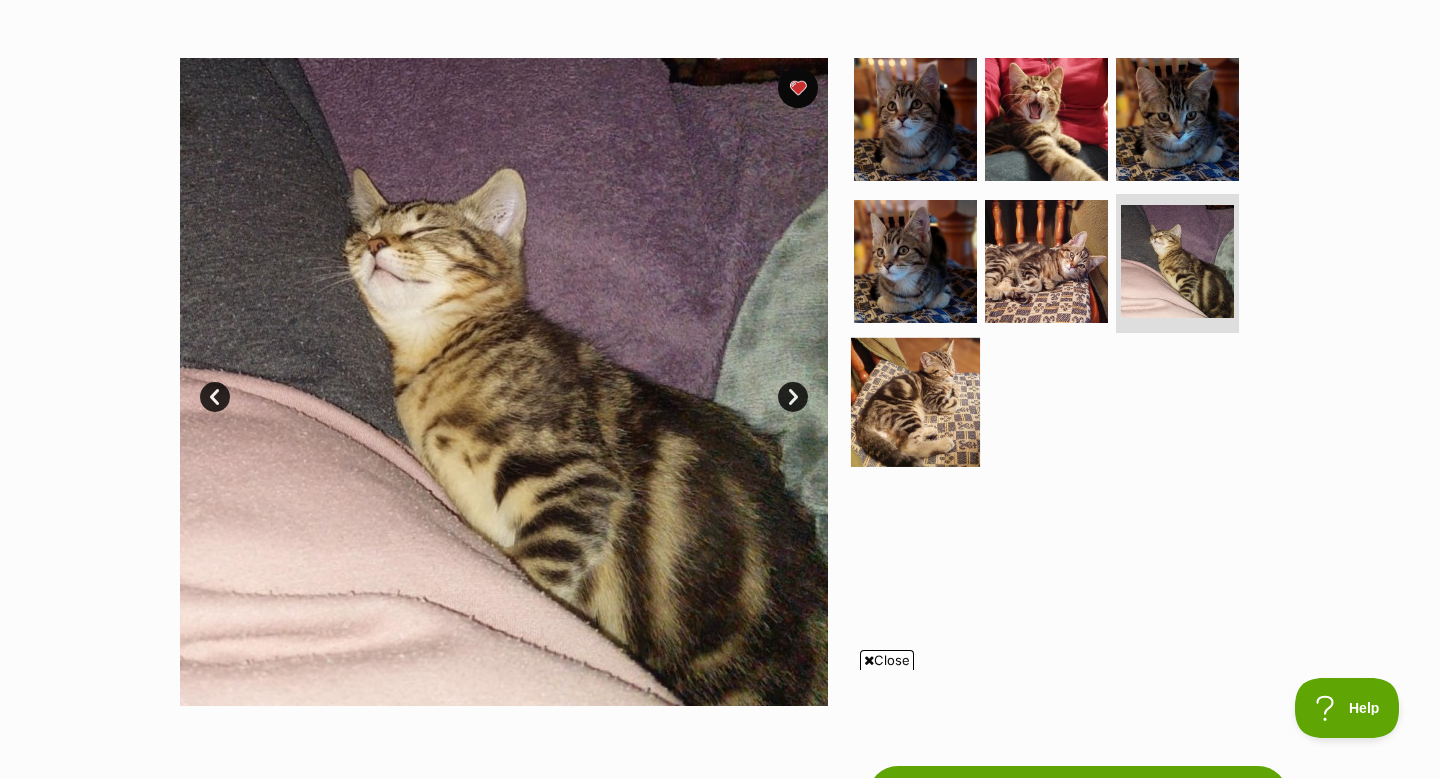 click at bounding box center (915, 402) 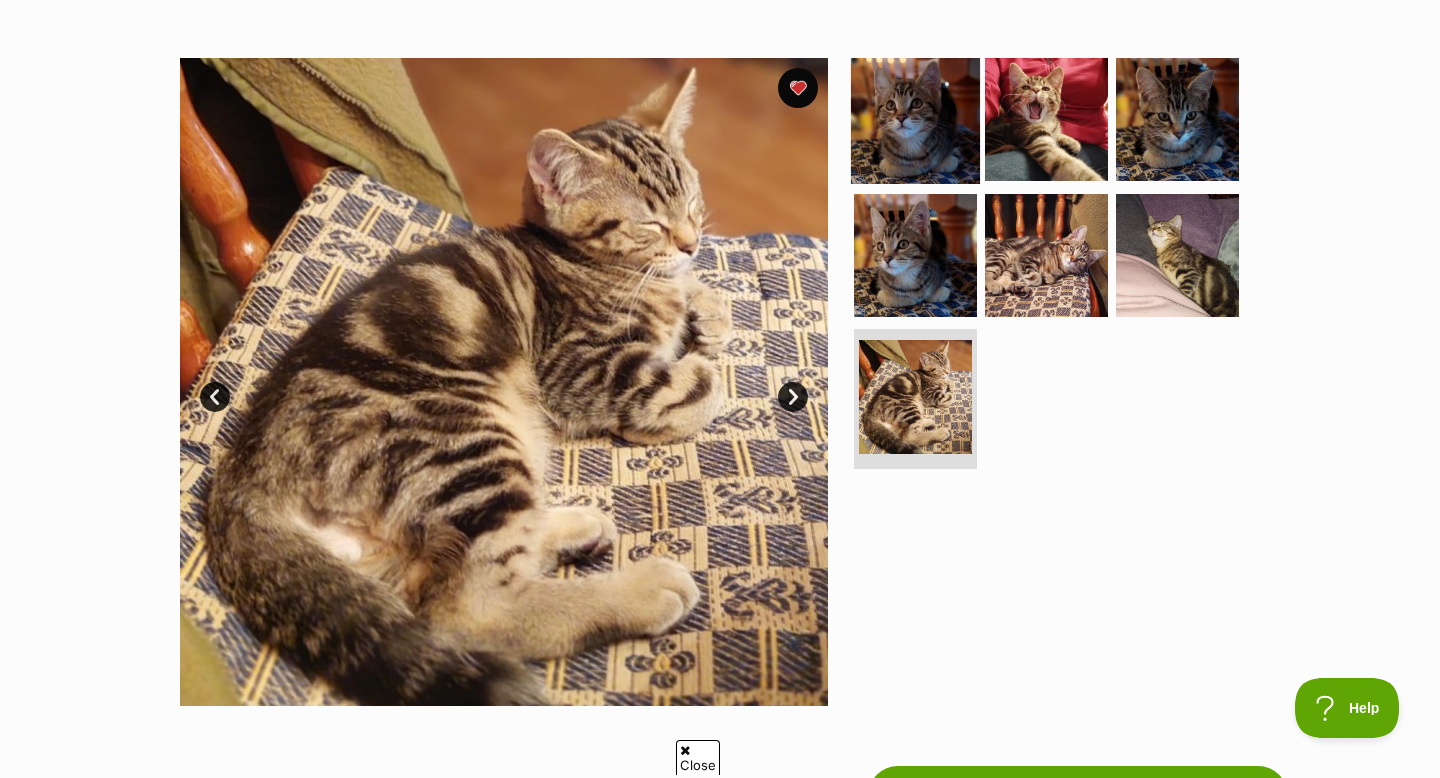 click at bounding box center (915, 119) 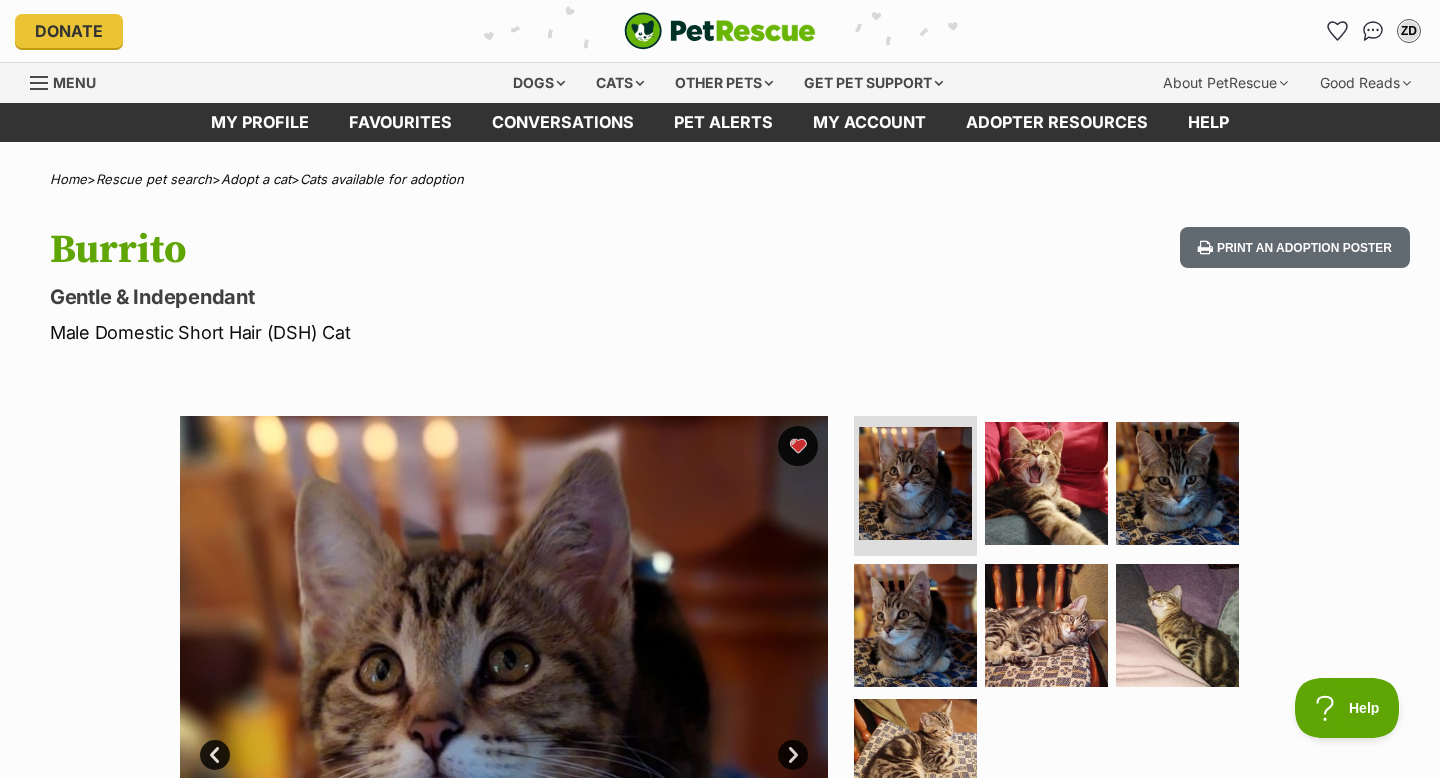 scroll, scrollTop: 0, scrollLeft: 0, axis: both 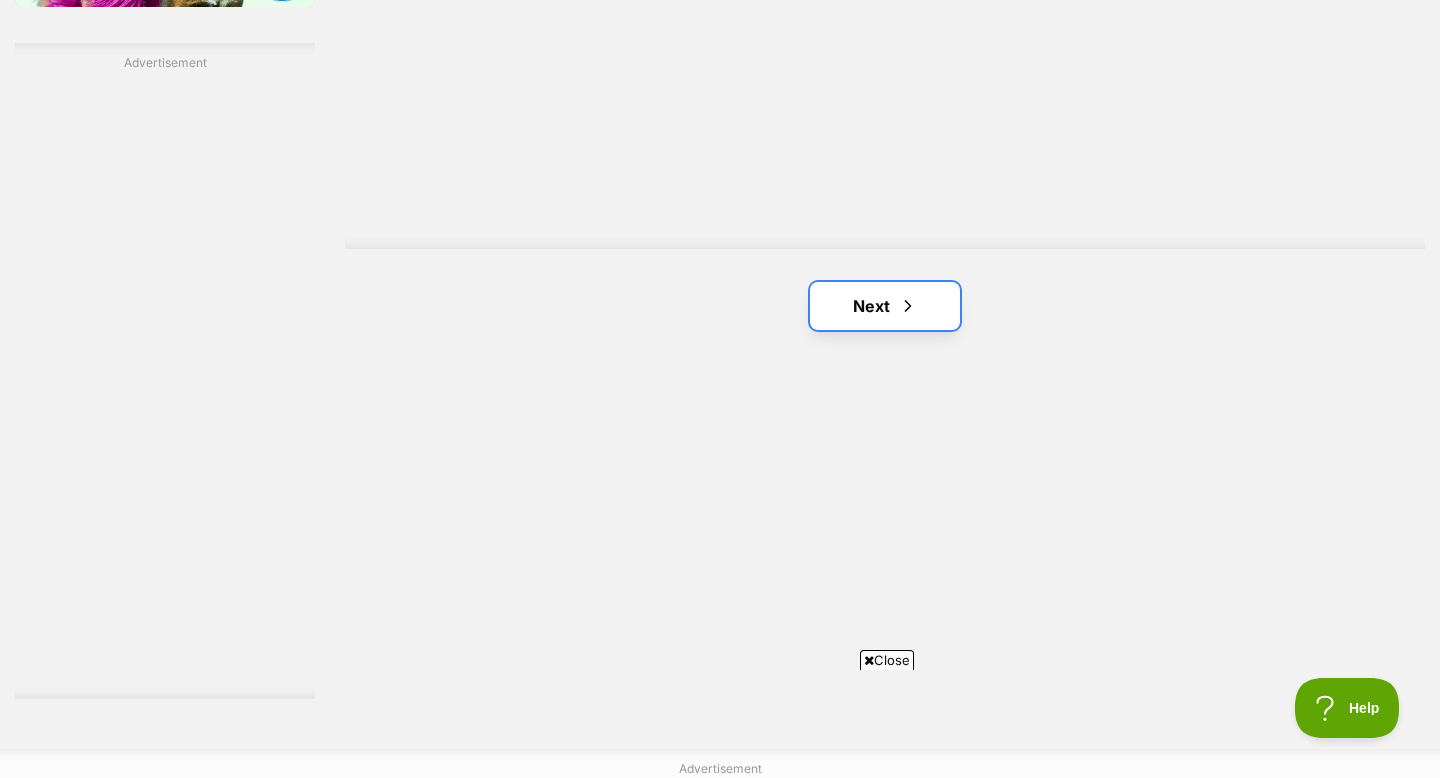 click on "Next" at bounding box center [885, 306] 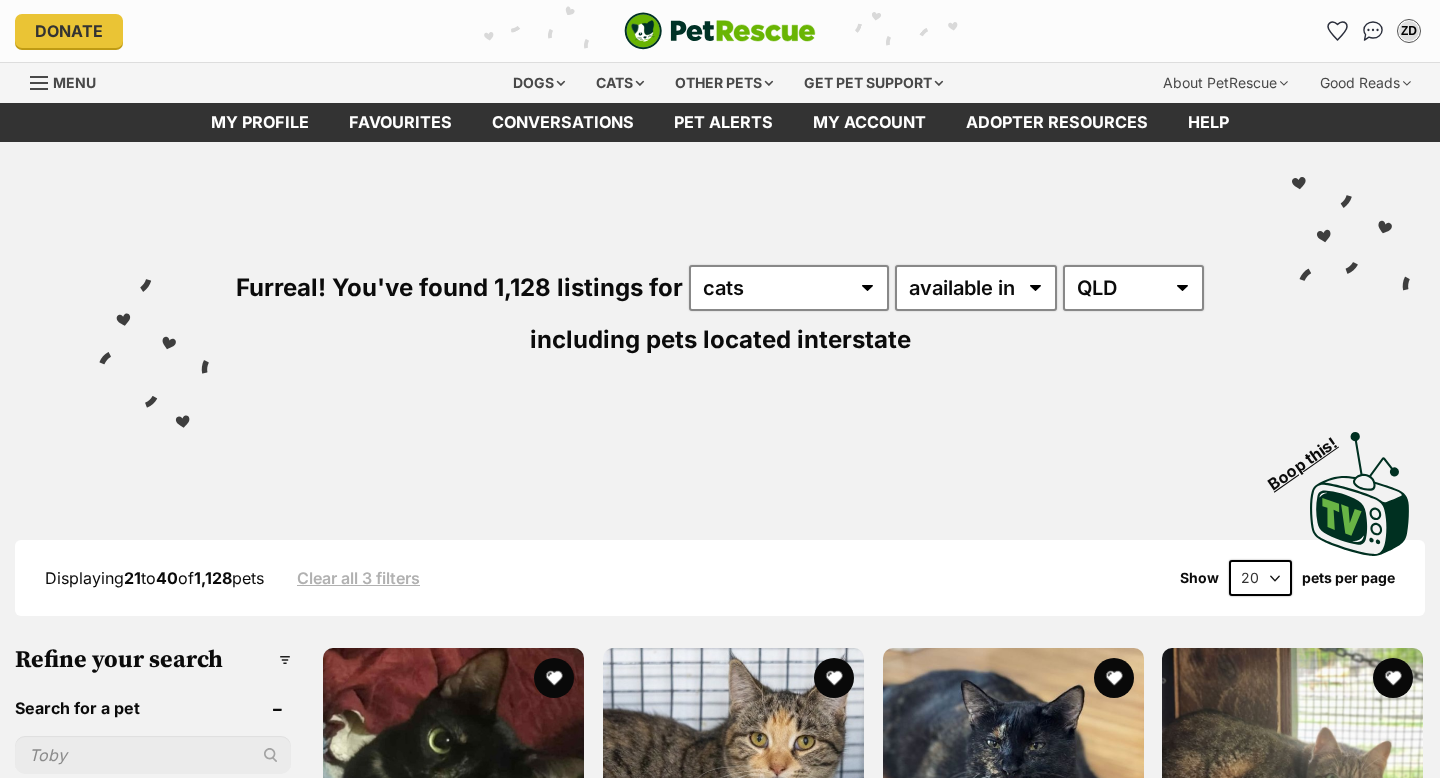 scroll, scrollTop: 0, scrollLeft: 0, axis: both 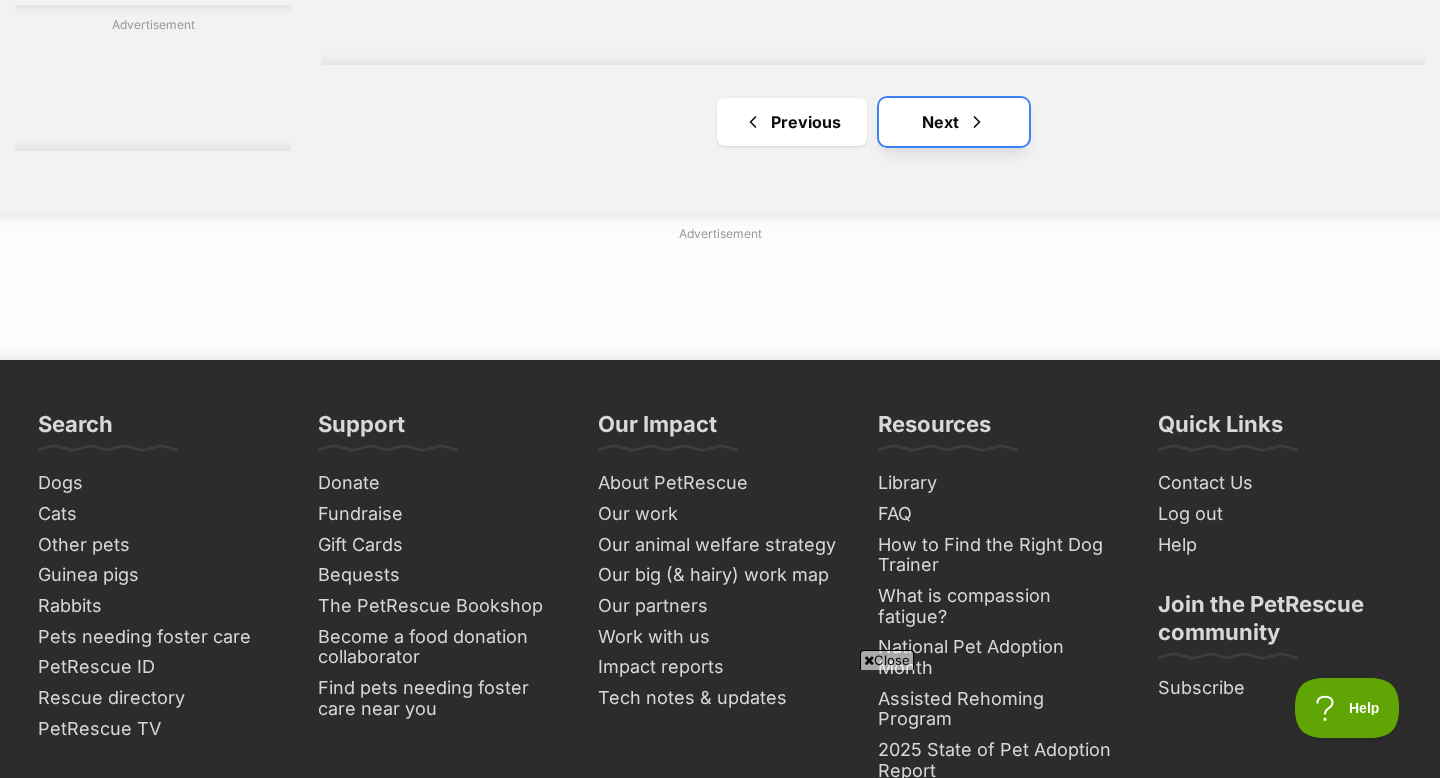 click at bounding box center (977, 122) 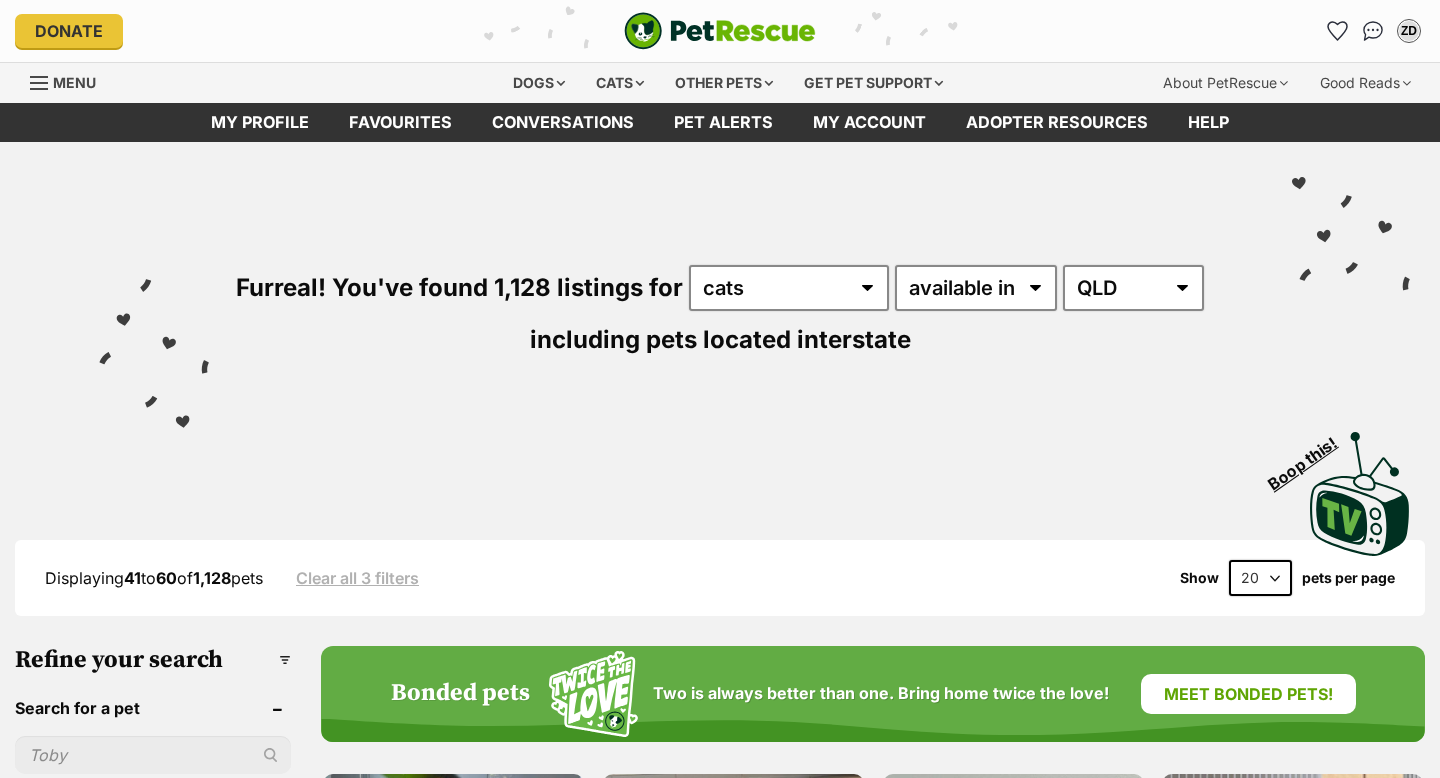 scroll, scrollTop: 0, scrollLeft: 0, axis: both 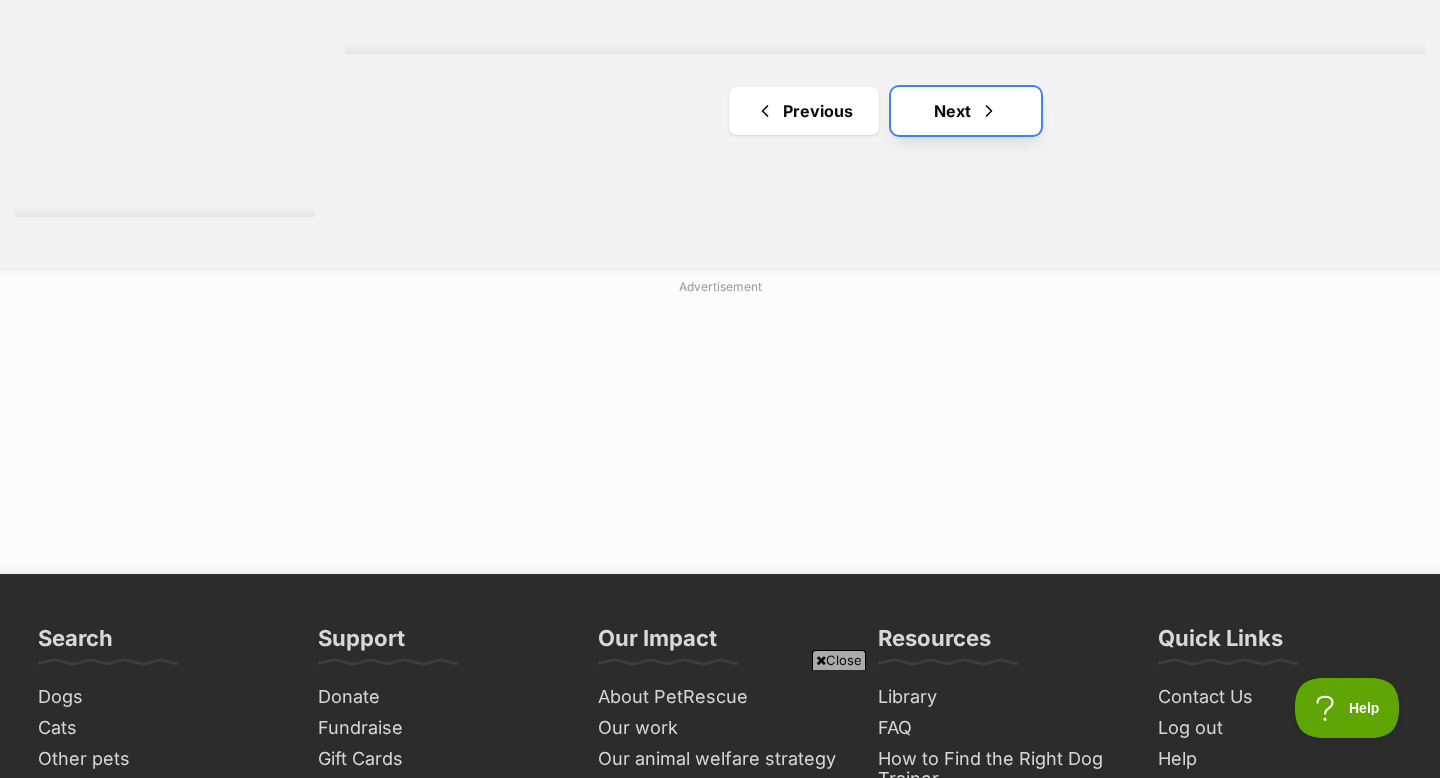 click on "Next" at bounding box center (966, 111) 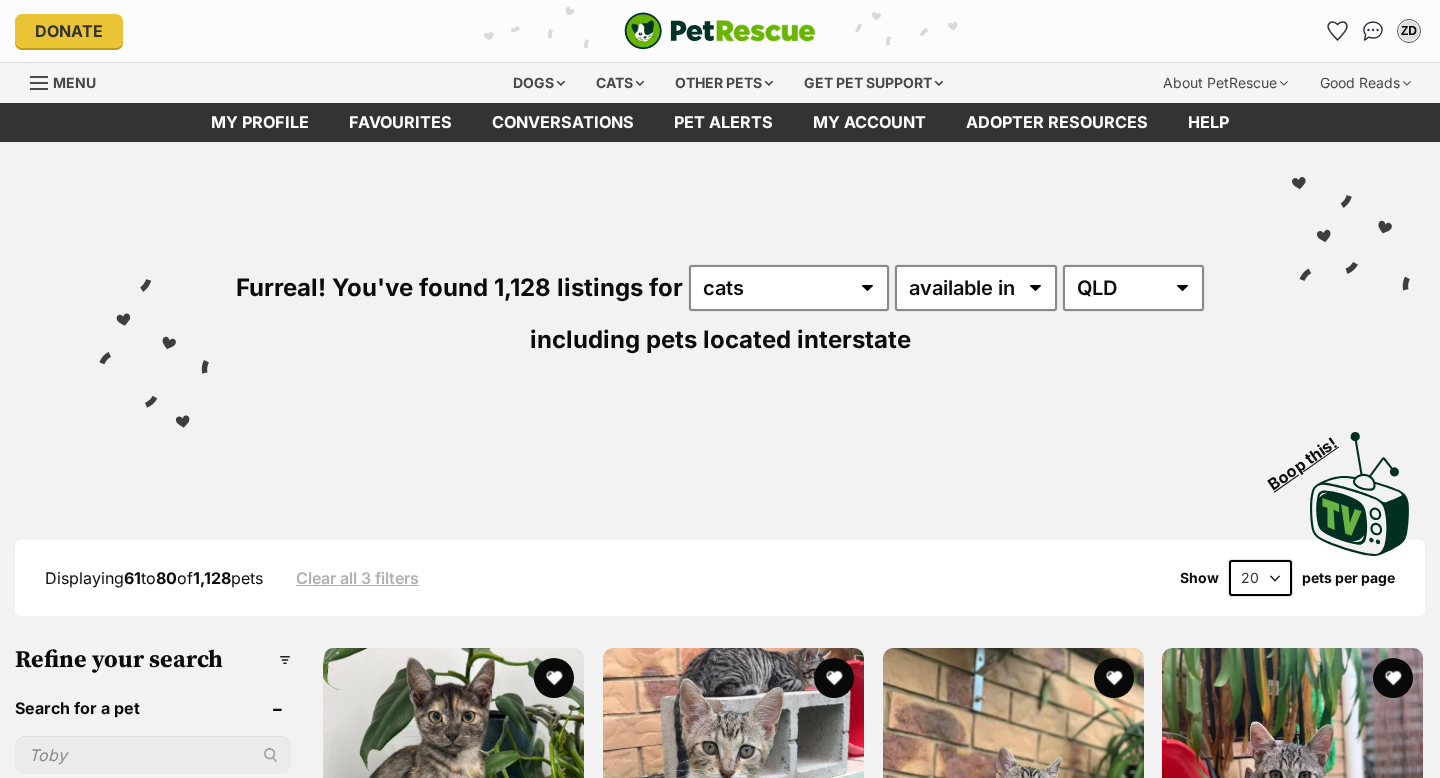scroll, scrollTop: 45, scrollLeft: 0, axis: vertical 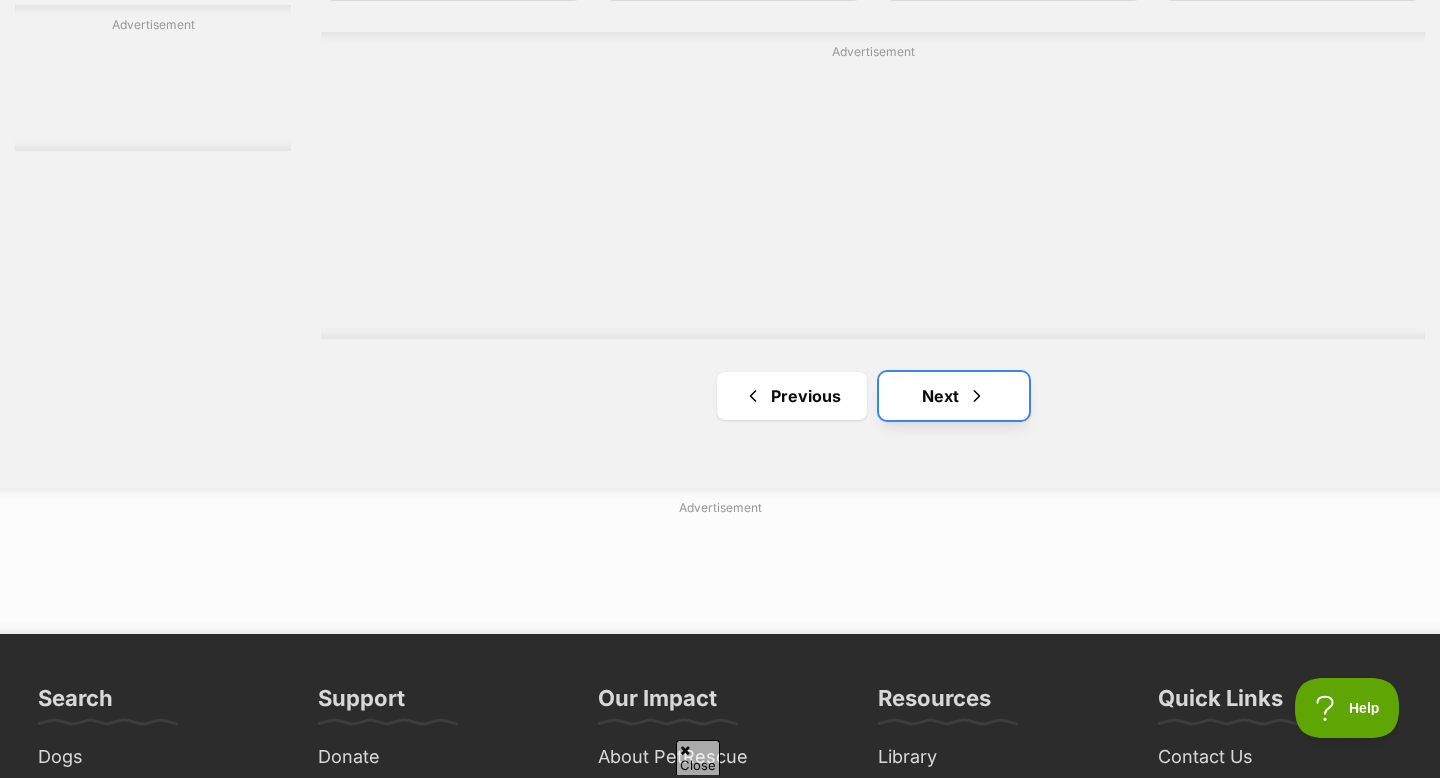 click on "Next" at bounding box center (954, 396) 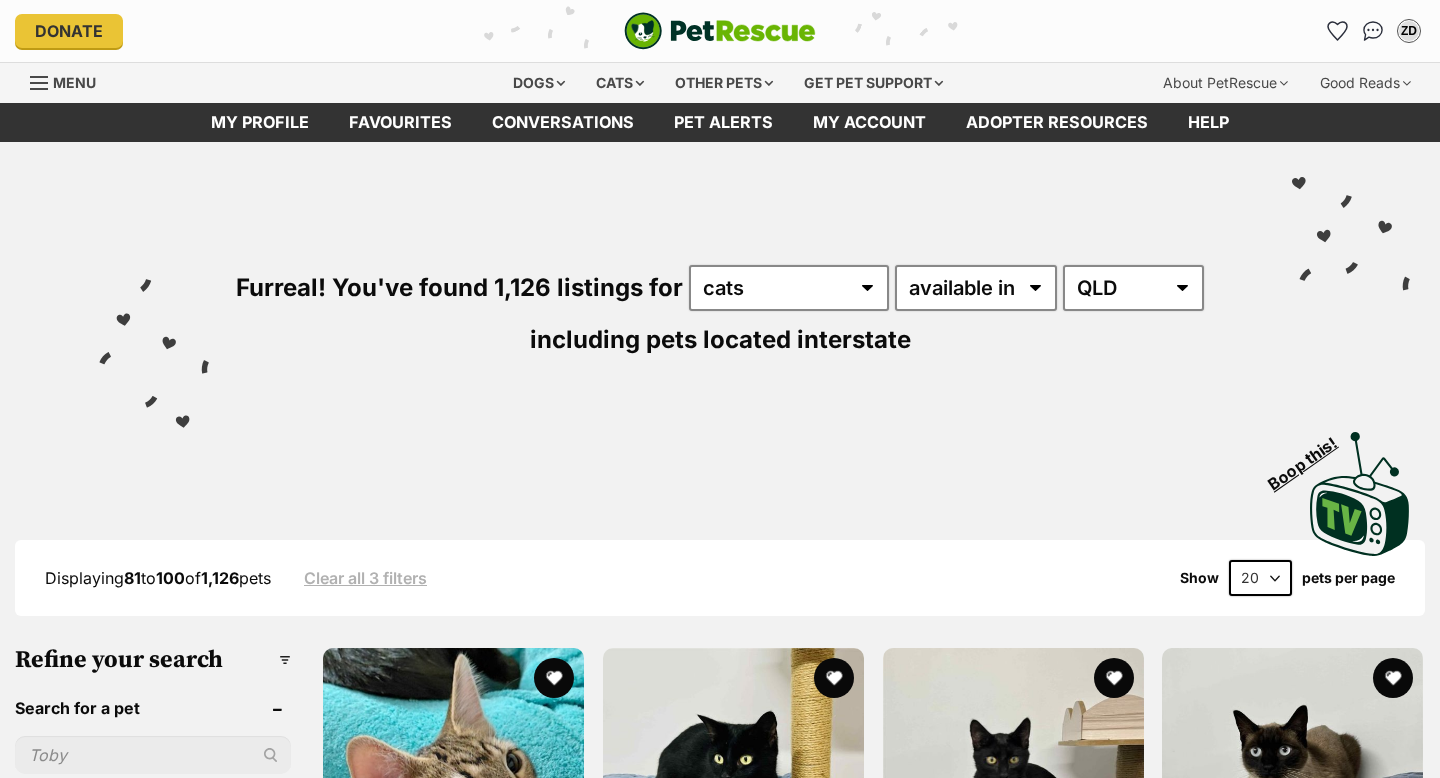 scroll, scrollTop: 0, scrollLeft: 0, axis: both 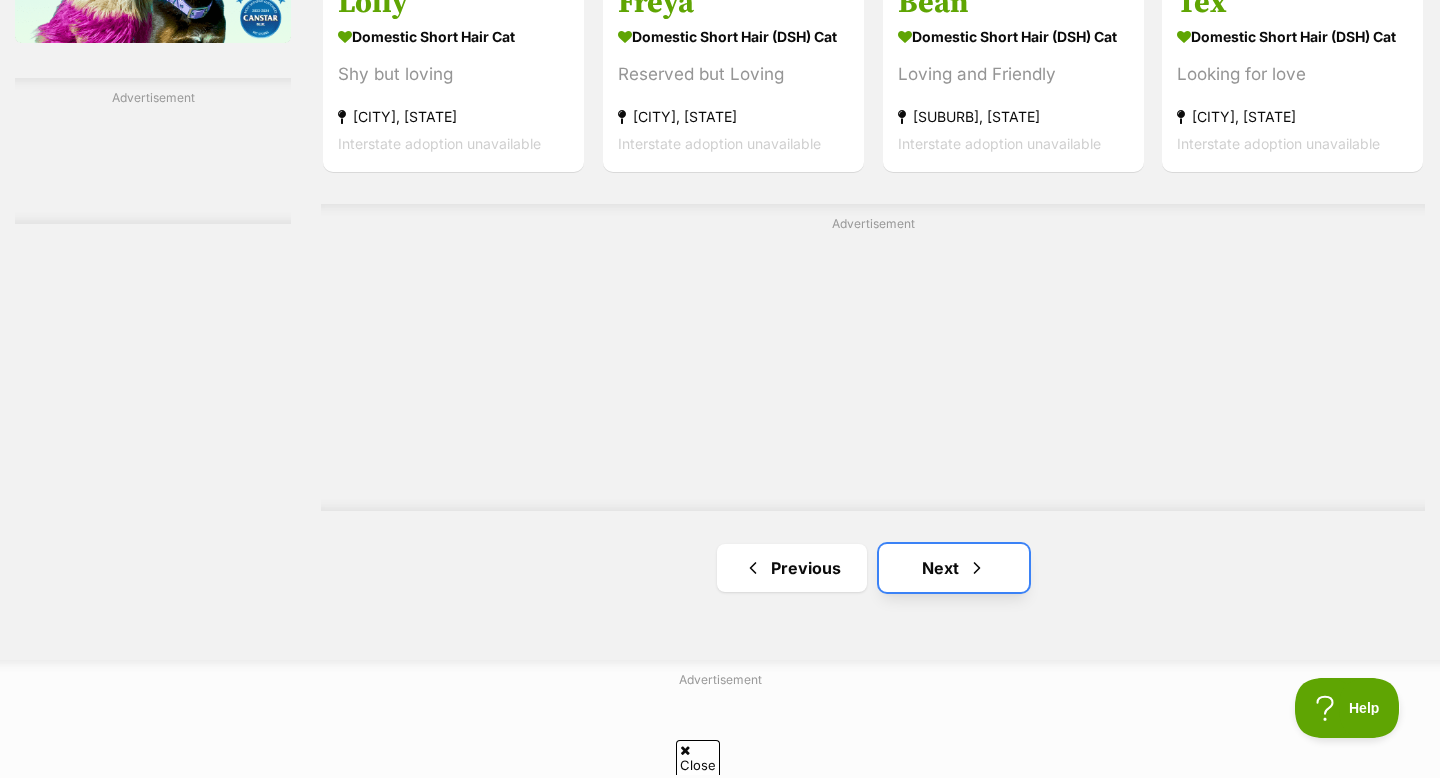 click on "Next" at bounding box center [954, 568] 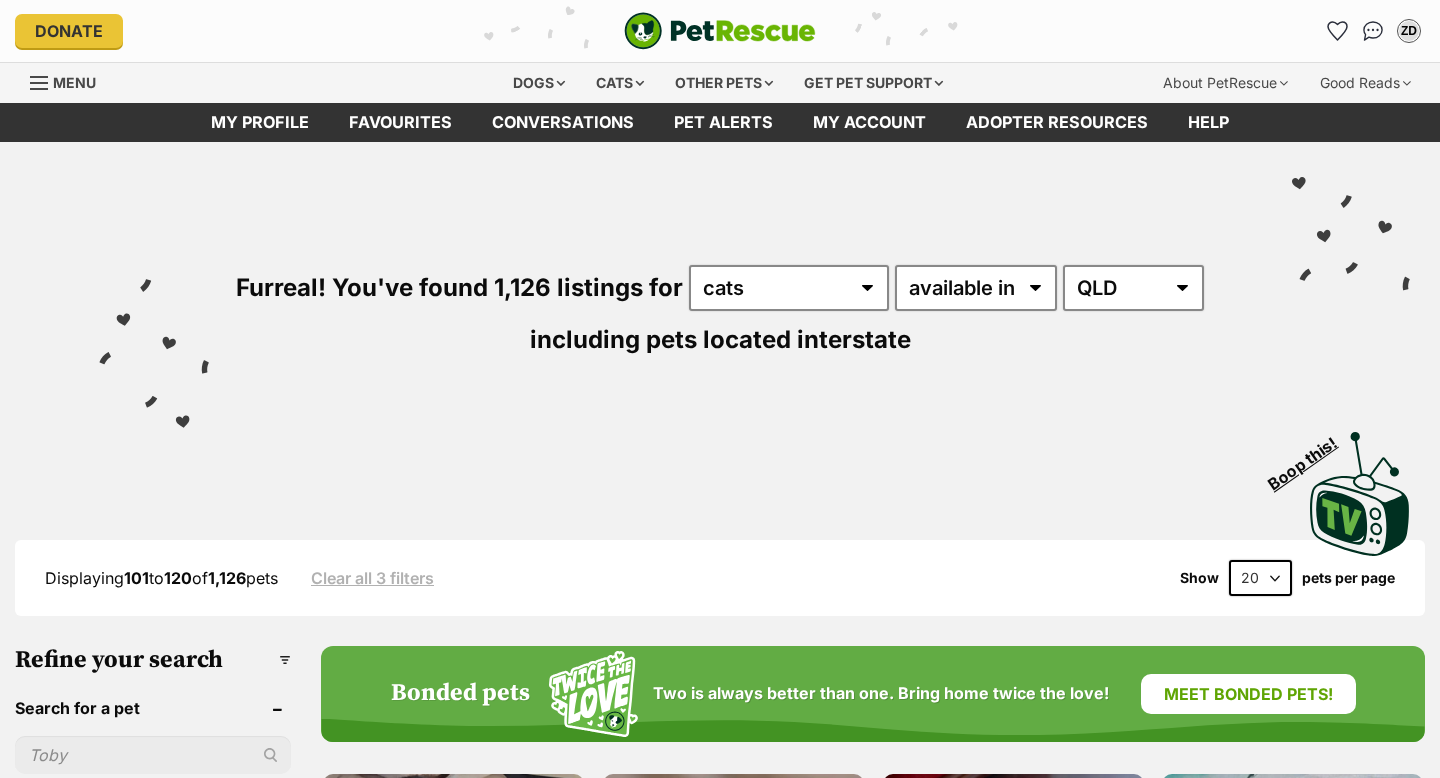 scroll, scrollTop: 0, scrollLeft: 0, axis: both 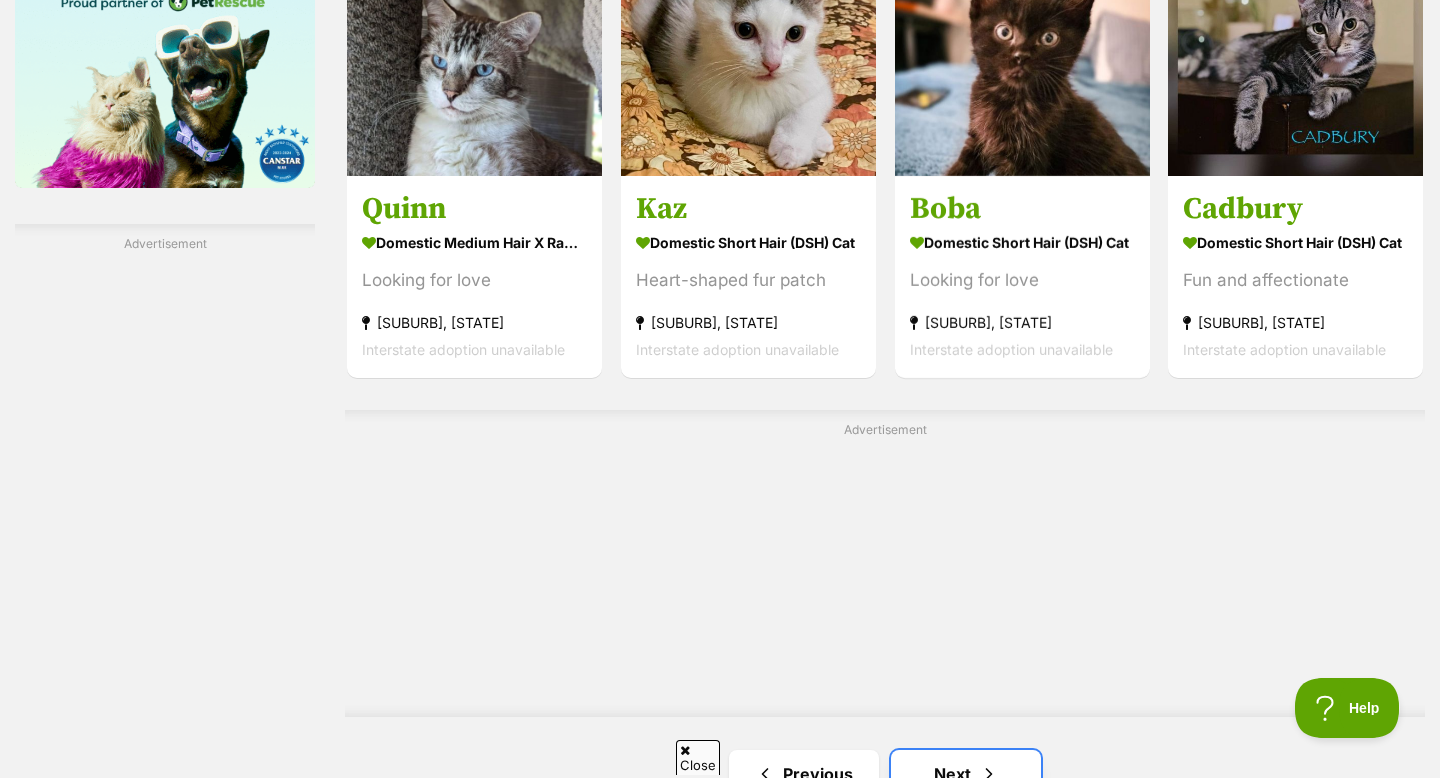 click on "Next" at bounding box center [966, 774] 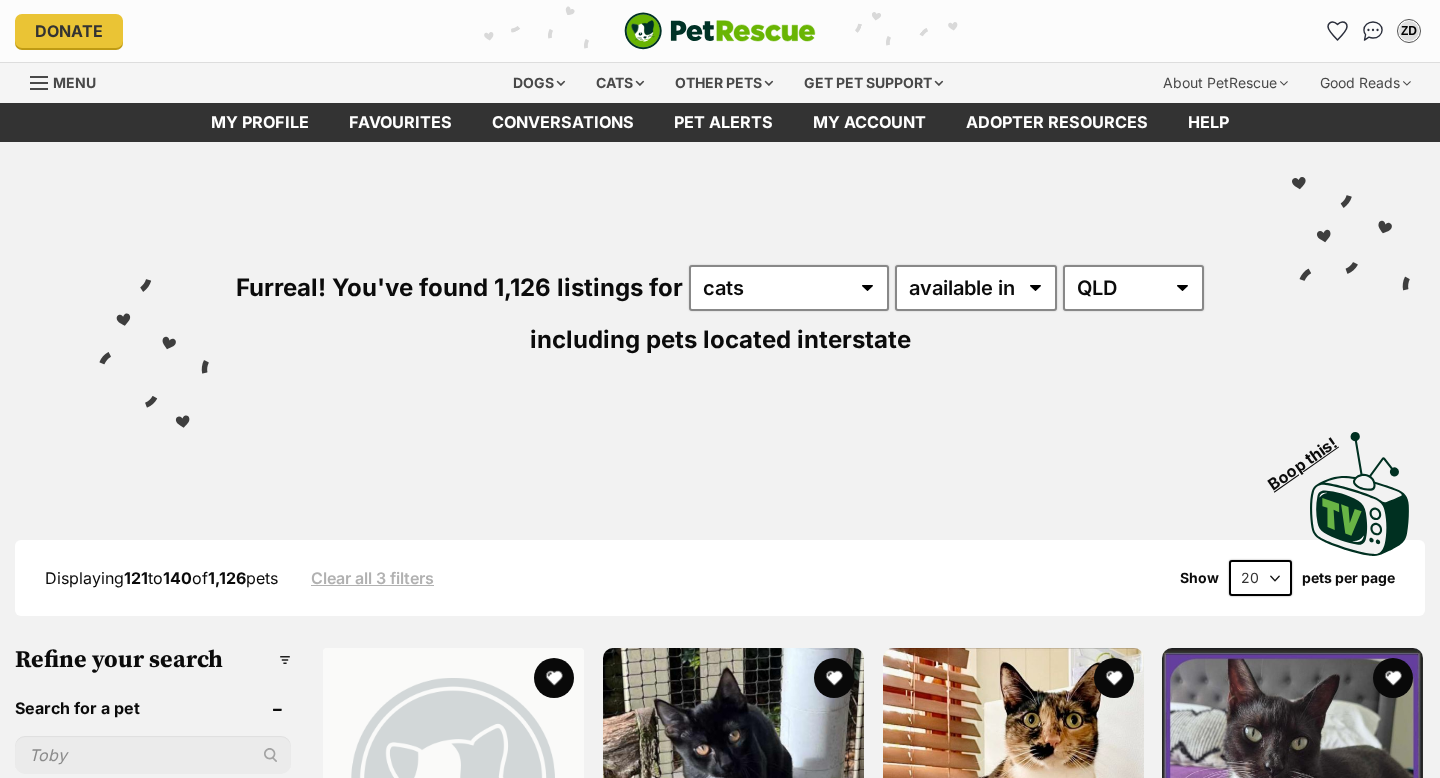 scroll, scrollTop: 0, scrollLeft: 0, axis: both 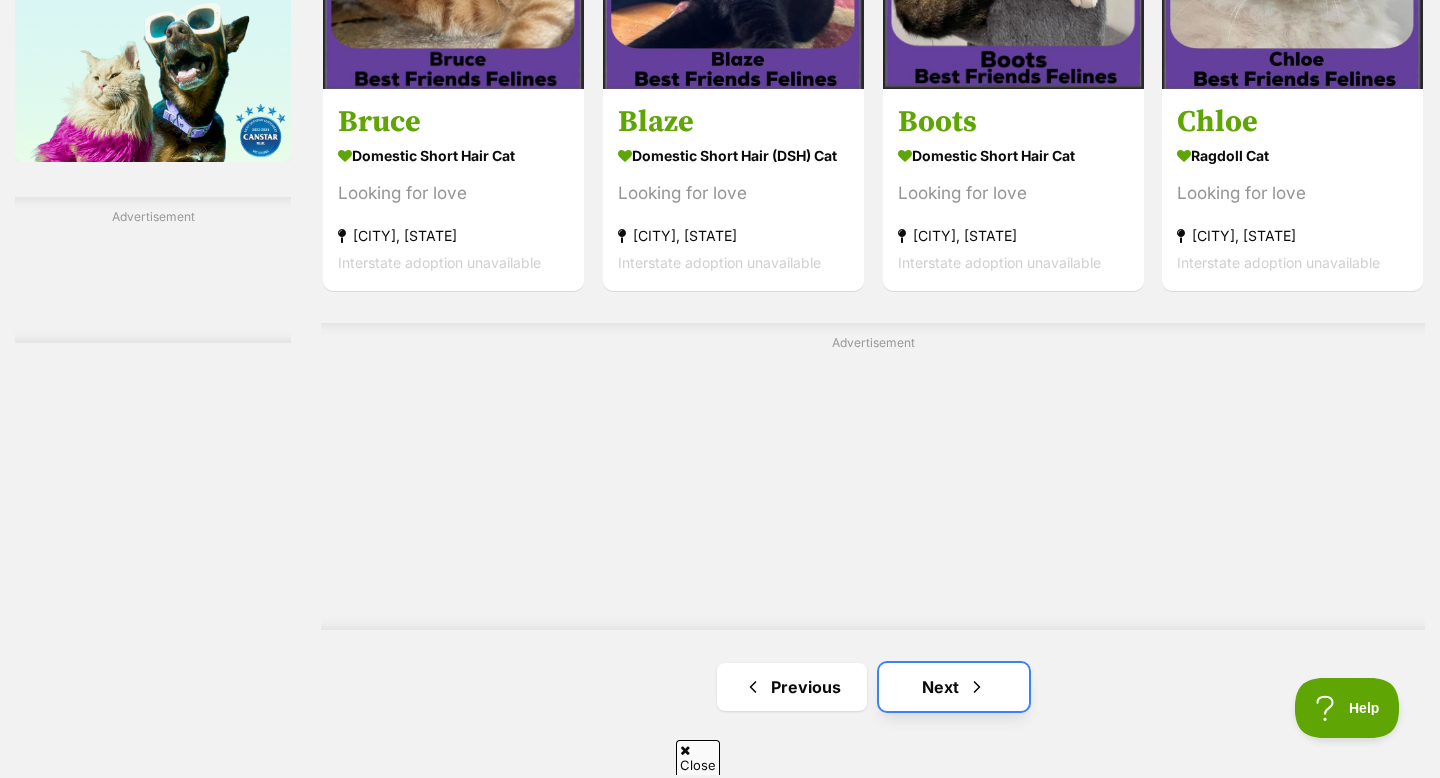 click on "Next" at bounding box center (954, 687) 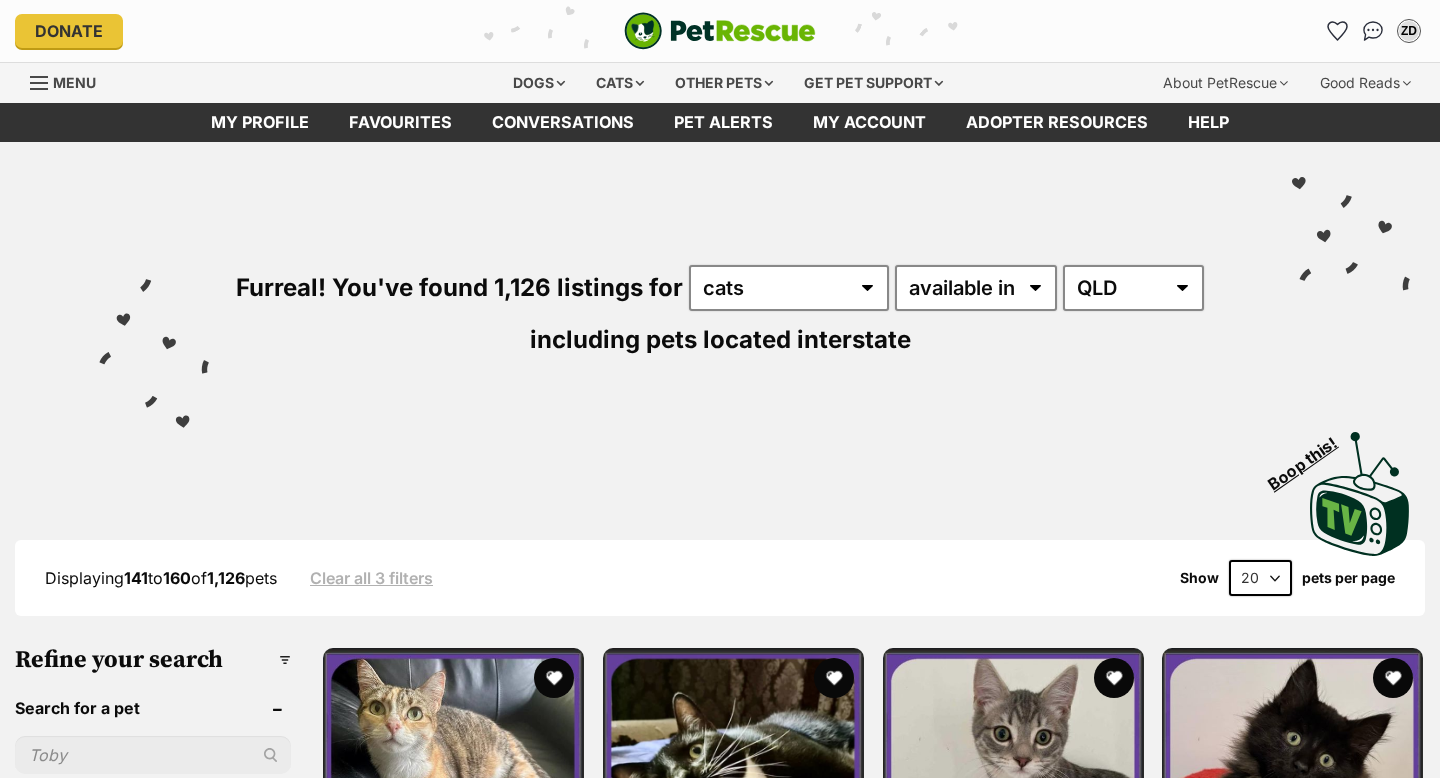 scroll, scrollTop: 0, scrollLeft: 0, axis: both 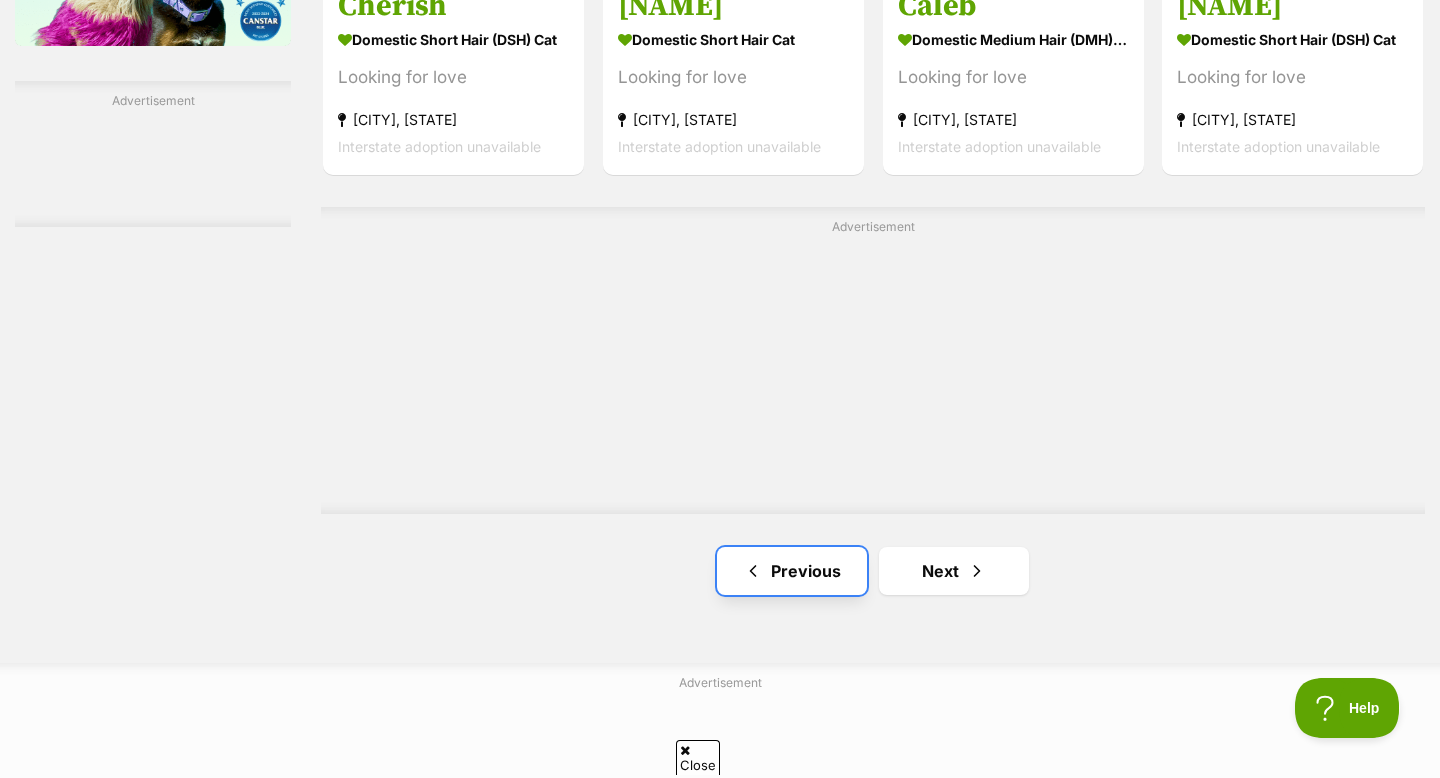 click on "Previous" at bounding box center [792, 571] 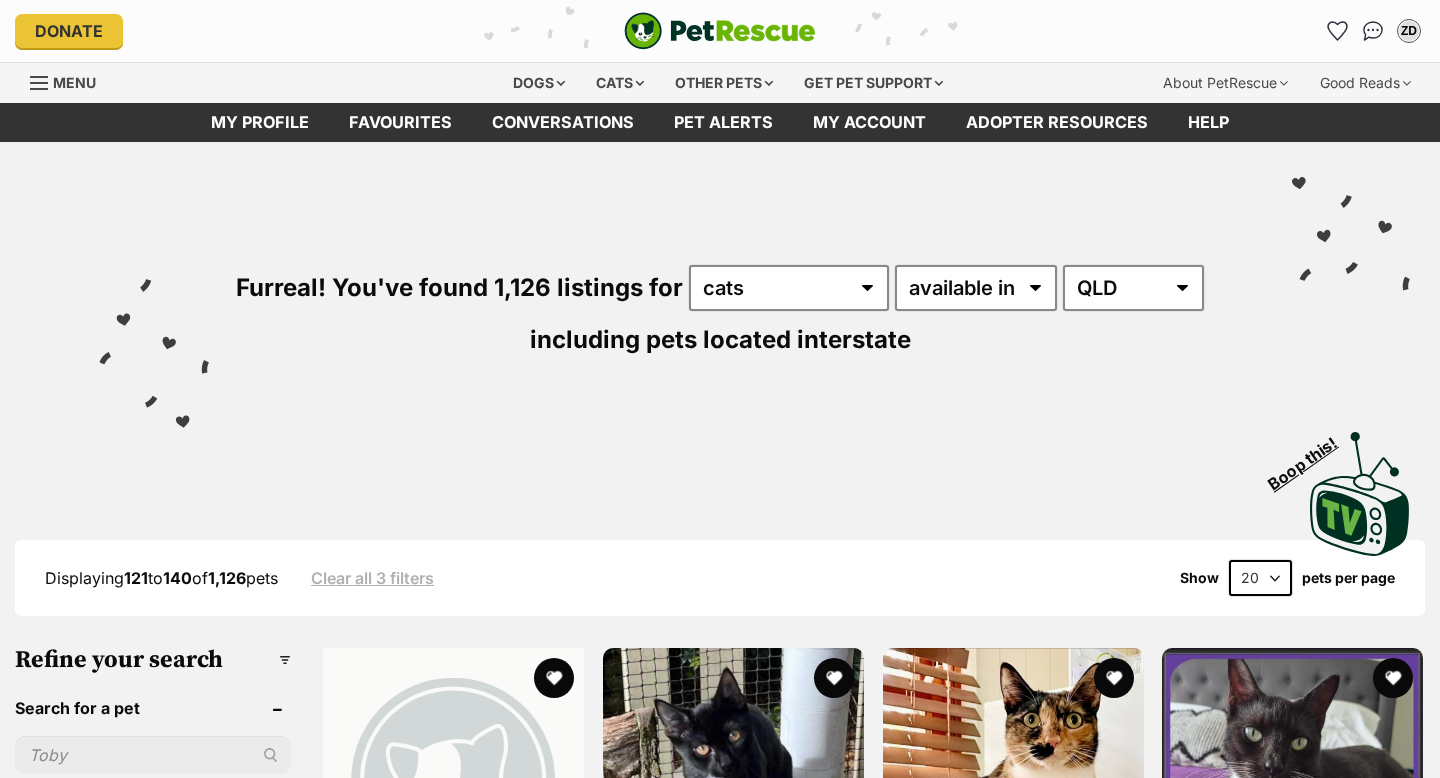 scroll, scrollTop: 0, scrollLeft: 0, axis: both 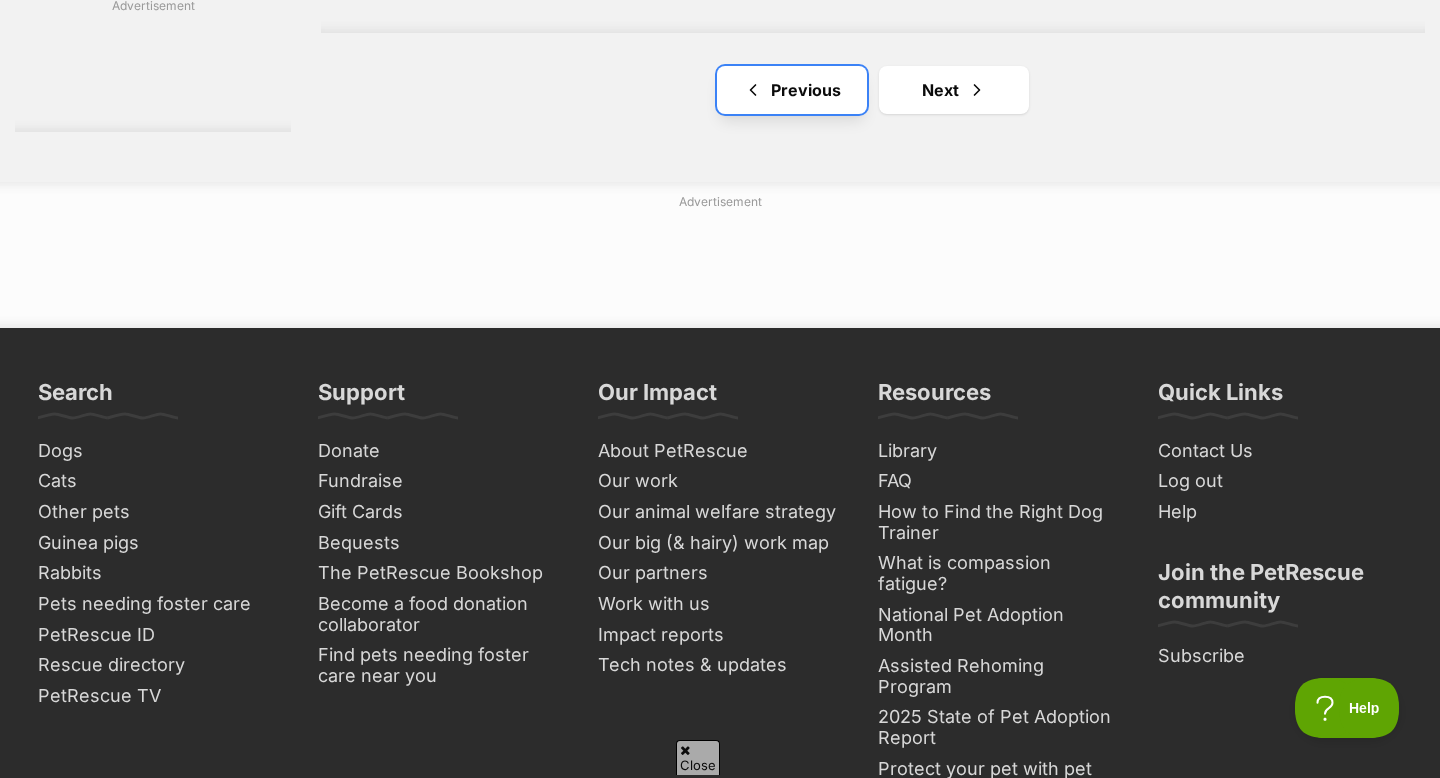 click on "Previous" at bounding box center [792, 90] 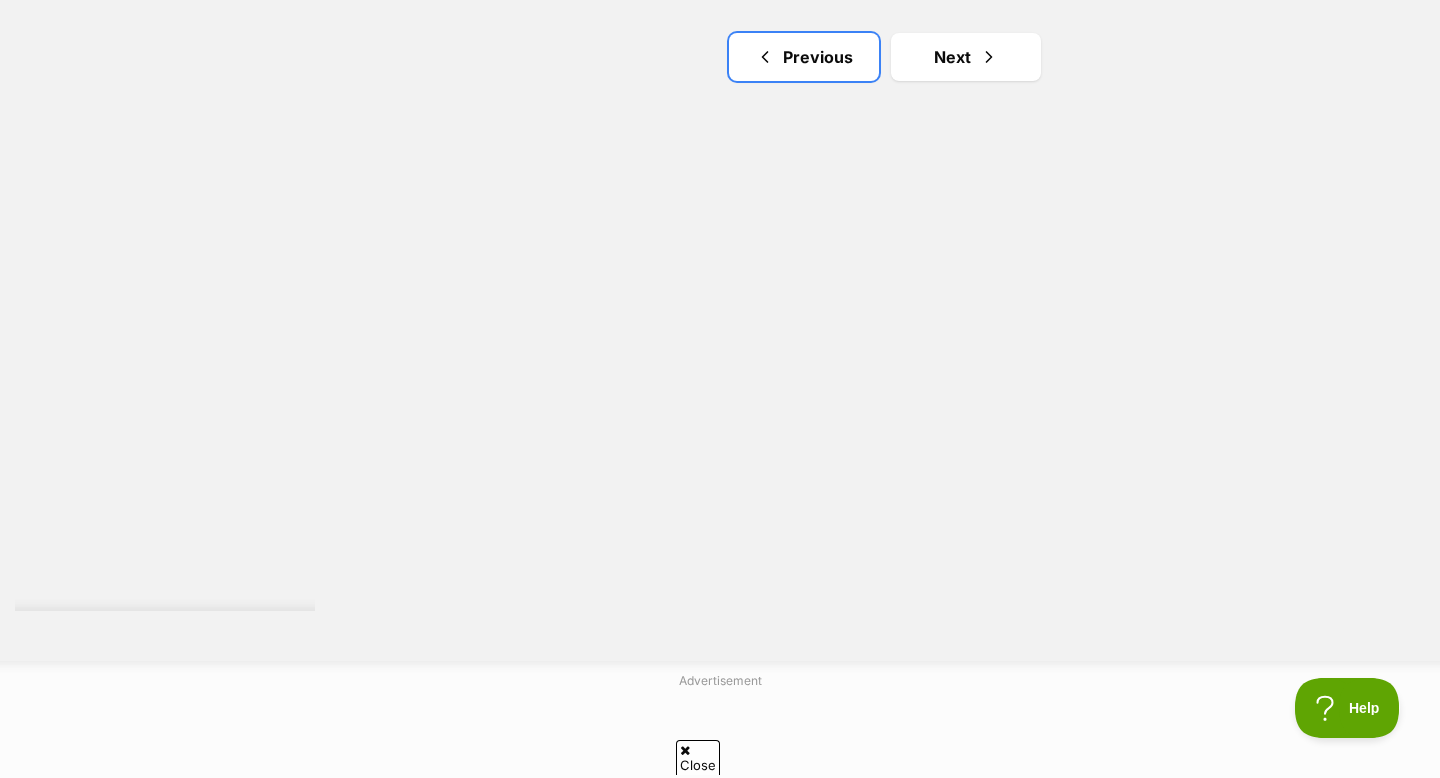 scroll, scrollTop: 0, scrollLeft: 0, axis: both 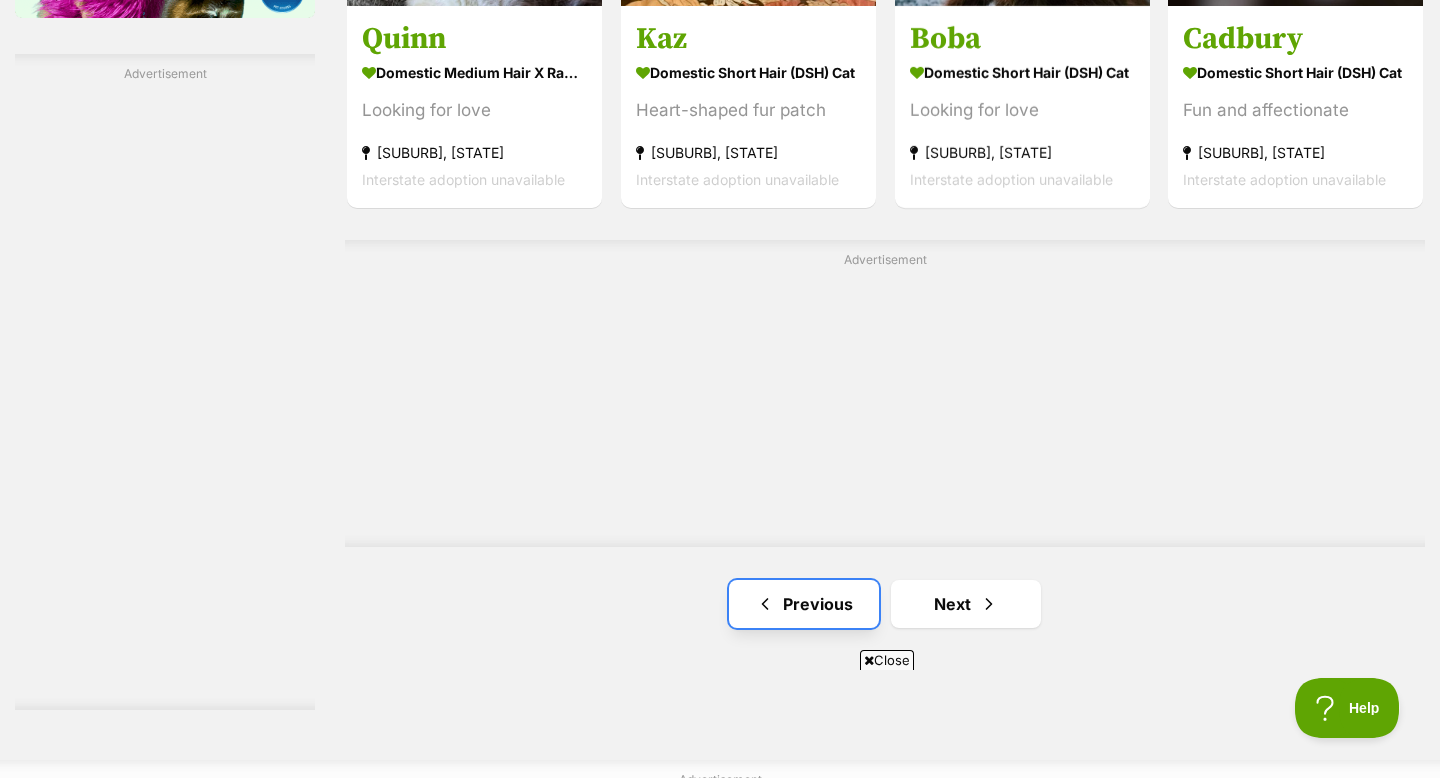 click on "Previous" at bounding box center [804, 604] 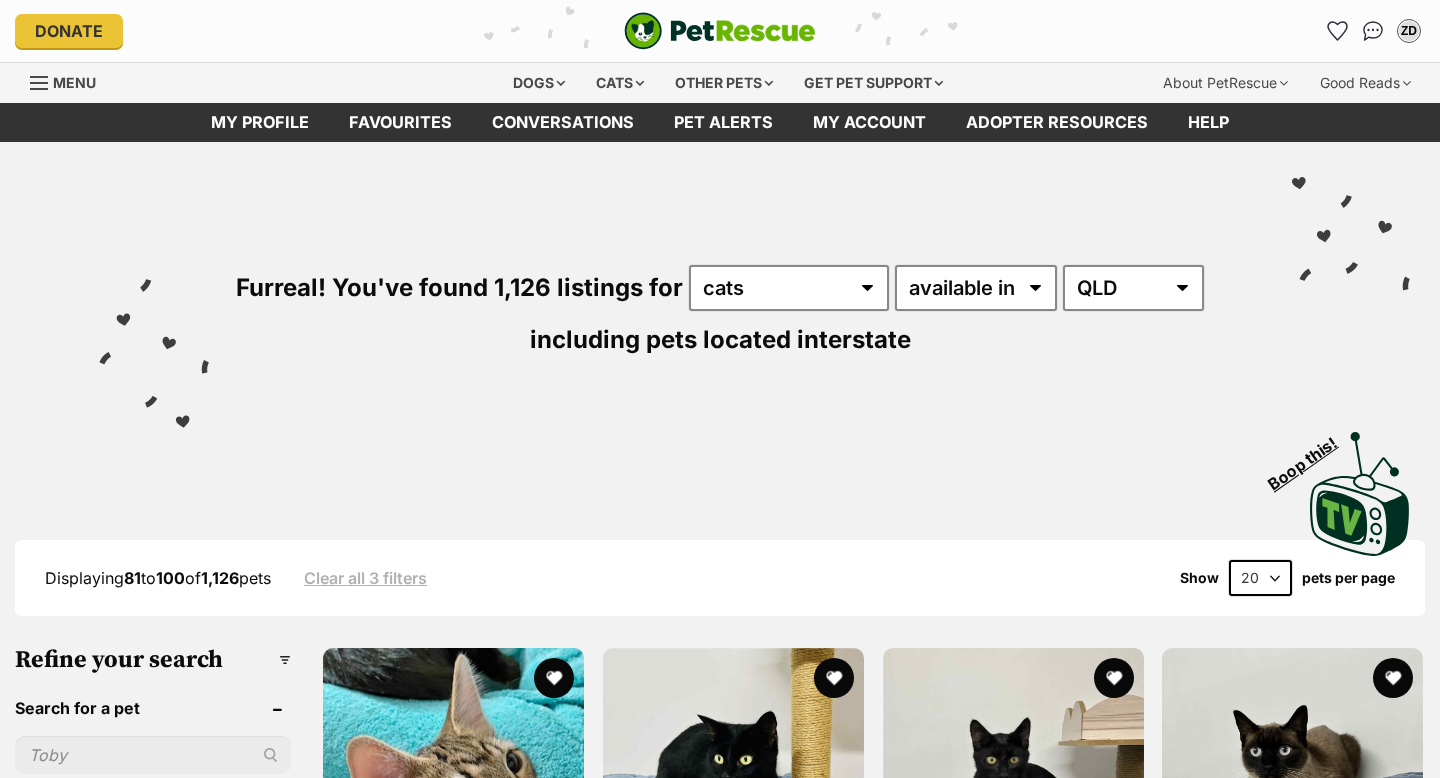 scroll, scrollTop: 0, scrollLeft: 0, axis: both 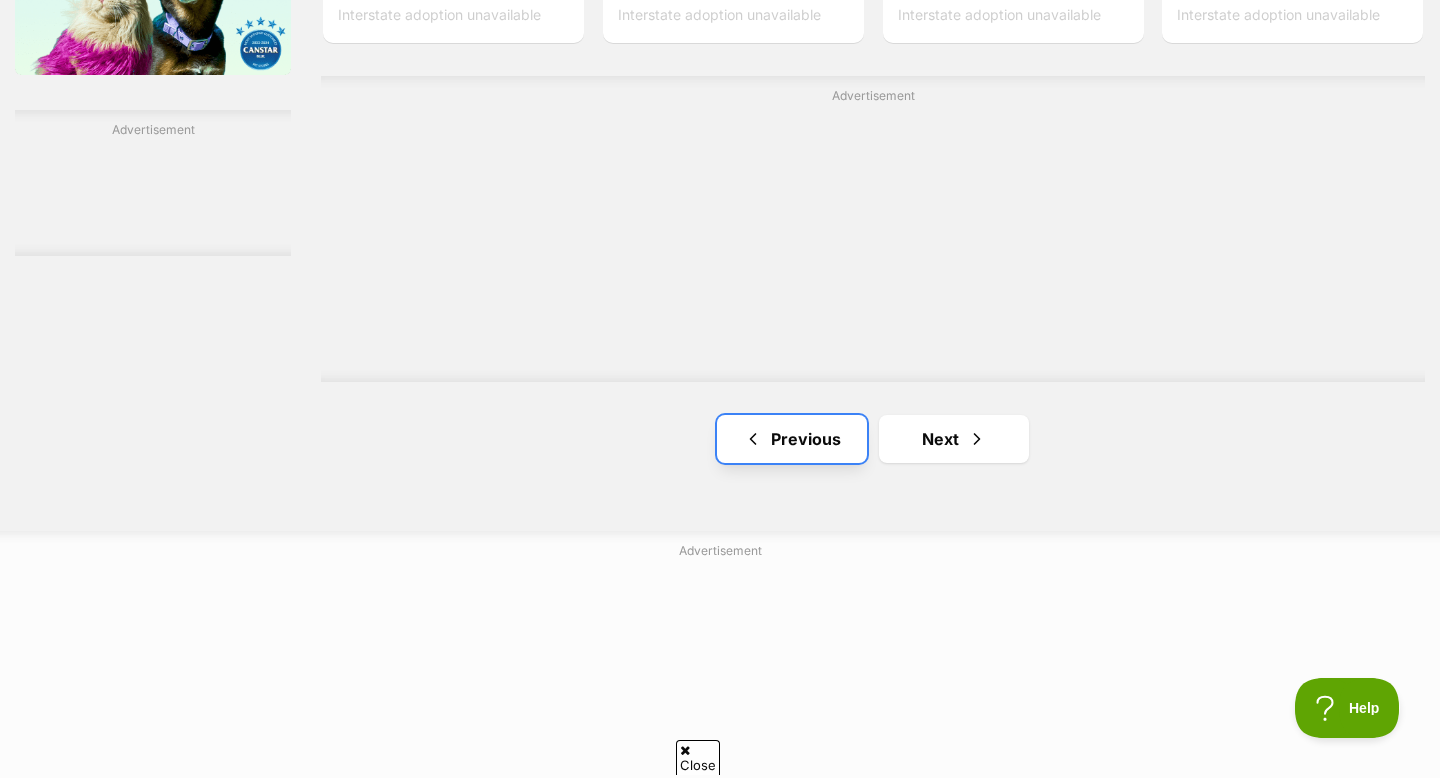 click on "Previous" at bounding box center (792, 439) 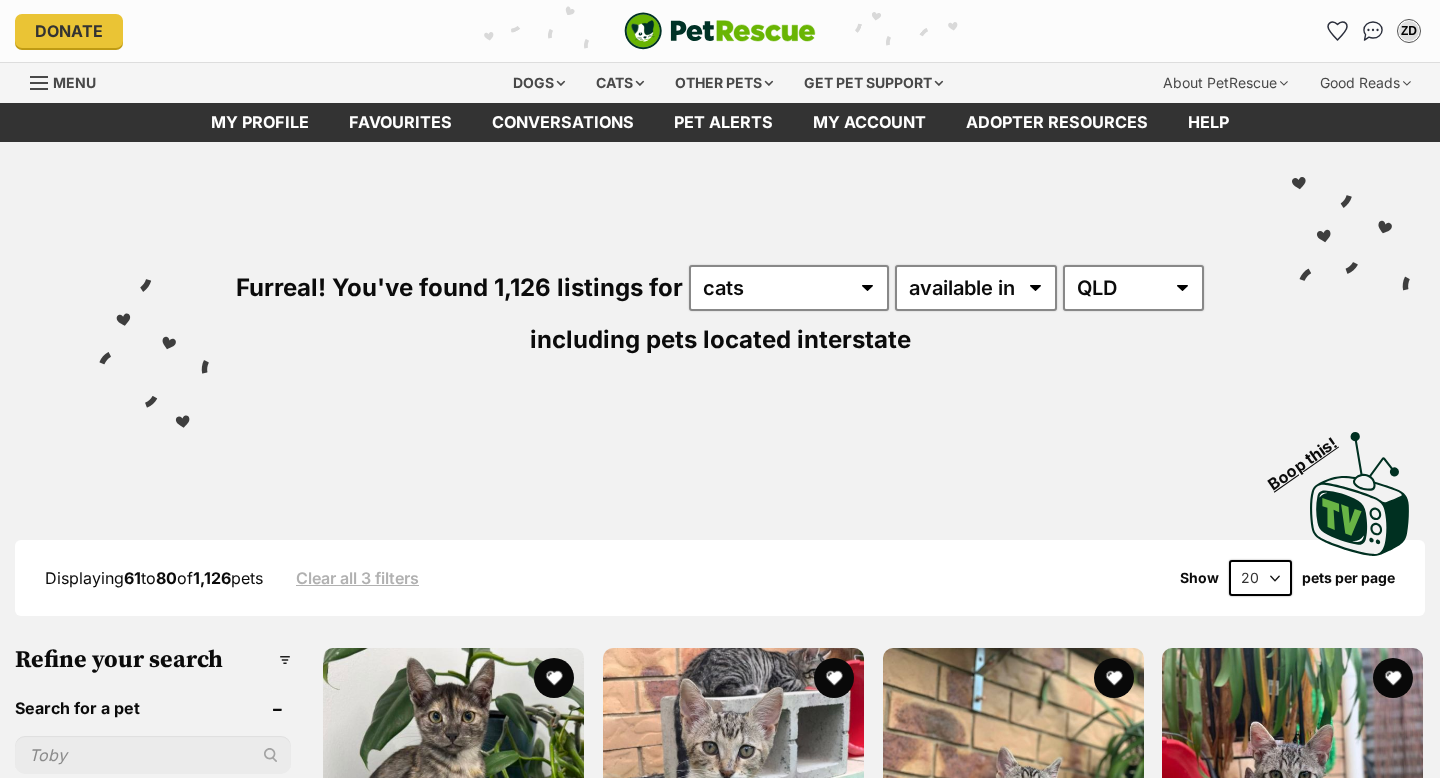 scroll, scrollTop: 0, scrollLeft: 0, axis: both 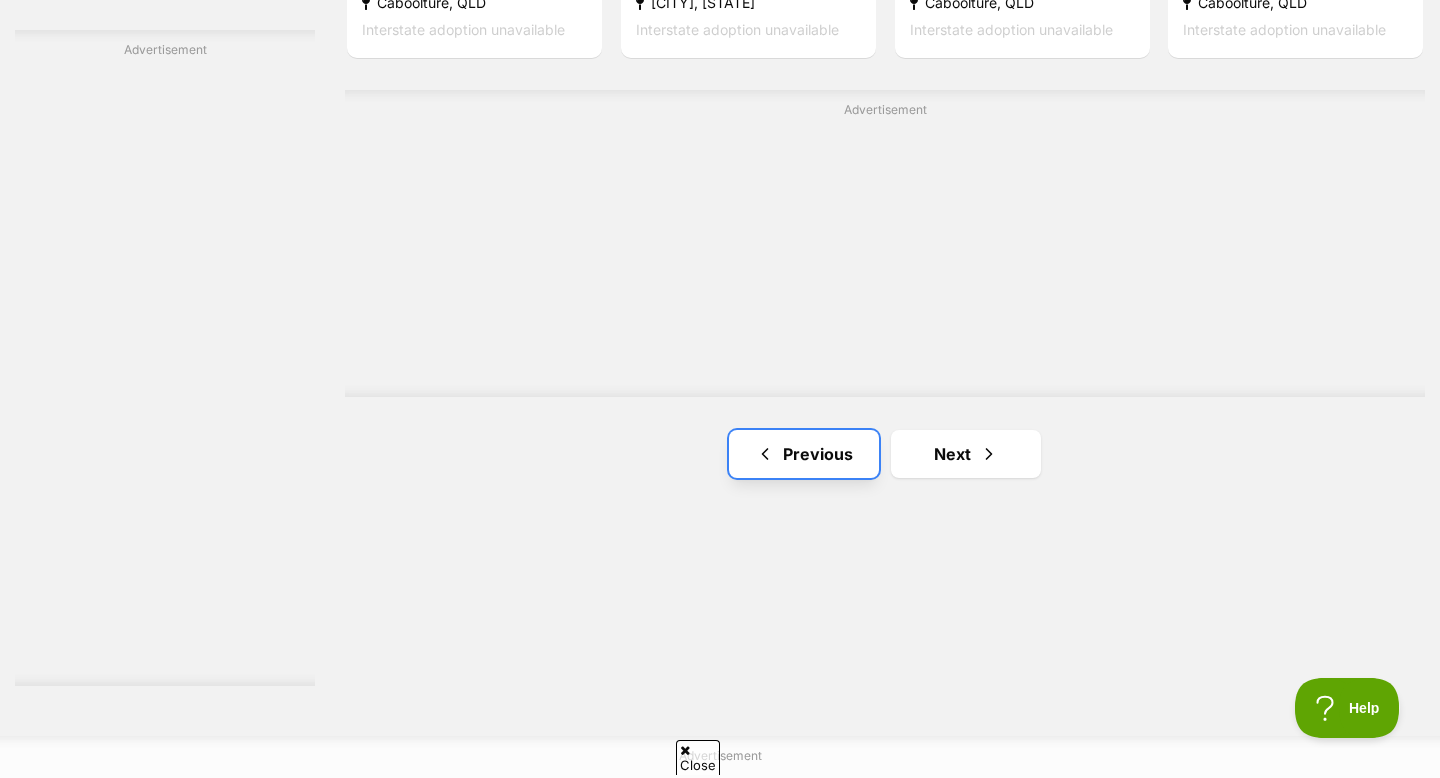 click on "Previous" at bounding box center [804, 454] 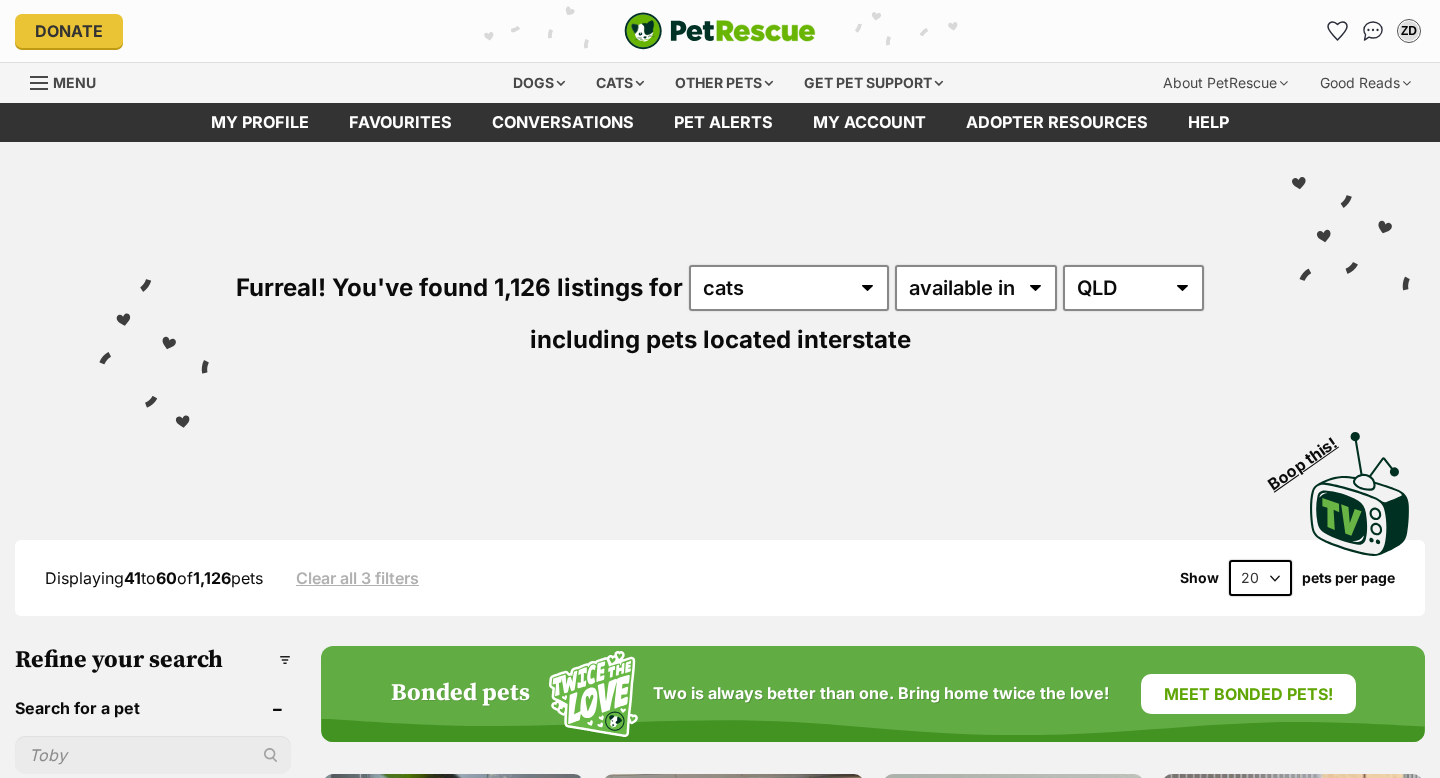 scroll, scrollTop: 64, scrollLeft: 0, axis: vertical 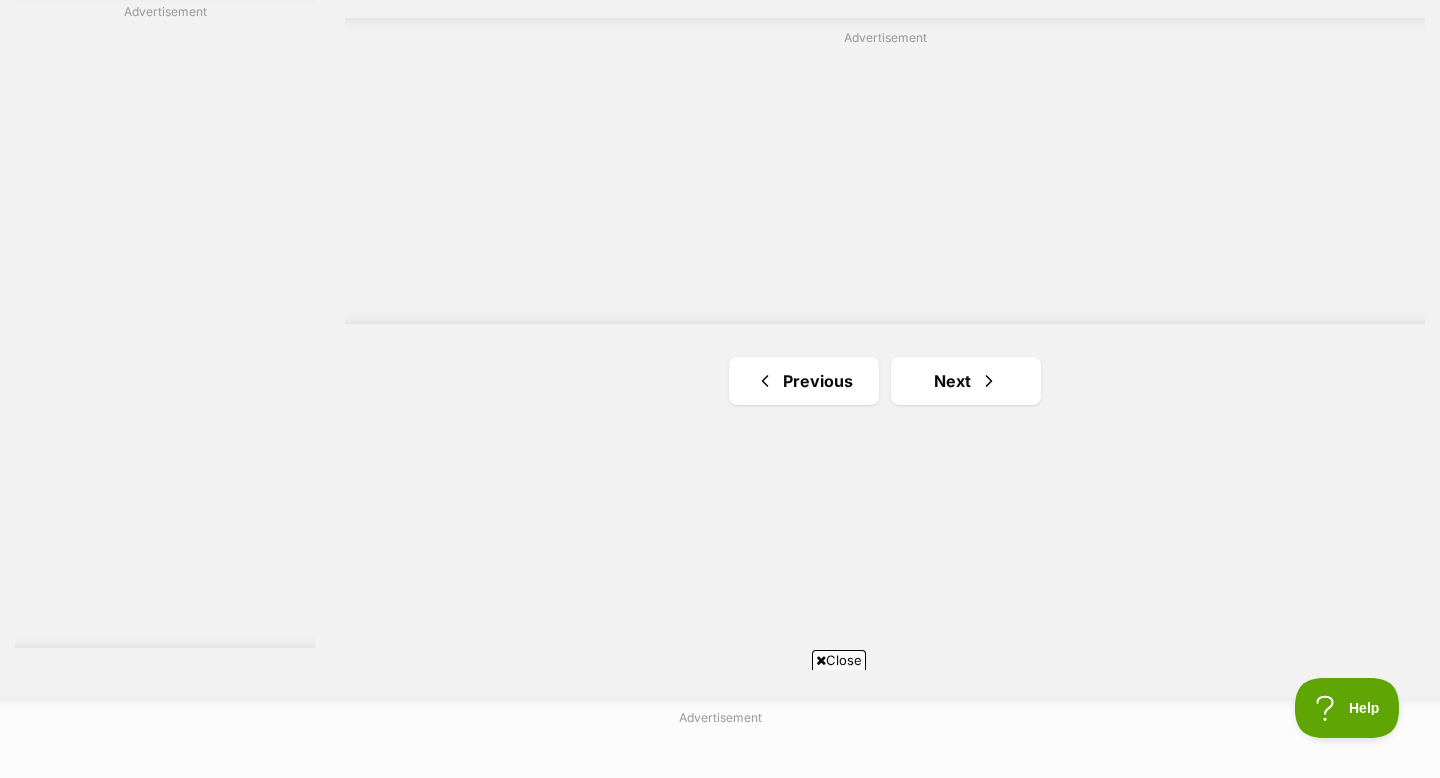 click on "Bonded pets
Two is always better than one. Bring home twice the love!
Meet bonded pets!
Riso
Domestic Short Hair (DSH) Cat
Healthy appetite!
[CITY], [STATE]
Interstate adoption unavailable
Nero
Domestic Short Hair (DSH) Cat
Nero
[CITY], [STATE]
Interstate adoption unavailable
Ragu
Domestic Short Hair (DSH) Cat
Big fella!
[CITY], [STATE]
Interstate adoption unavailable
Jute
Domestic Short Hair Cat
Stunning green eyes!
[CITY], [STATE]
Interstate adoption unavailable
Buck
Domestic Short Hair (DSH) Cat
Looking for love
[CITY], [STATE]
Interstate adoption
Neon
Domestic Short Hair (DSH) Cat
Looking for love
[CITY], [STATE]
Interstate adoption" at bounding box center (885, -1126) 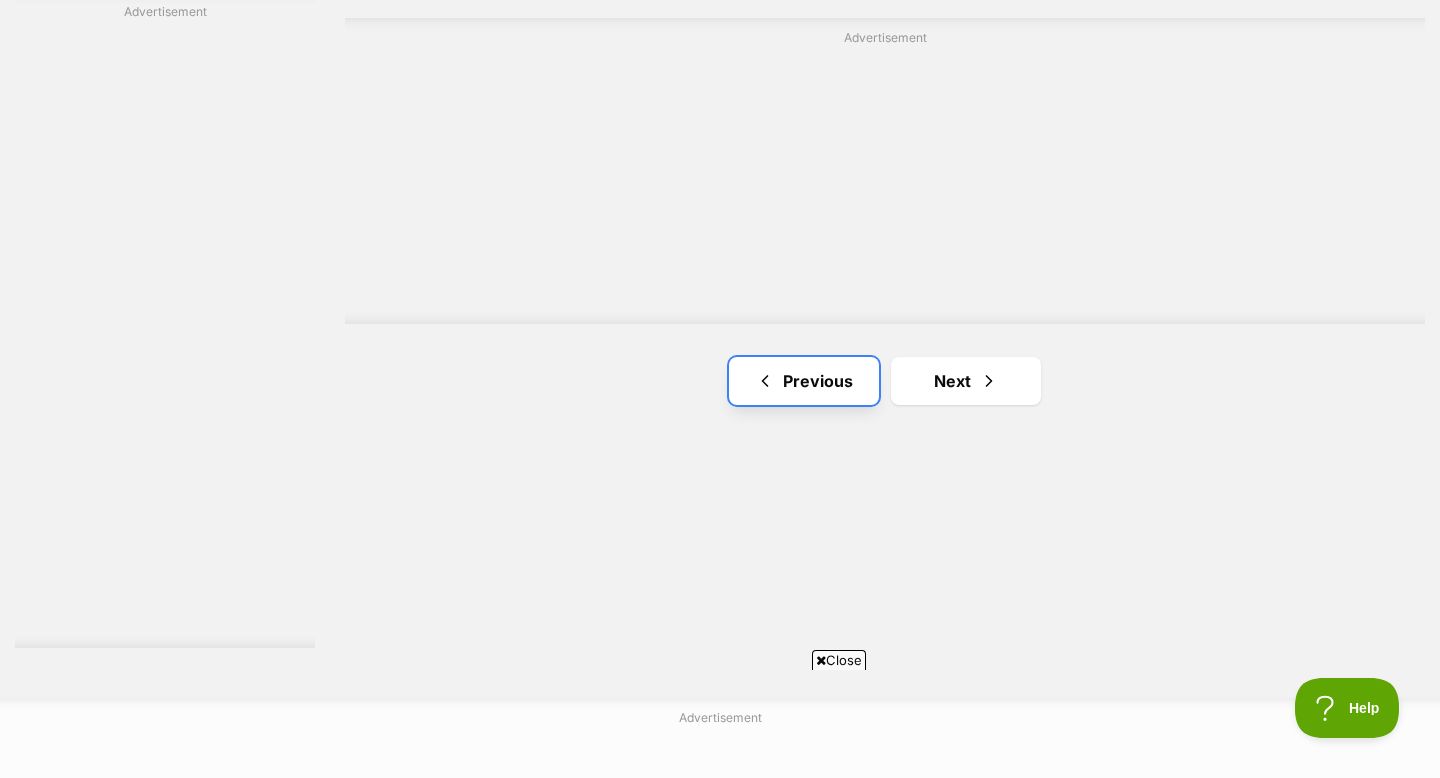 click on "Previous" at bounding box center (804, 381) 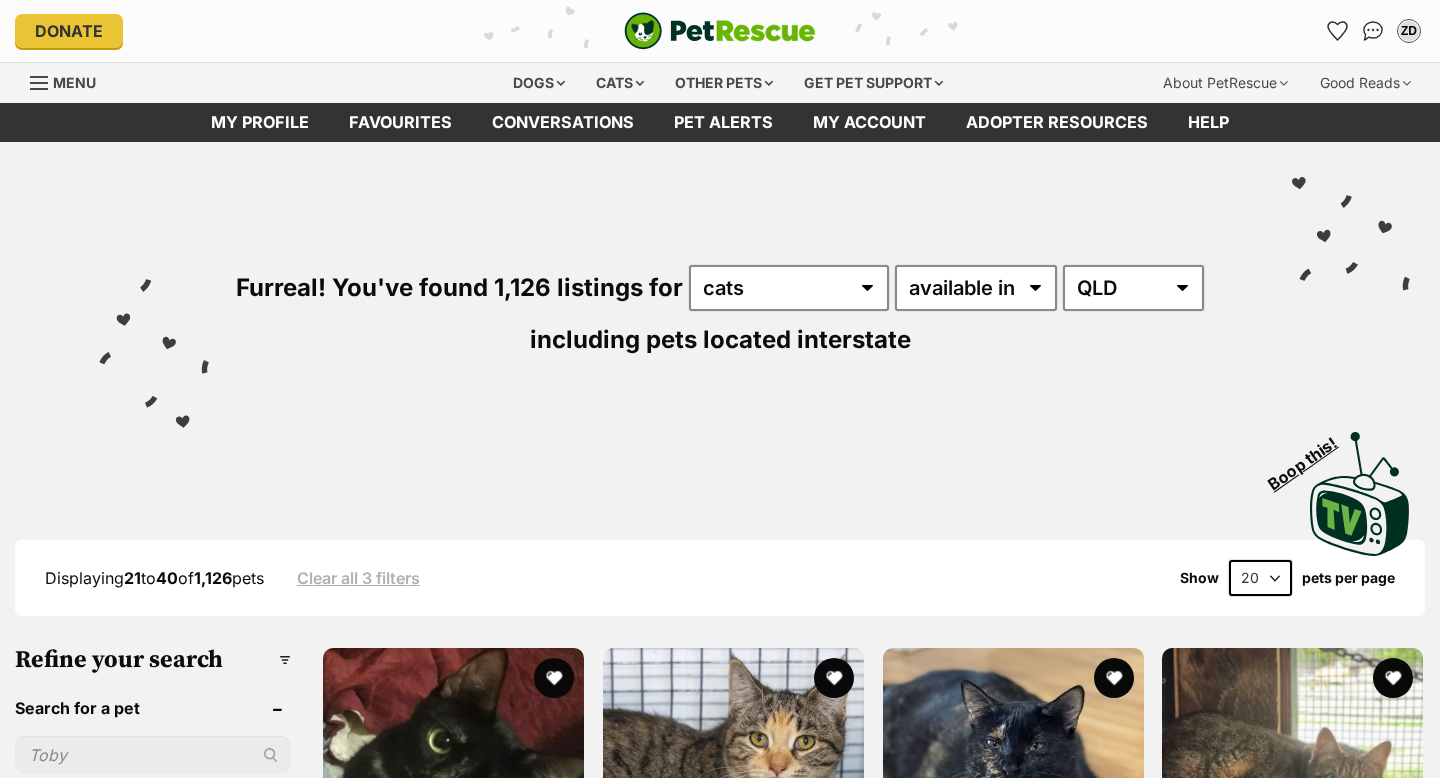 scroll, scrollTop: 0, scrollLeft: 0, axis: both 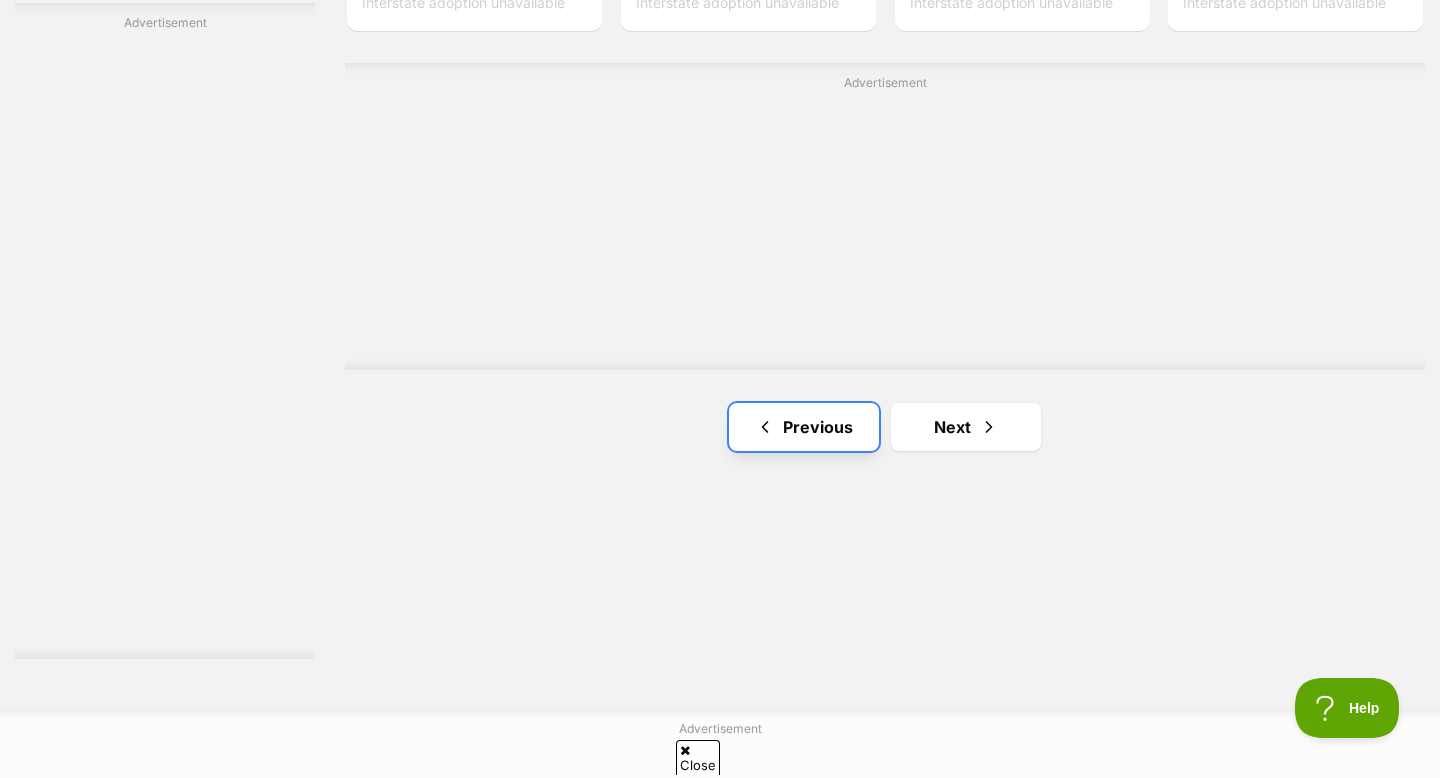 click at bounding box center (765, 427) 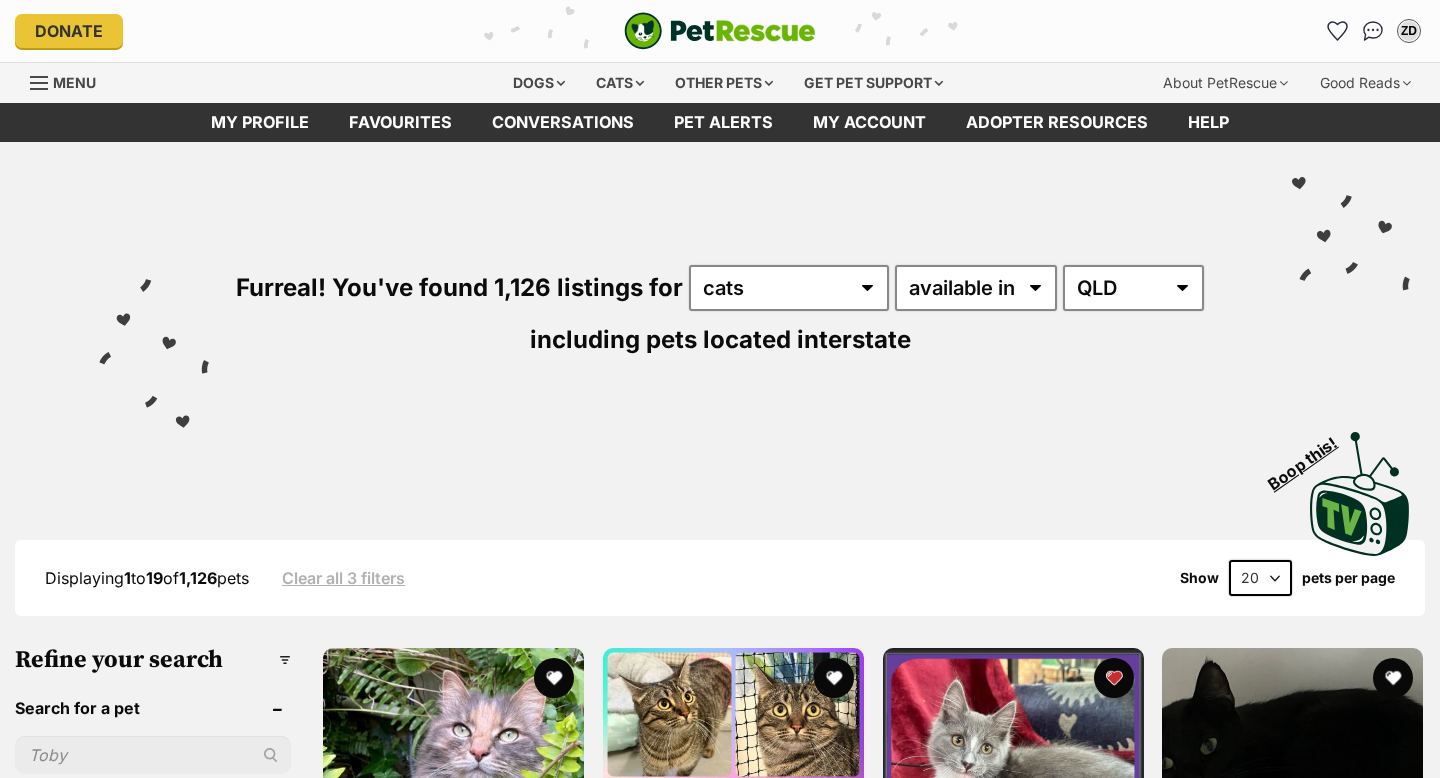 scroll, scrollTop: 161, scrollLeft: 0, axis: vertical 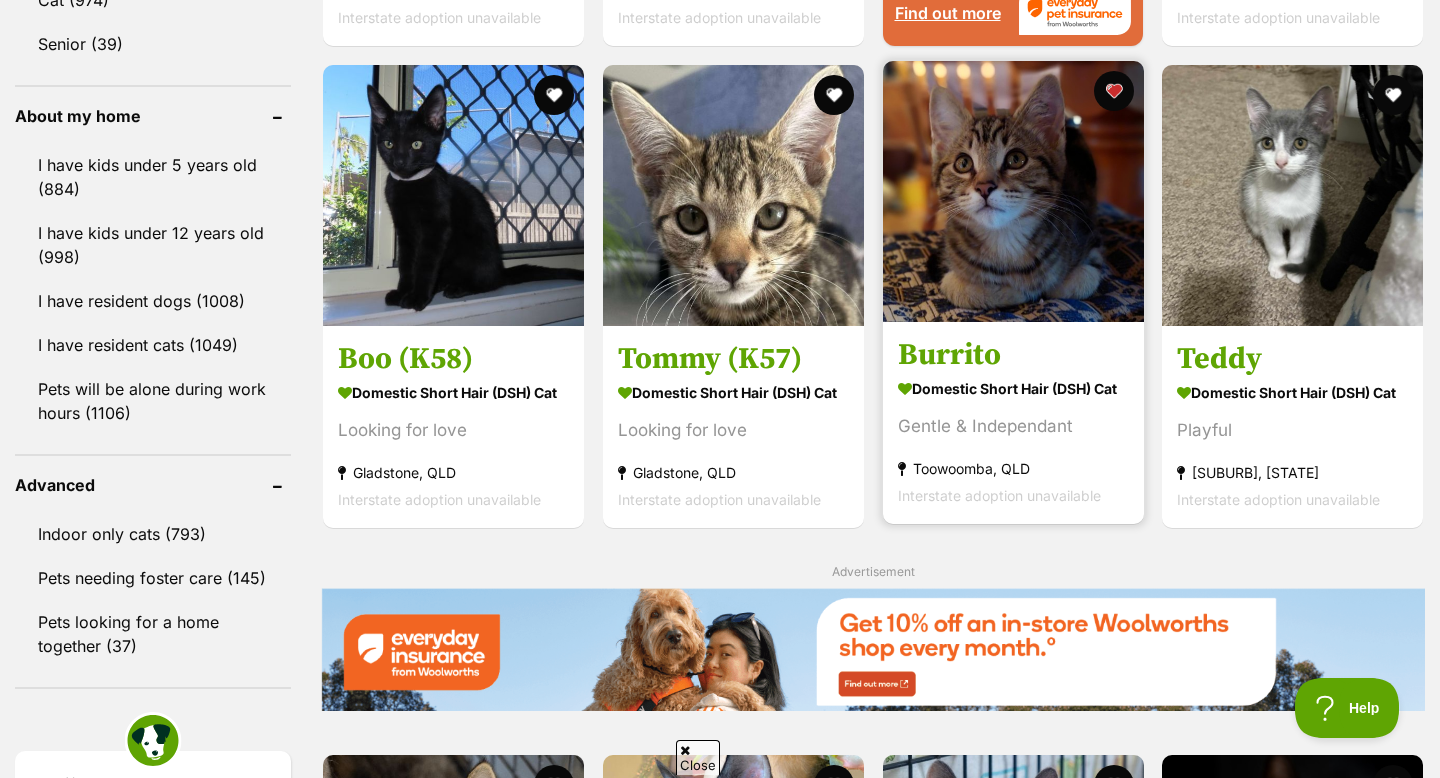 click on "Burrito
Domestic Short Hair (DSH) Cat
Gentle & Independant
Toowoomba, QLD
Interstate adoption unavailable" at bounding box center (1013, 422) 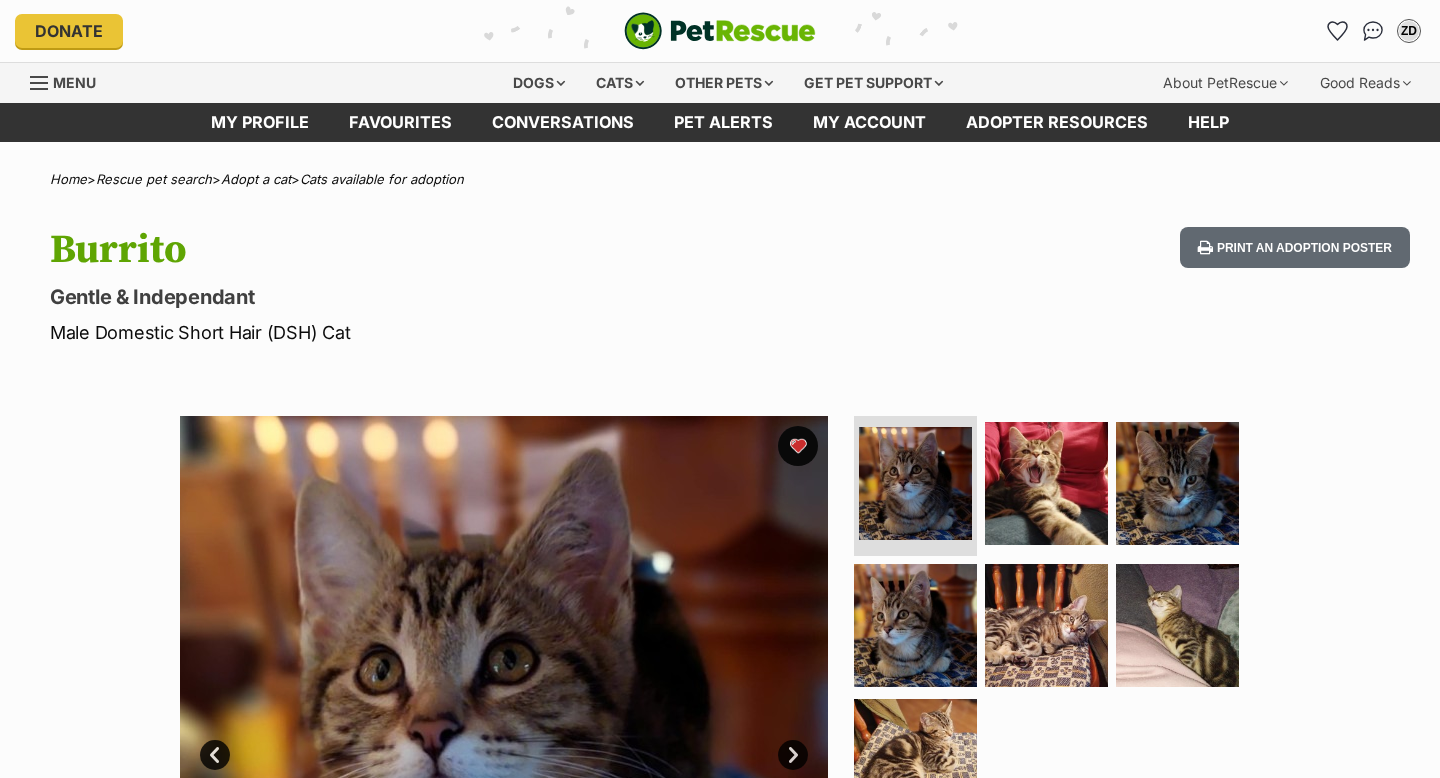 scroll, scrollTop: 0, scrollLeft: 0, axis: both 